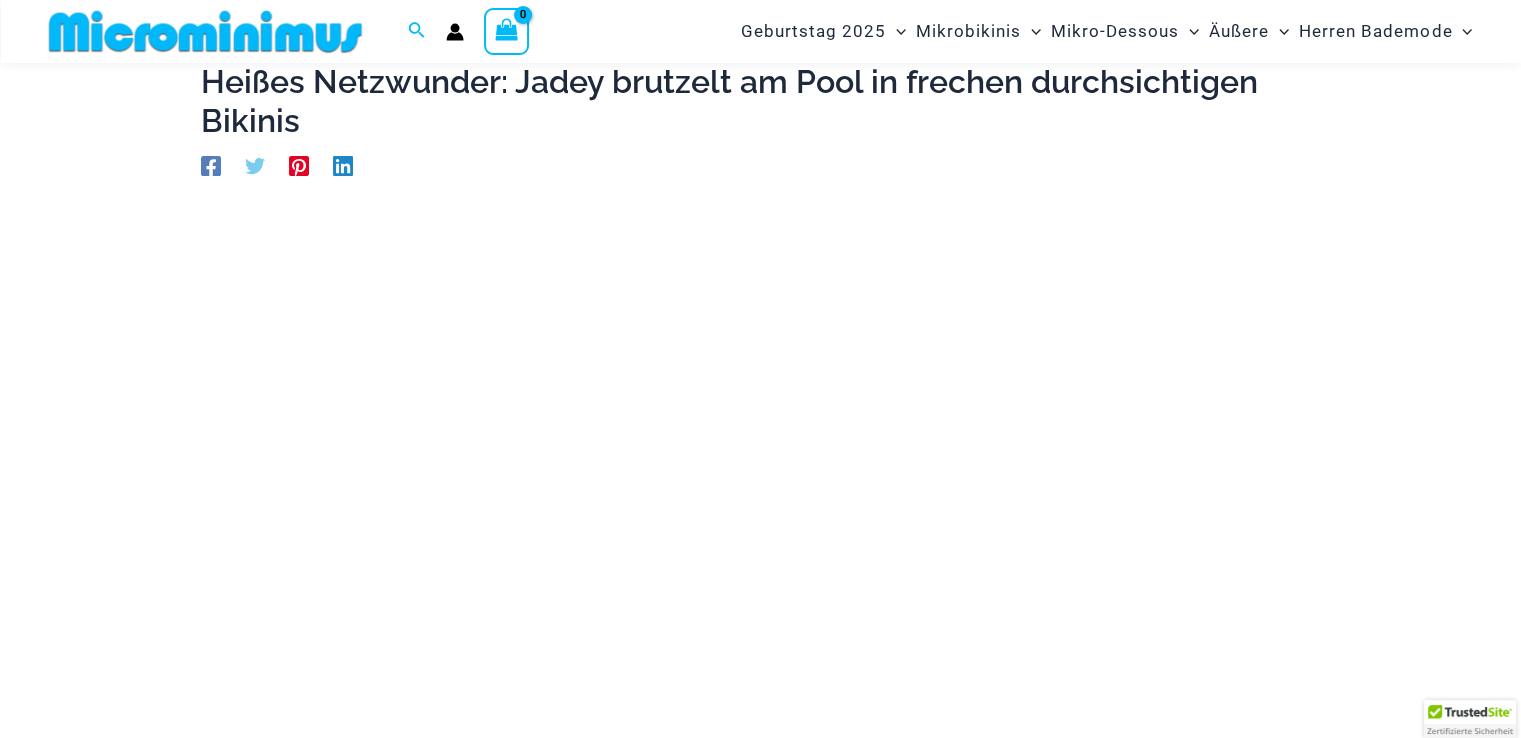 scroll, scrollTop: 283, scrollLeft: 0, axis: vertical 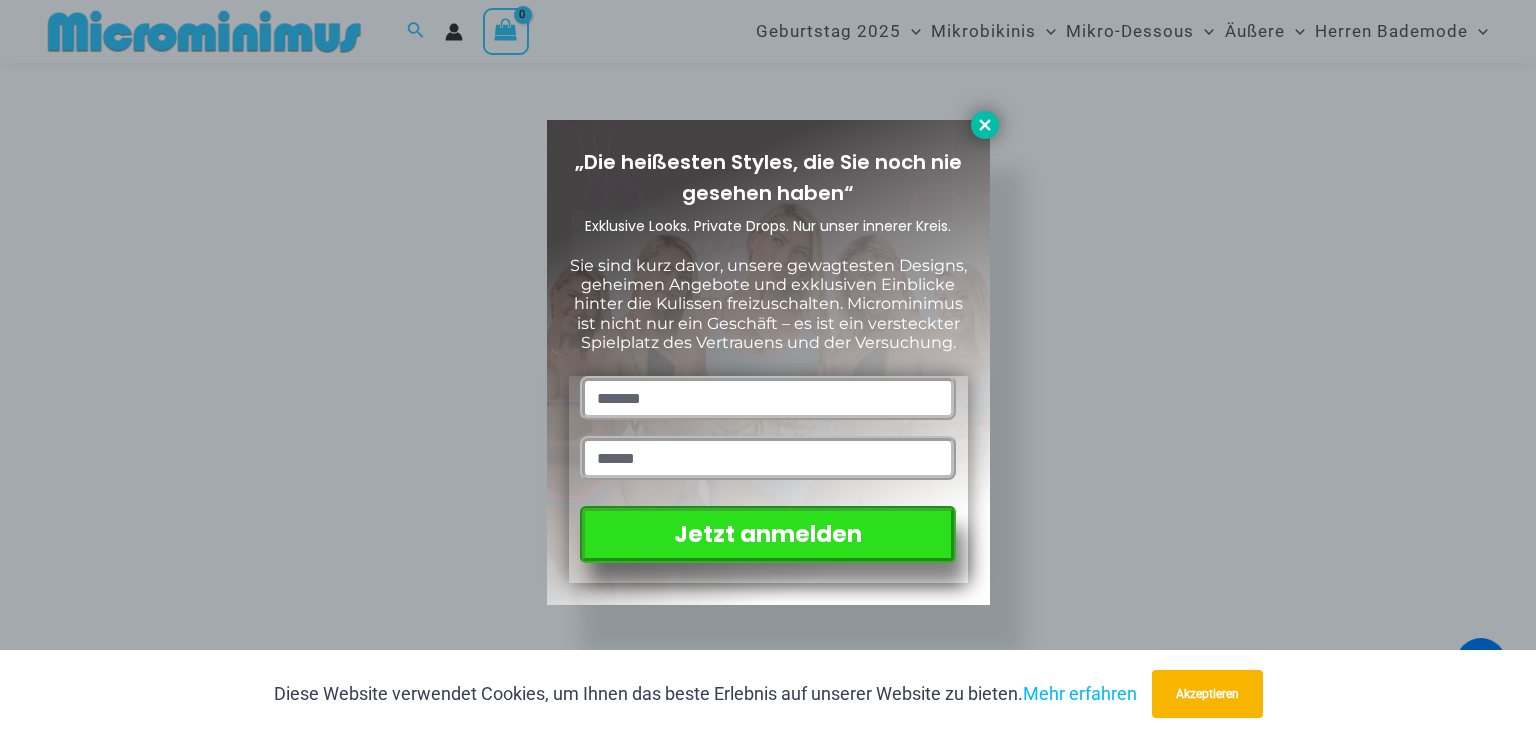 click 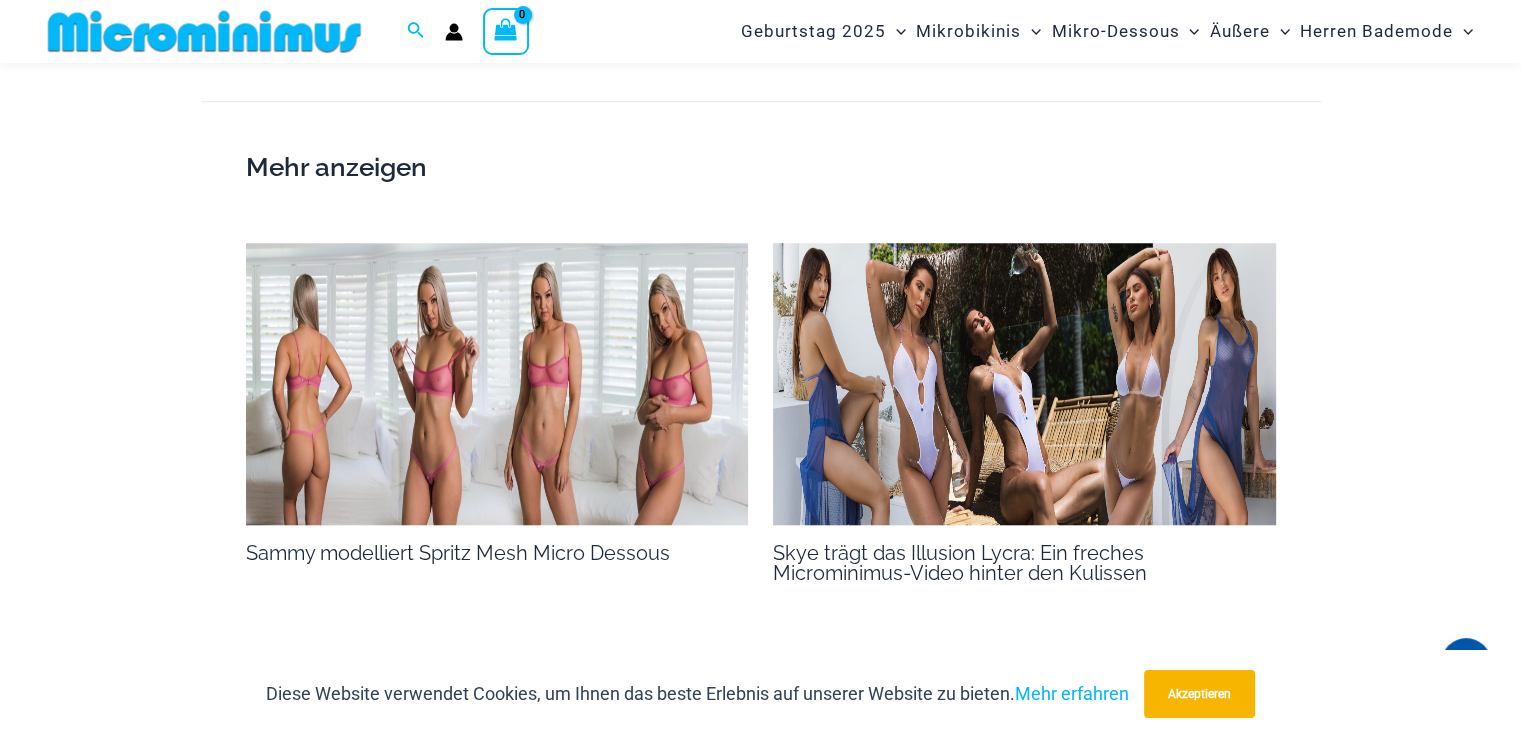 scroll, scrollTop: 1783, scrollLeft: 0, axis: vertical 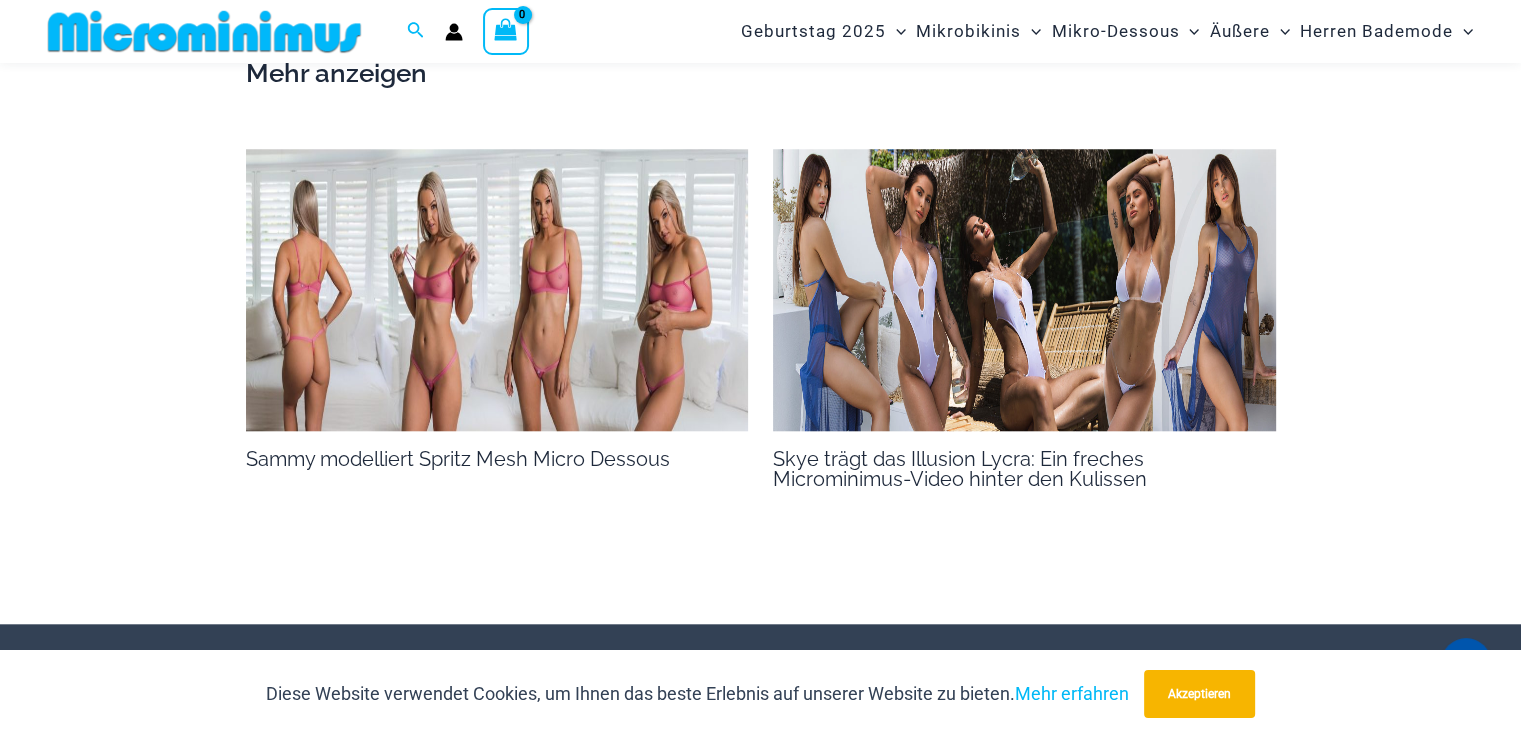 click at bounding box center [497, 290] 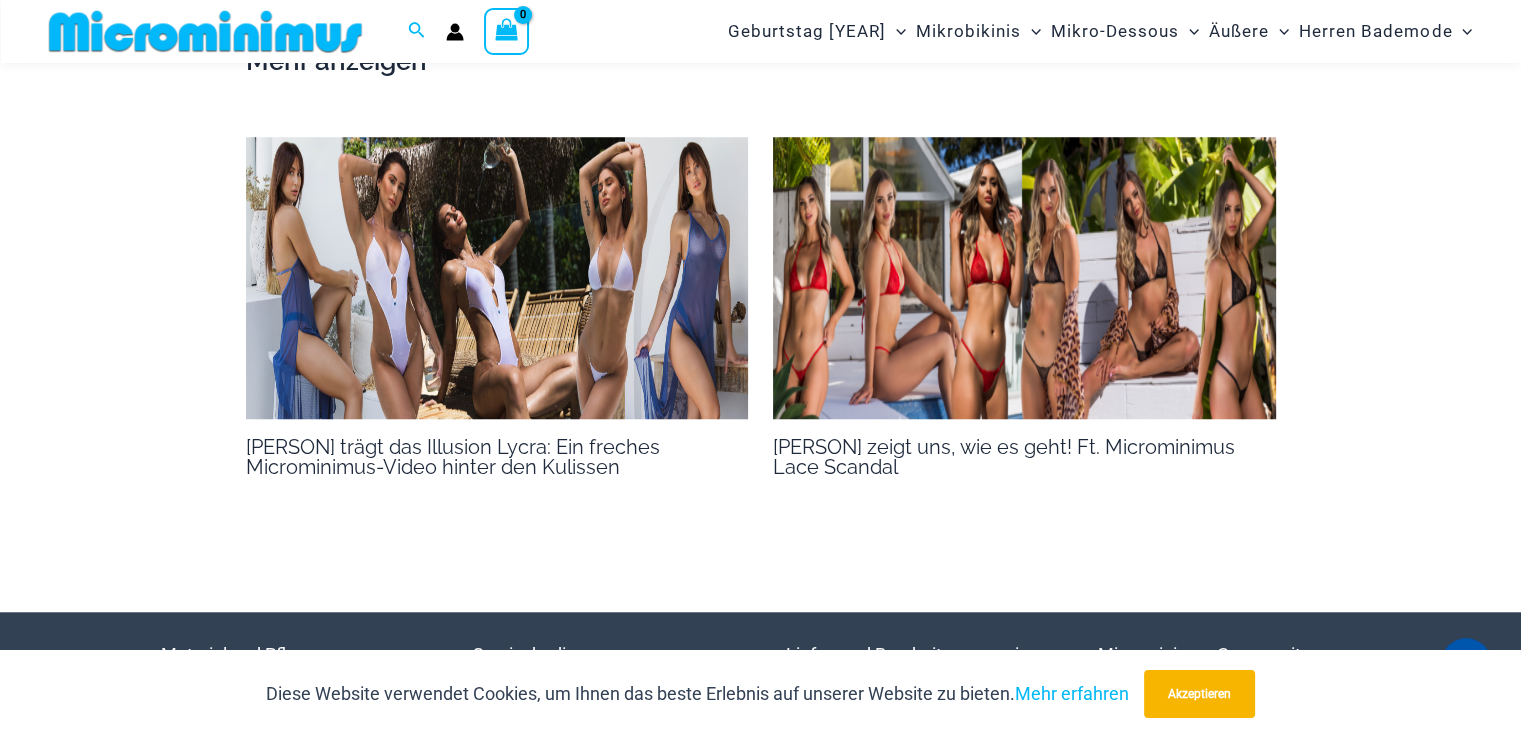 scroll, scrollTop: 1483, scrollLeft: 0, axis: vertical 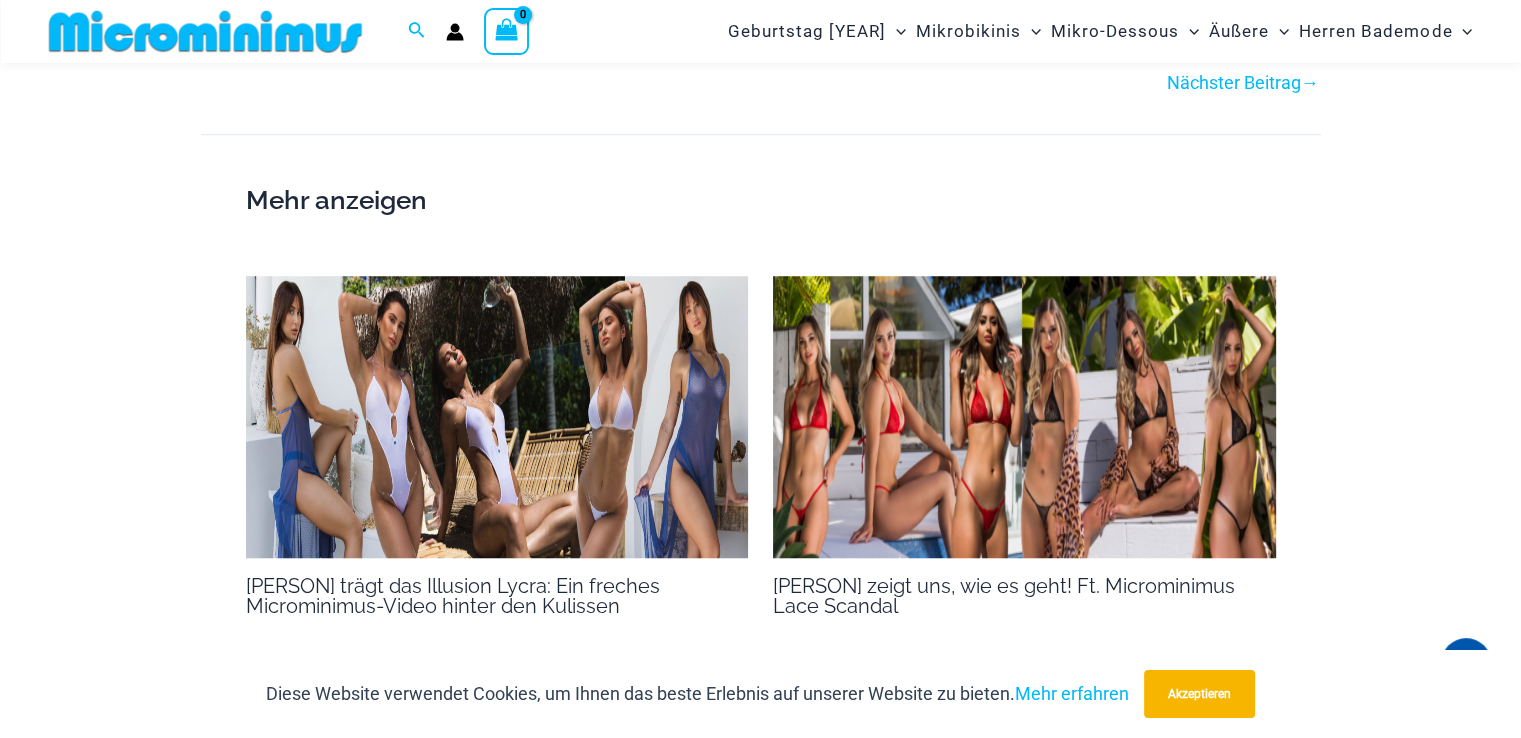 click on "Nächster Beitrag" at bounding box center (1234, 82) 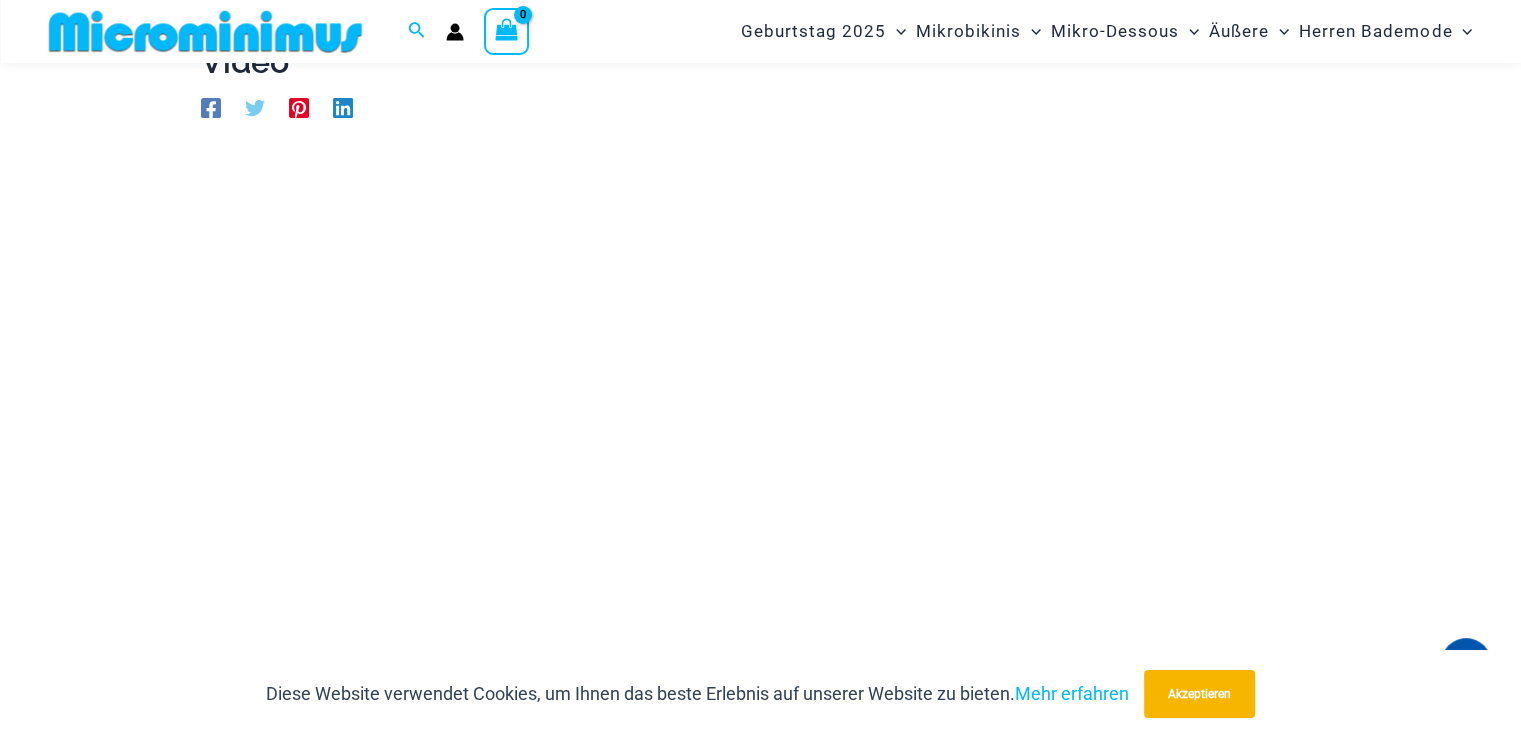 scroll, scrollTop: 0, scrollLeft: 0, axis: both 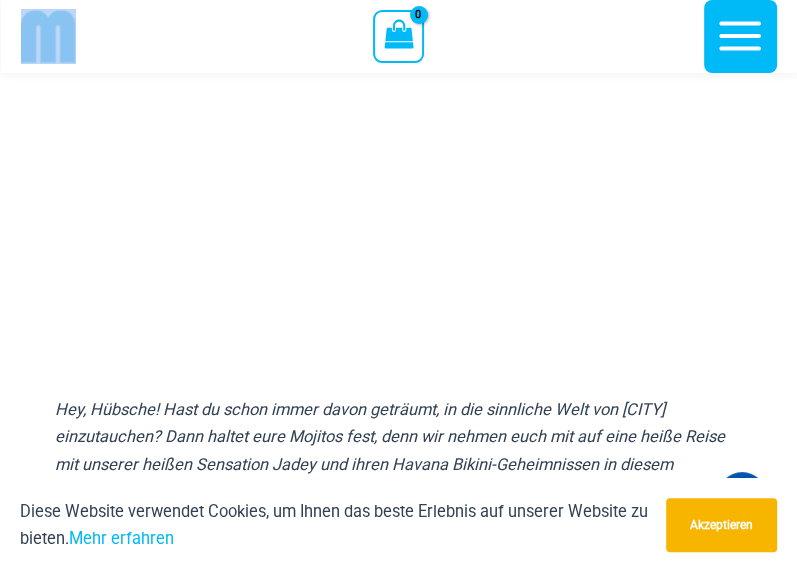 drag, startPoint x: 299, startPoint y: 31, endPoint x: 245, endPoint y: 37, distance: 54.33231 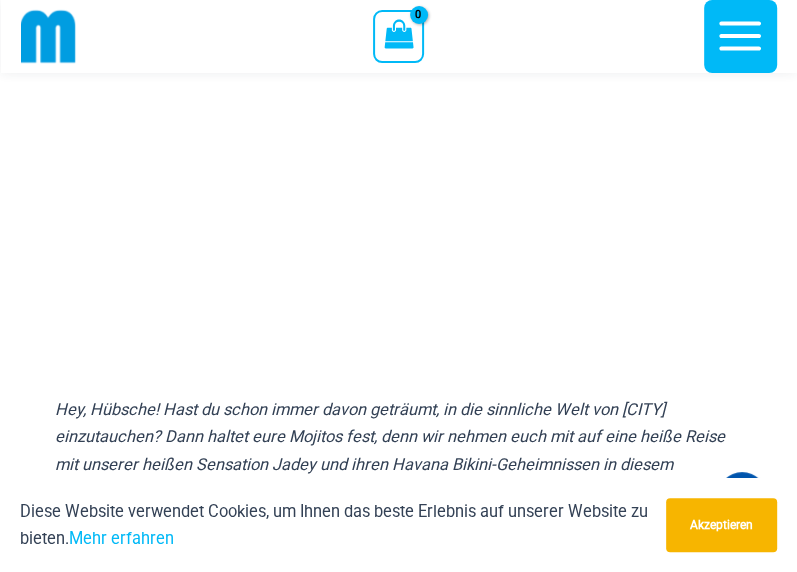 drag, startPoint x: 513, startPoint y: 37, endPoint x: 599, endPoint y: 58, distance: 88.52683 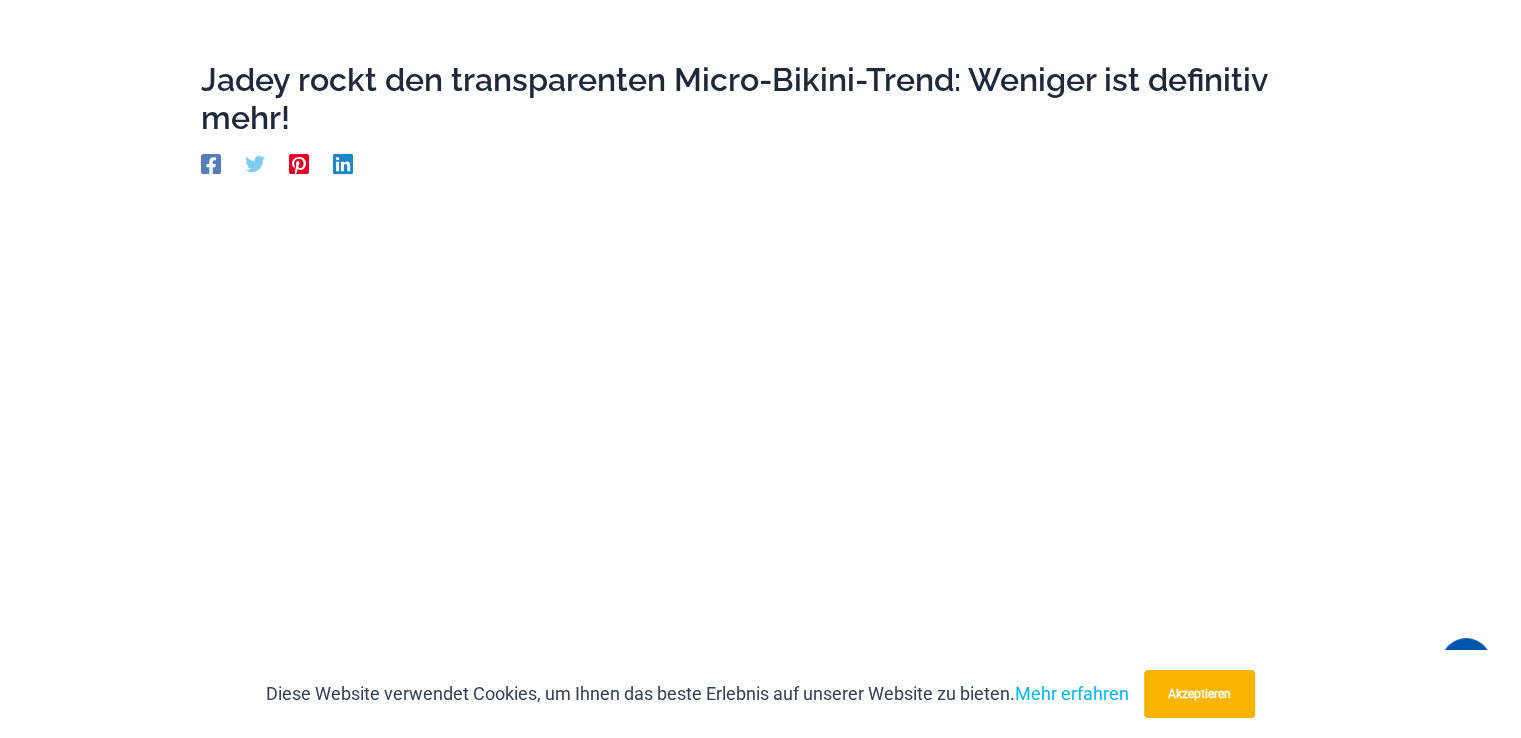scroll, scrollTop: 0, scrollLeft: 0, axis: both 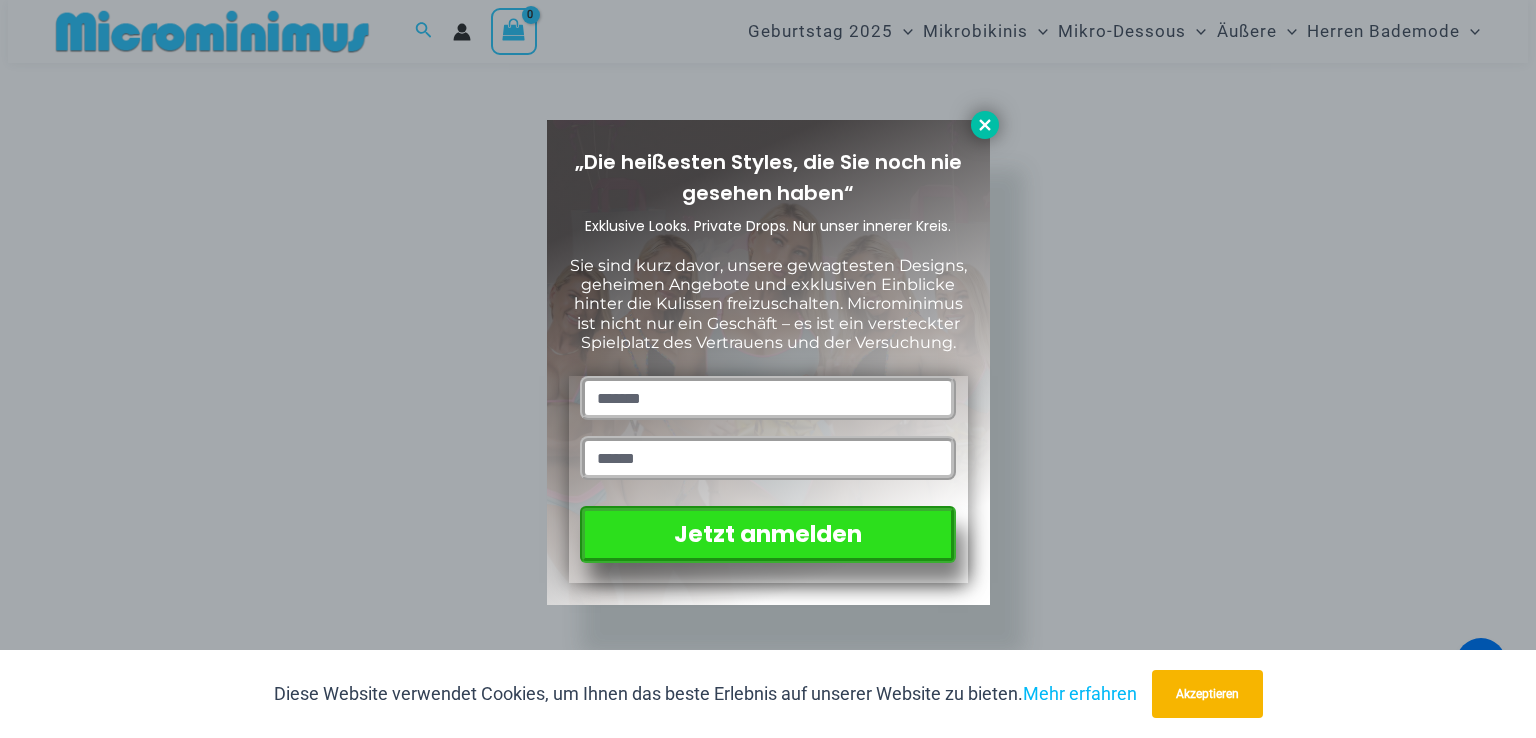 click at bounding box center [985, 125] 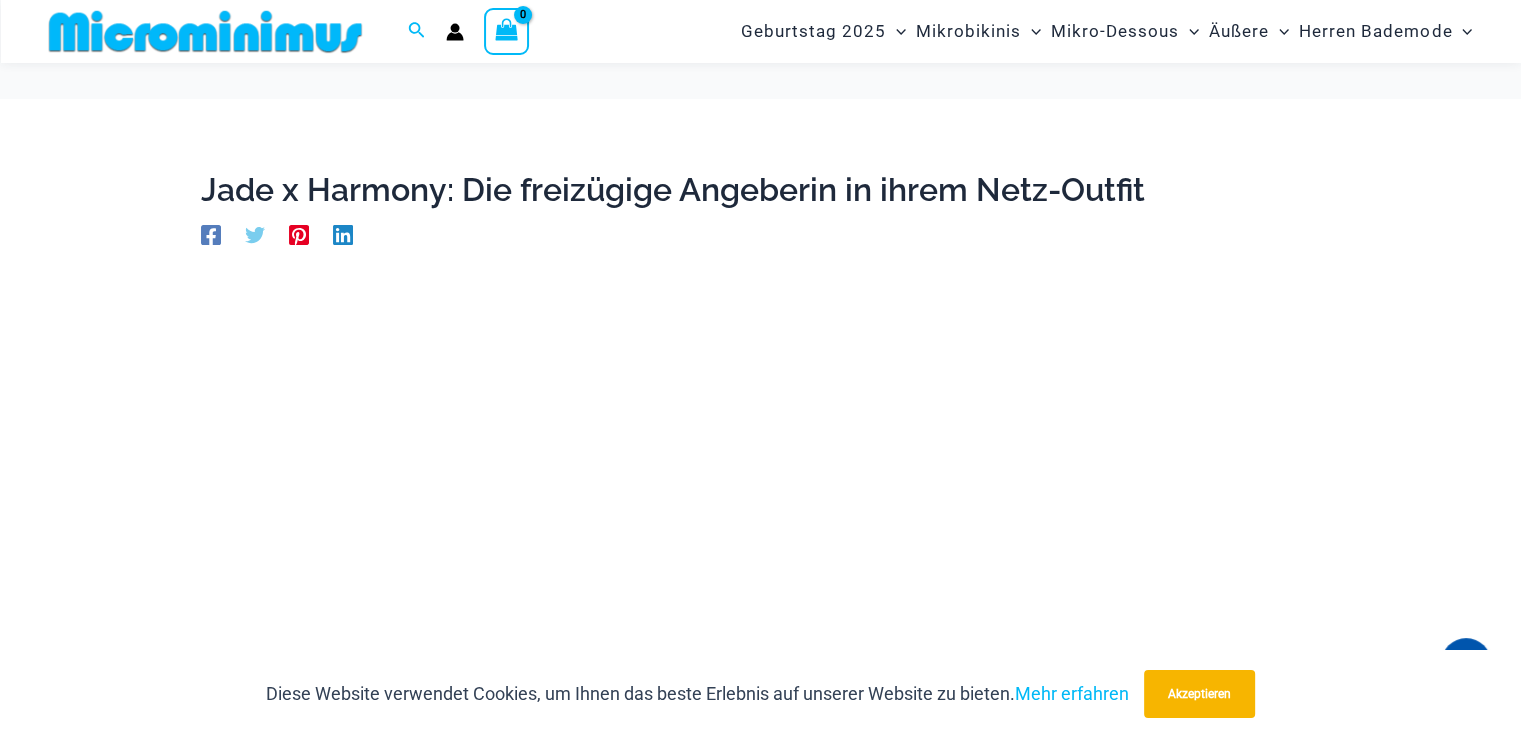 scroll, scrollTop: 383, scrollLeft: 0, axis: vertical 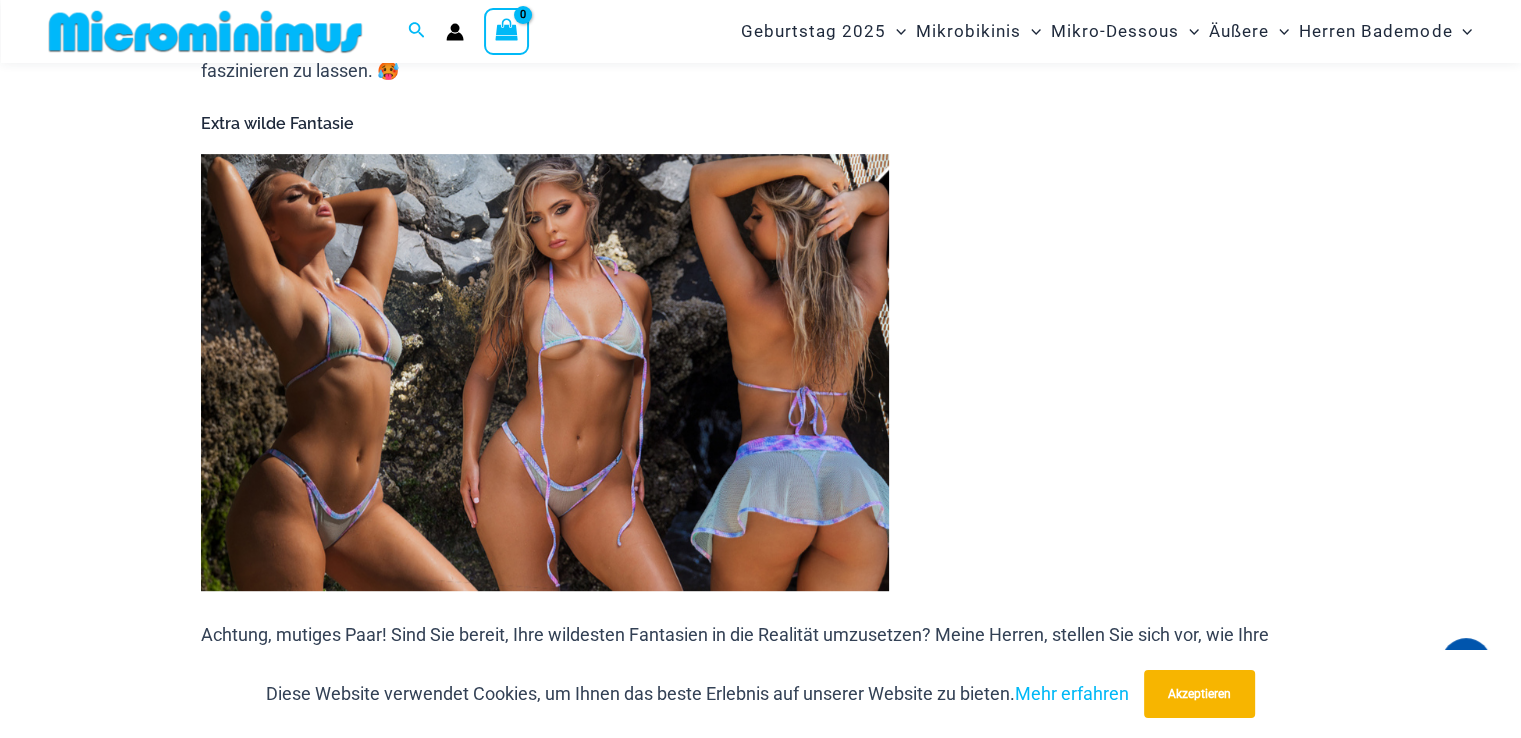 click at bounding box center (545, 372) 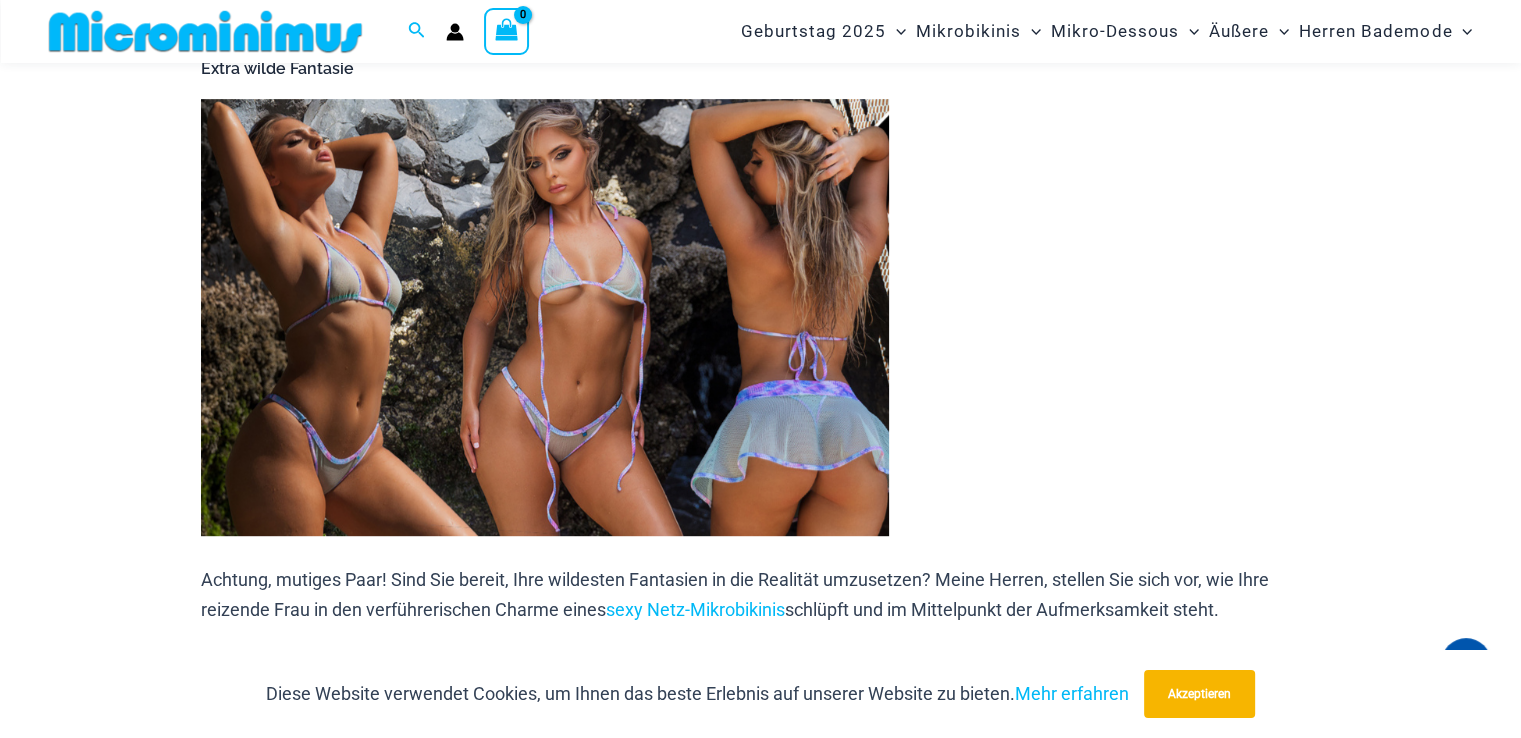 scroll, scrollTop: 704, scrollLeft: 0, axis: vertical 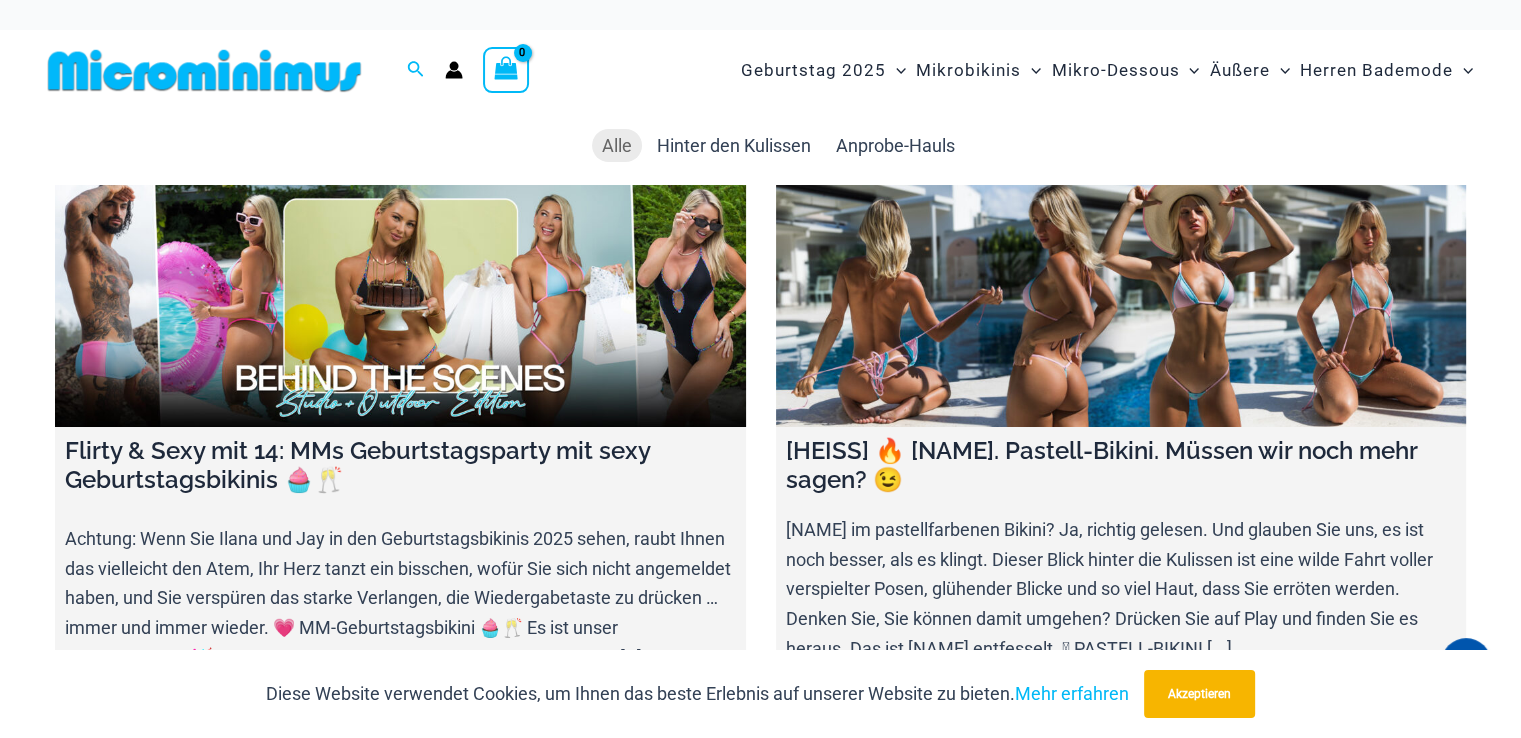 click at bounding box center (1121, 306) 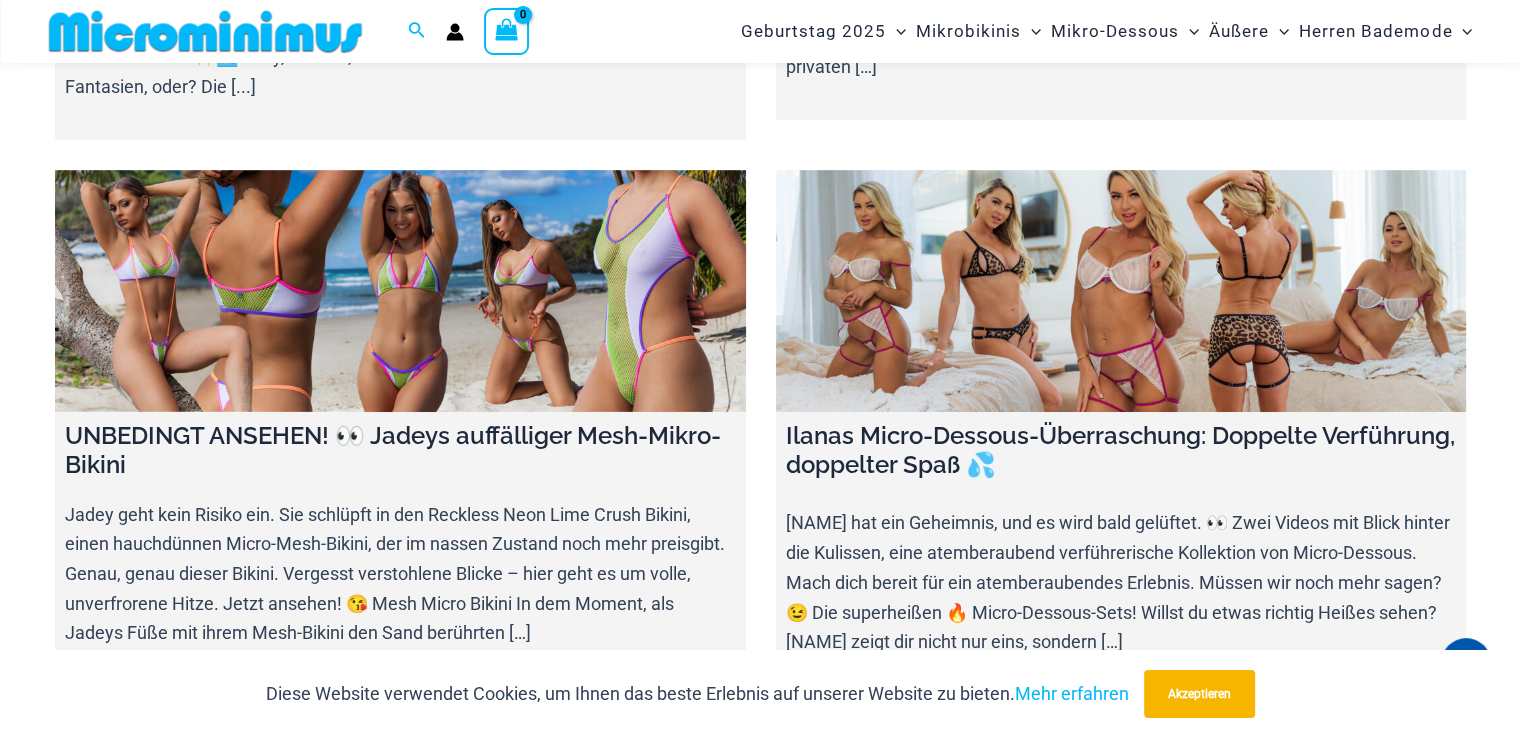 scroll, scrollTop: 1081, scrollLeft: 0, axis: vertical 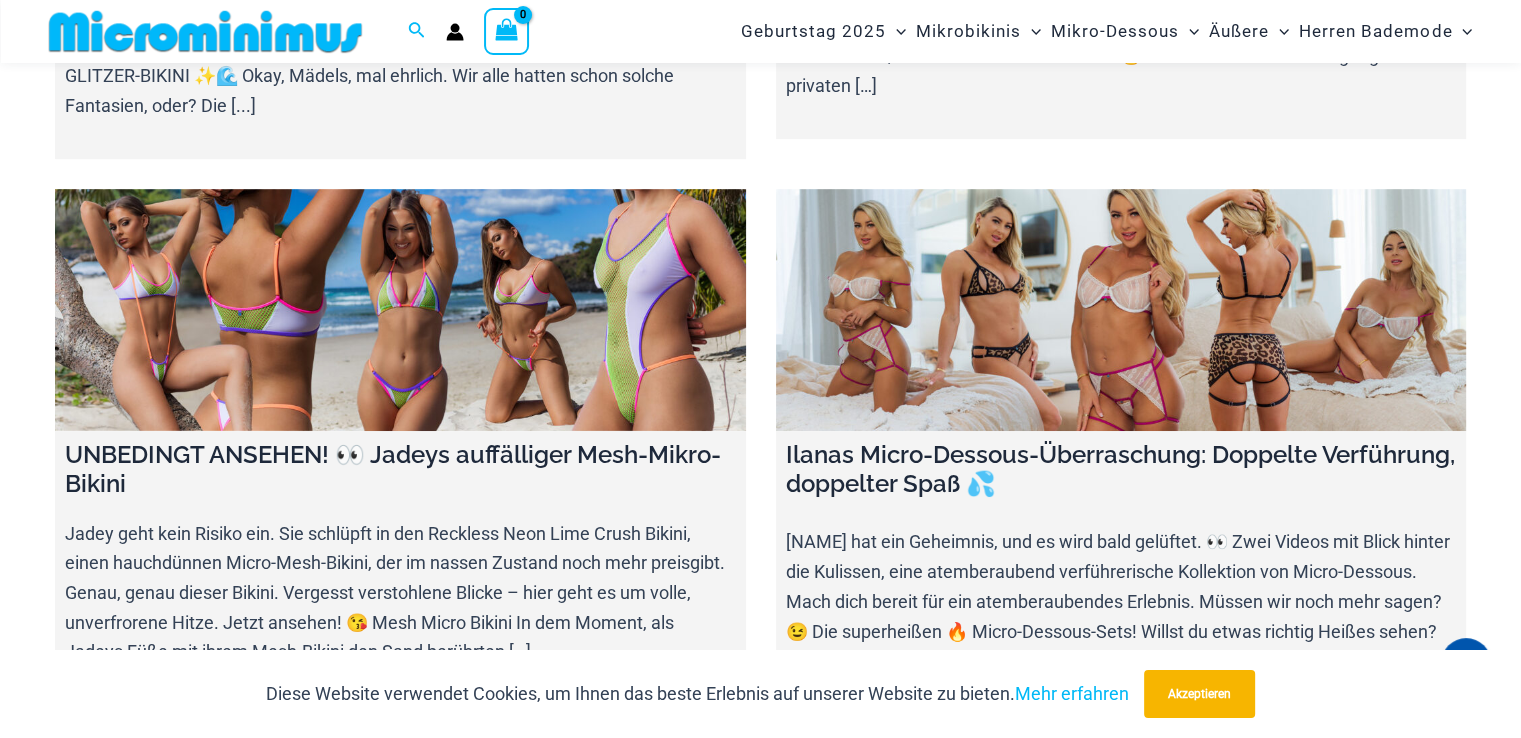 click at bounding box center [400, 310] 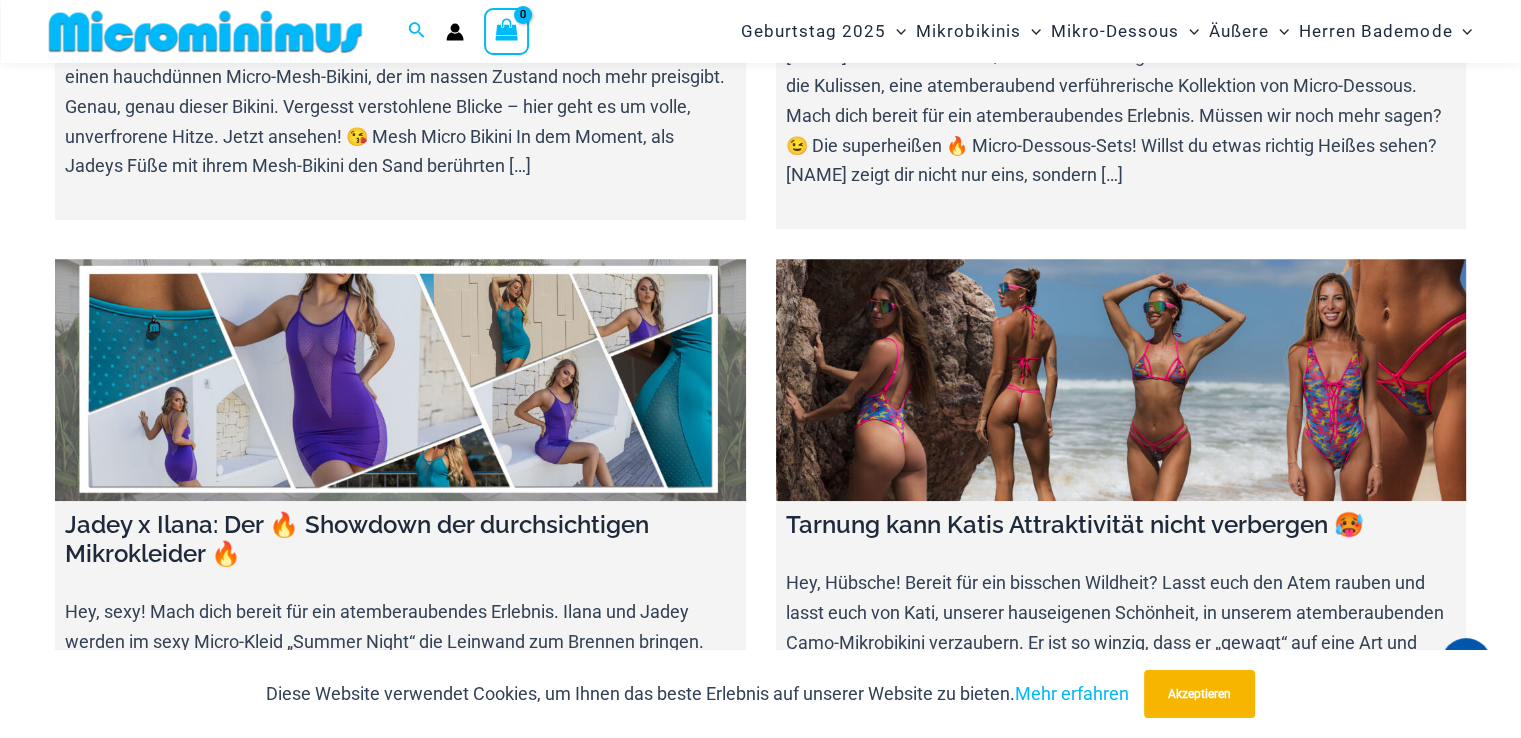 scroll, scrollTop: 1576, scrollLeft: 0, axis: vertical 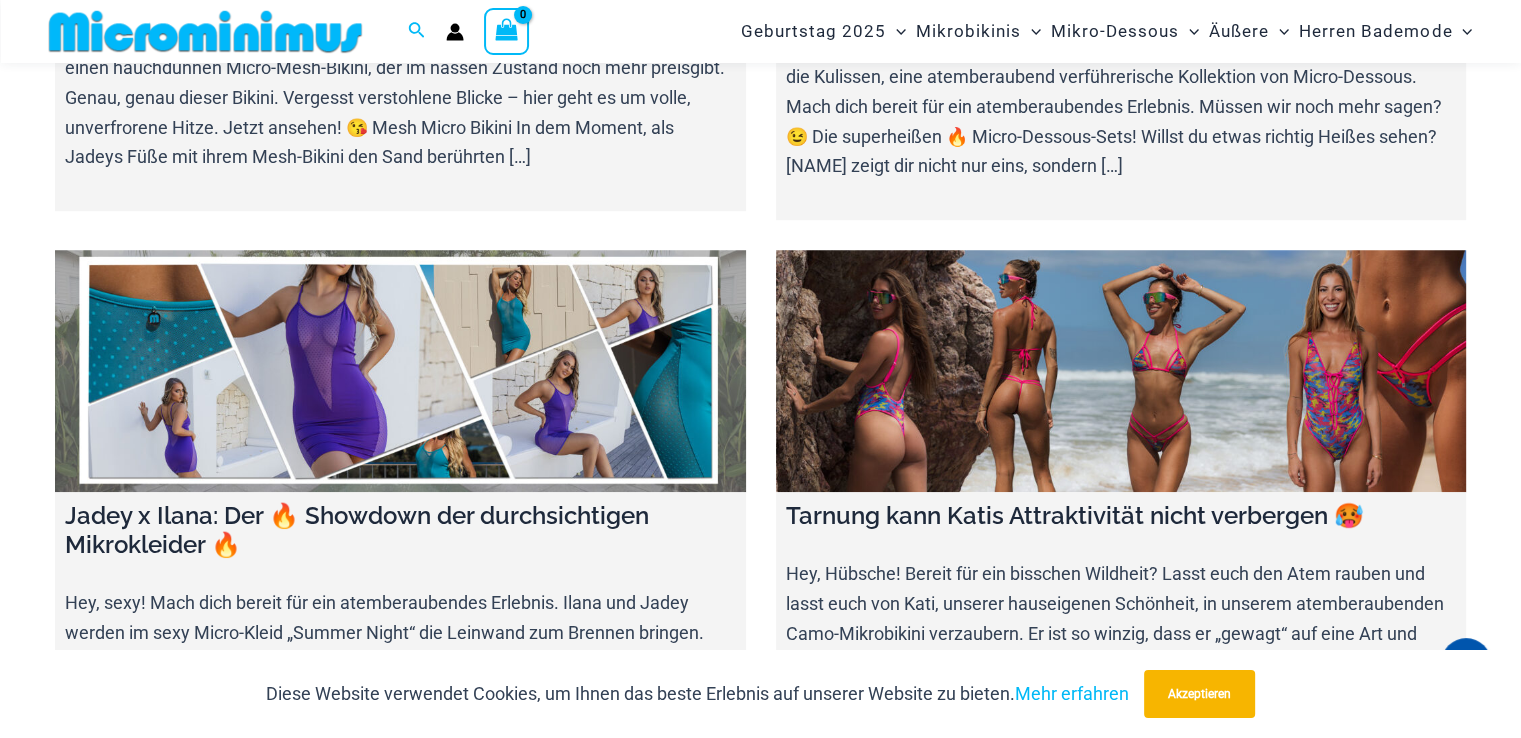 click at bounding box center [400, 371] 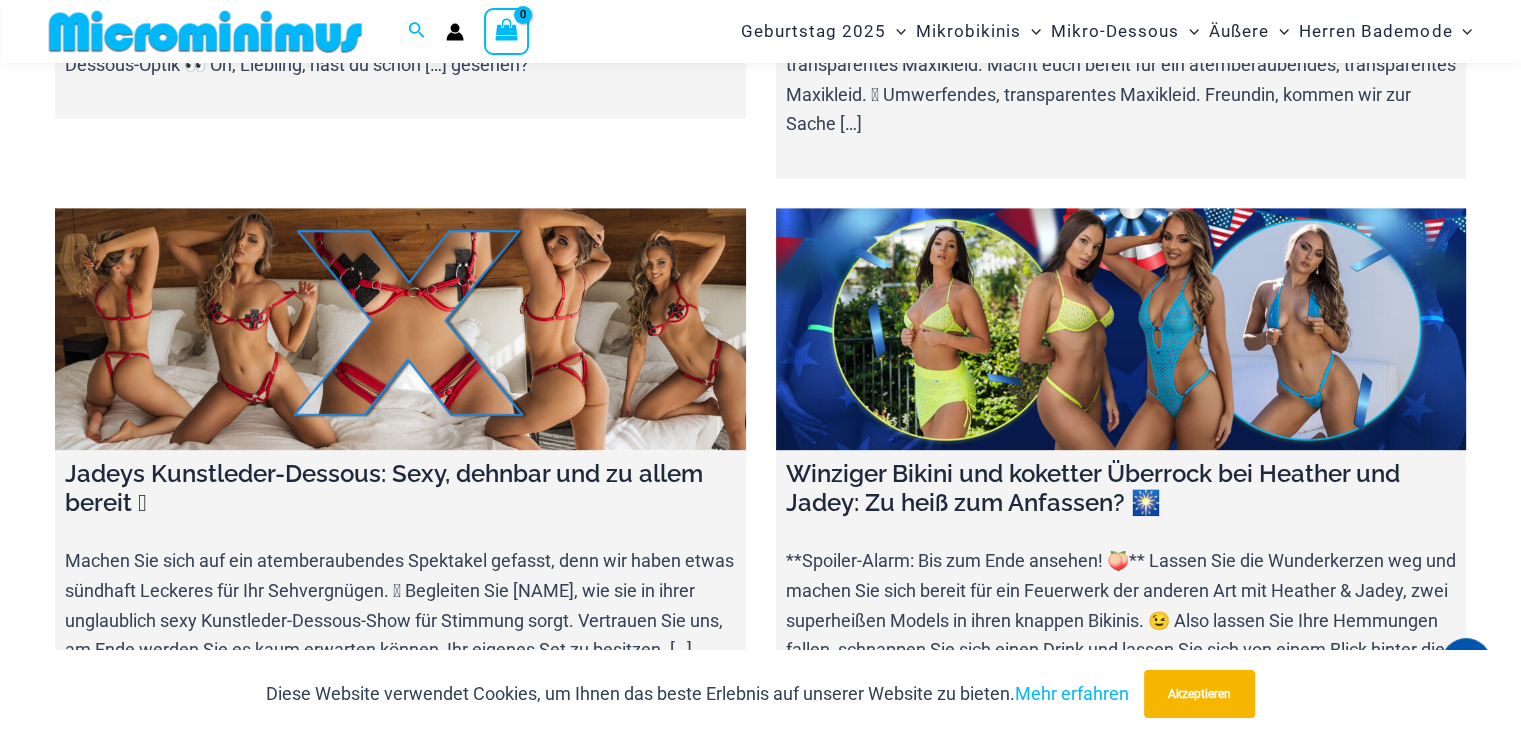 scroll, scrollTop: 2768, scrollLeft: 0, axis: vertical 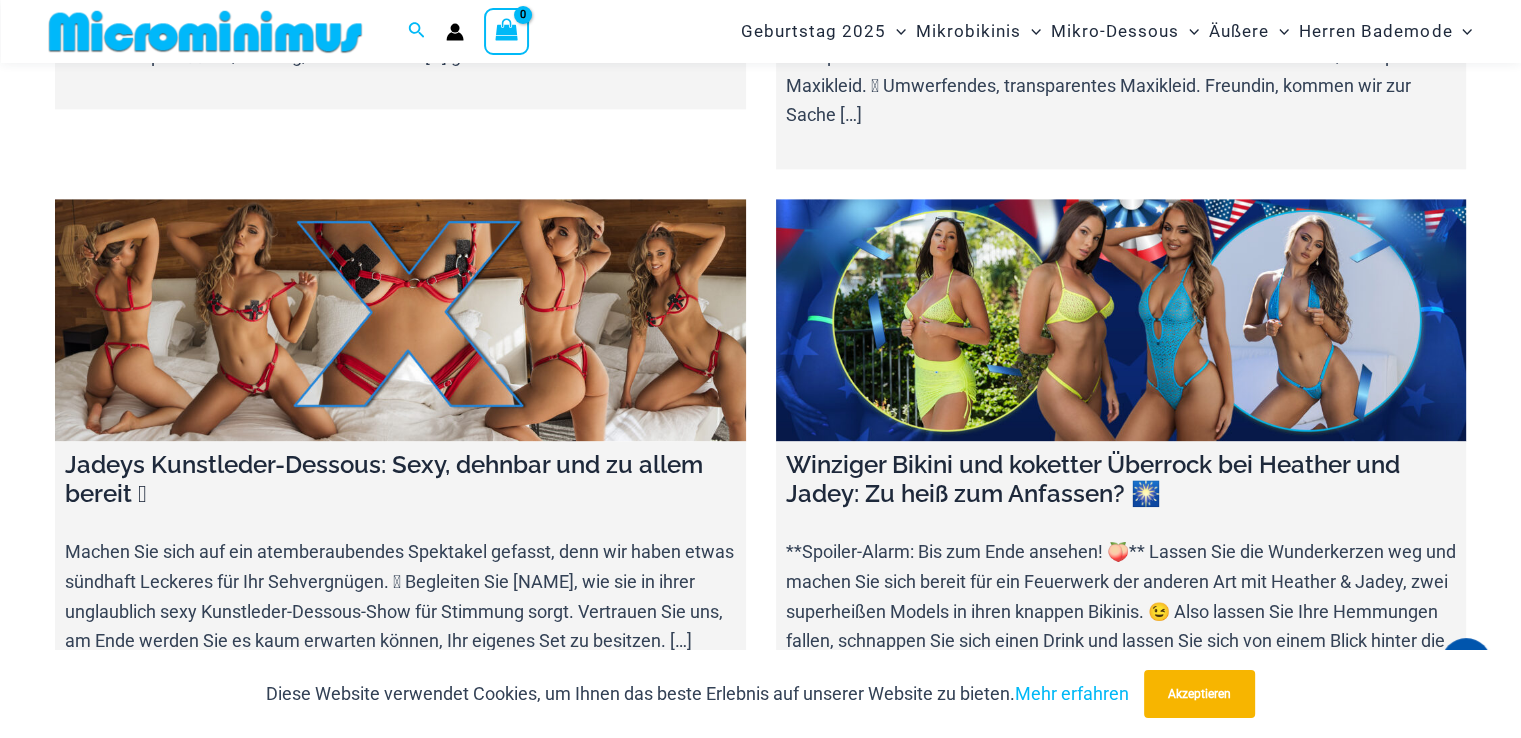 click at bounding box center (400, 320) 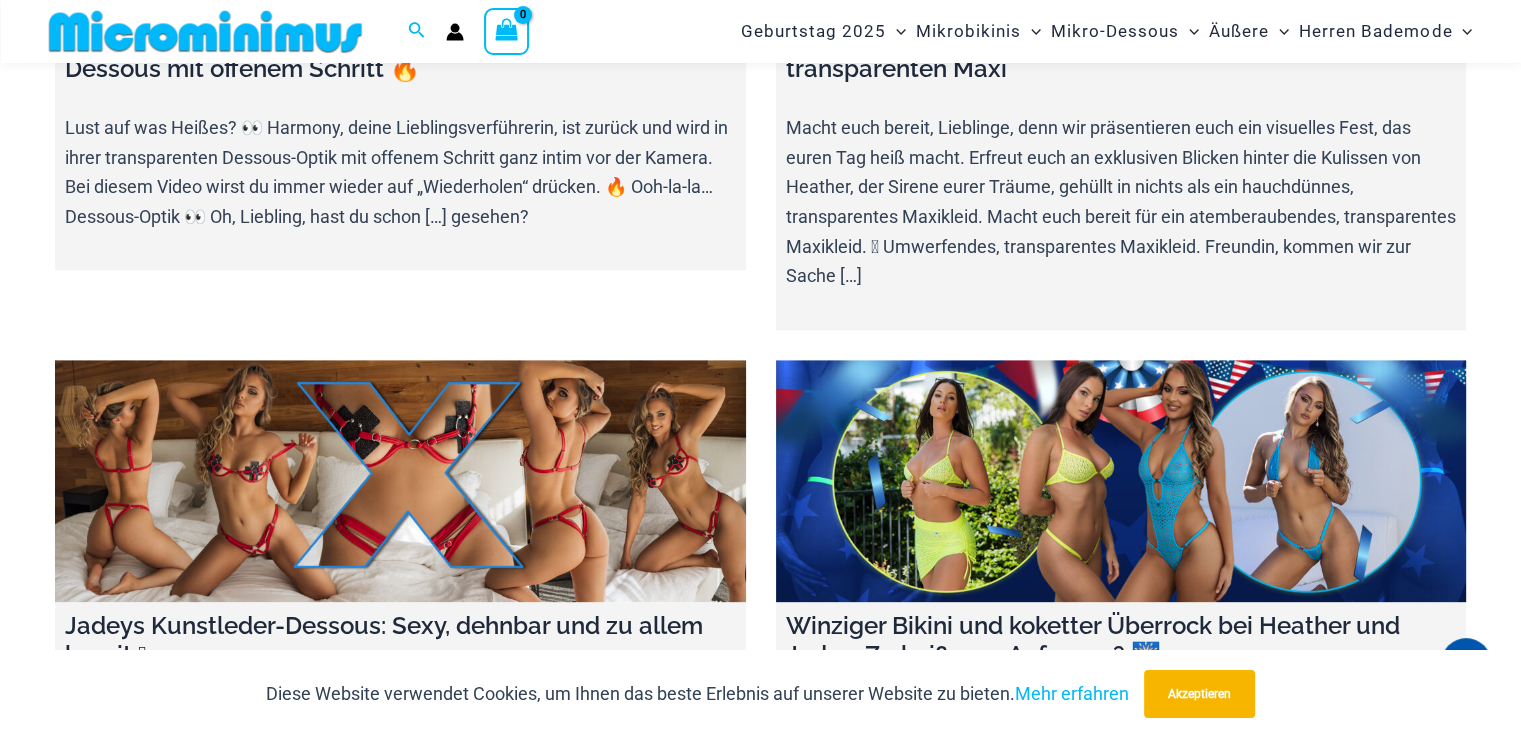 scroll, scrollTop: 2755, scrollLeft: 0, axis: vertical 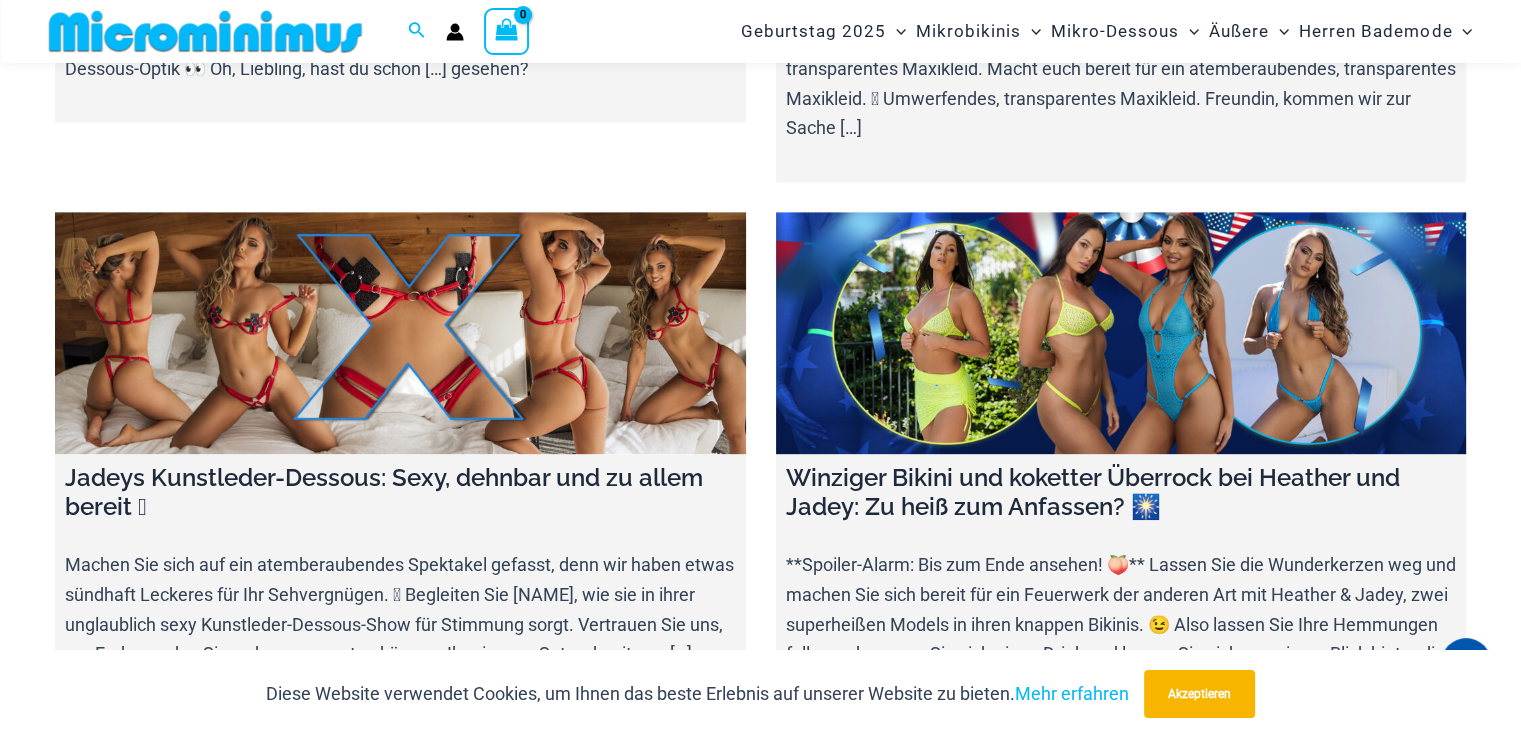 click at bounding box center [1121, 333] 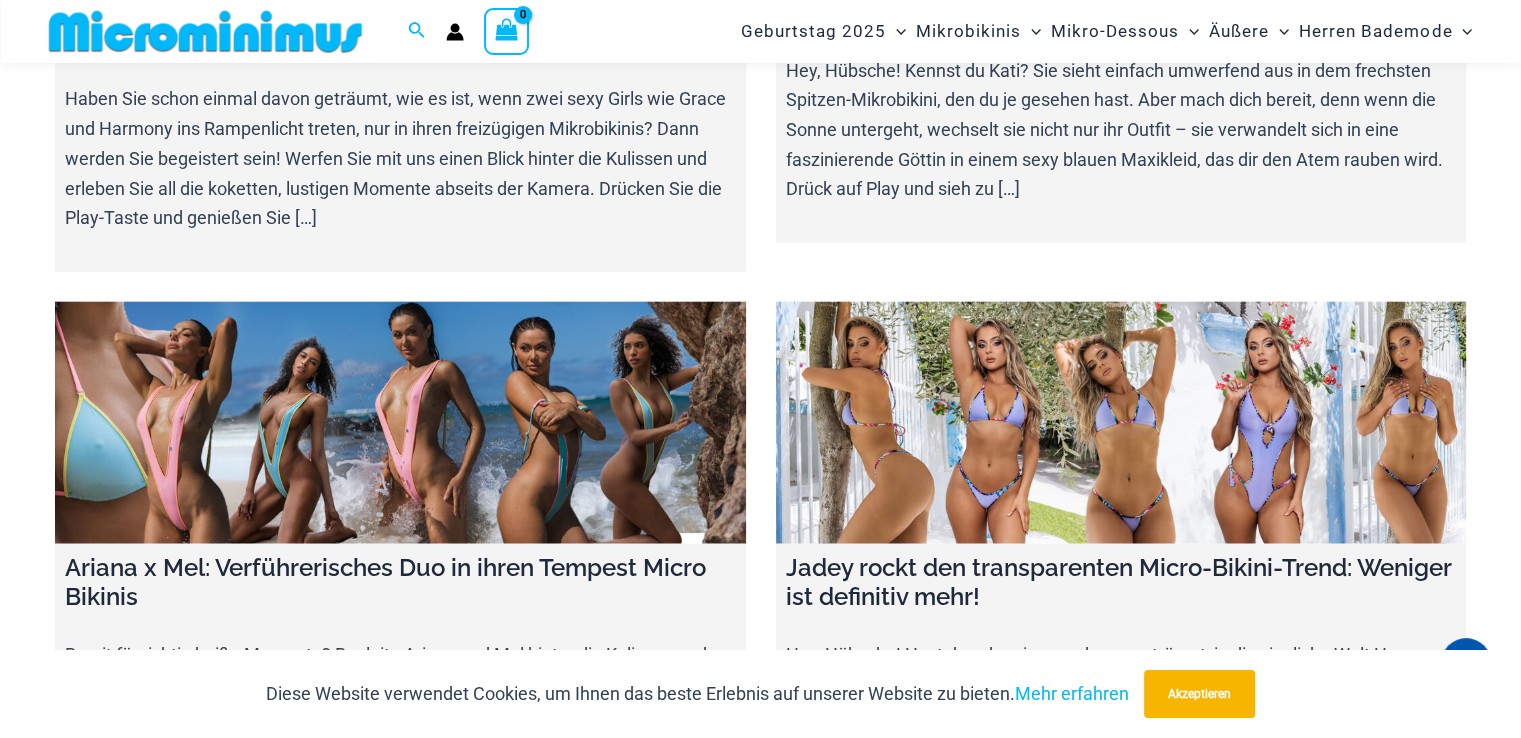 scroll, scrollTop: 4941, scrollLeft: 0, axis: vertical 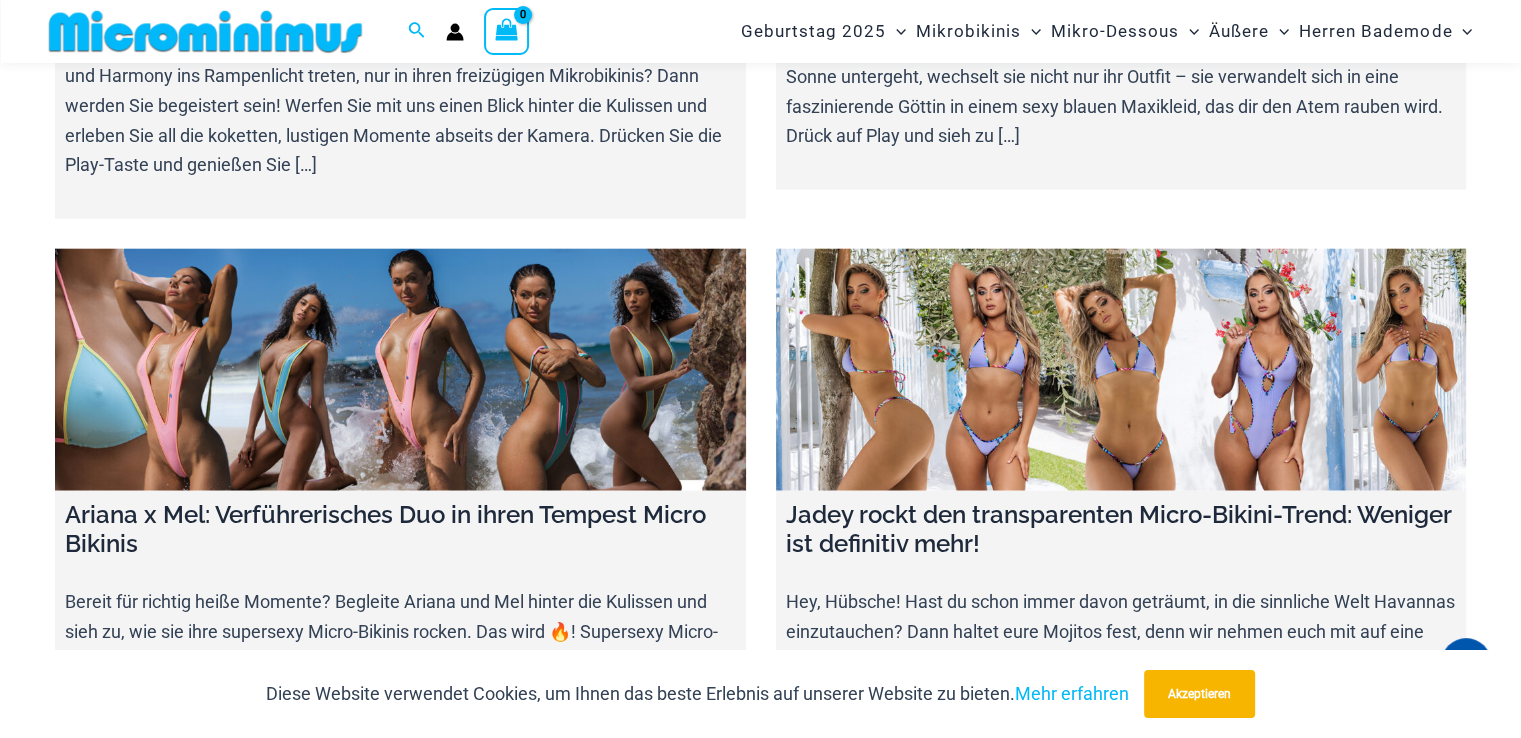 click at bounding box center (1121, 370) 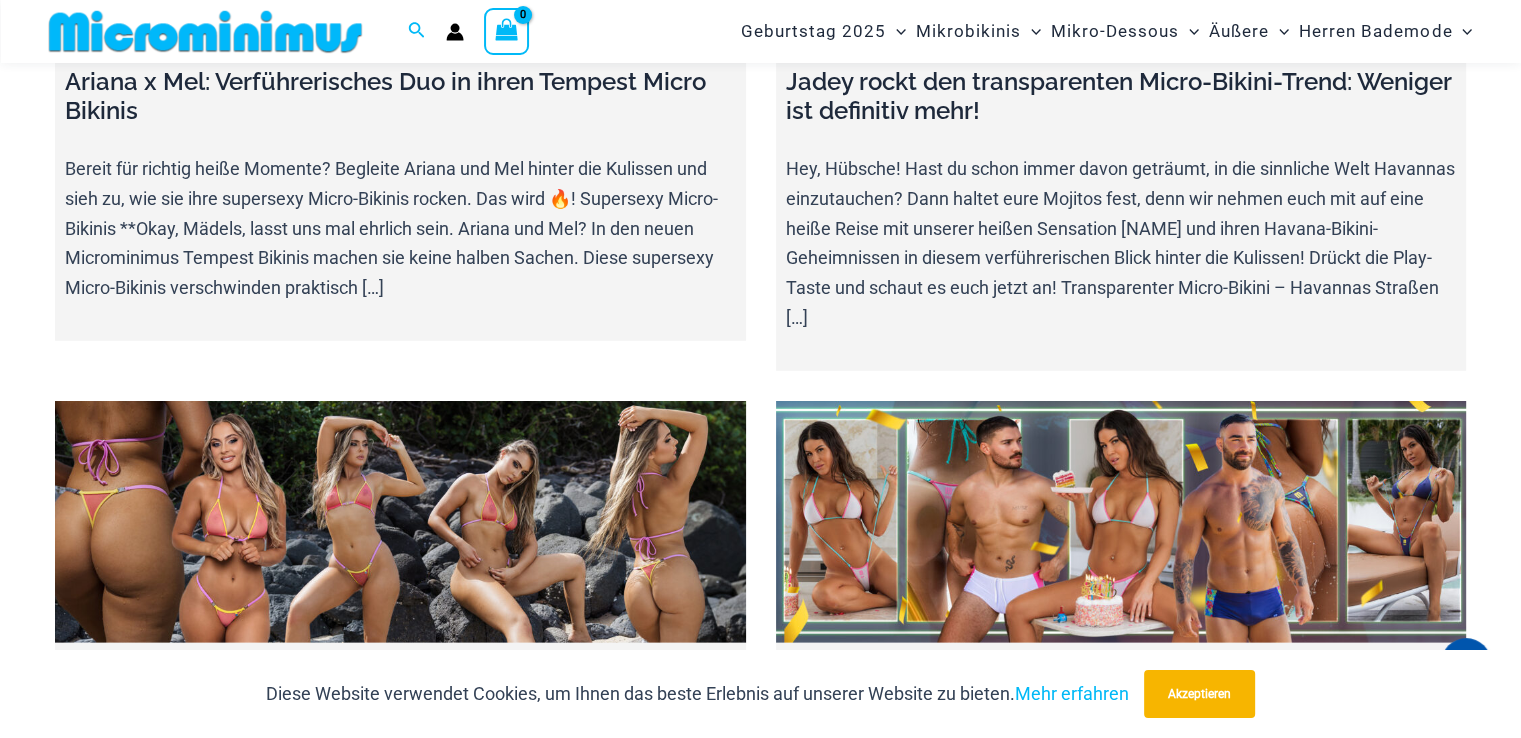 scroll, scrollTop: 5546, scrollLeft: 0, axis: vertical 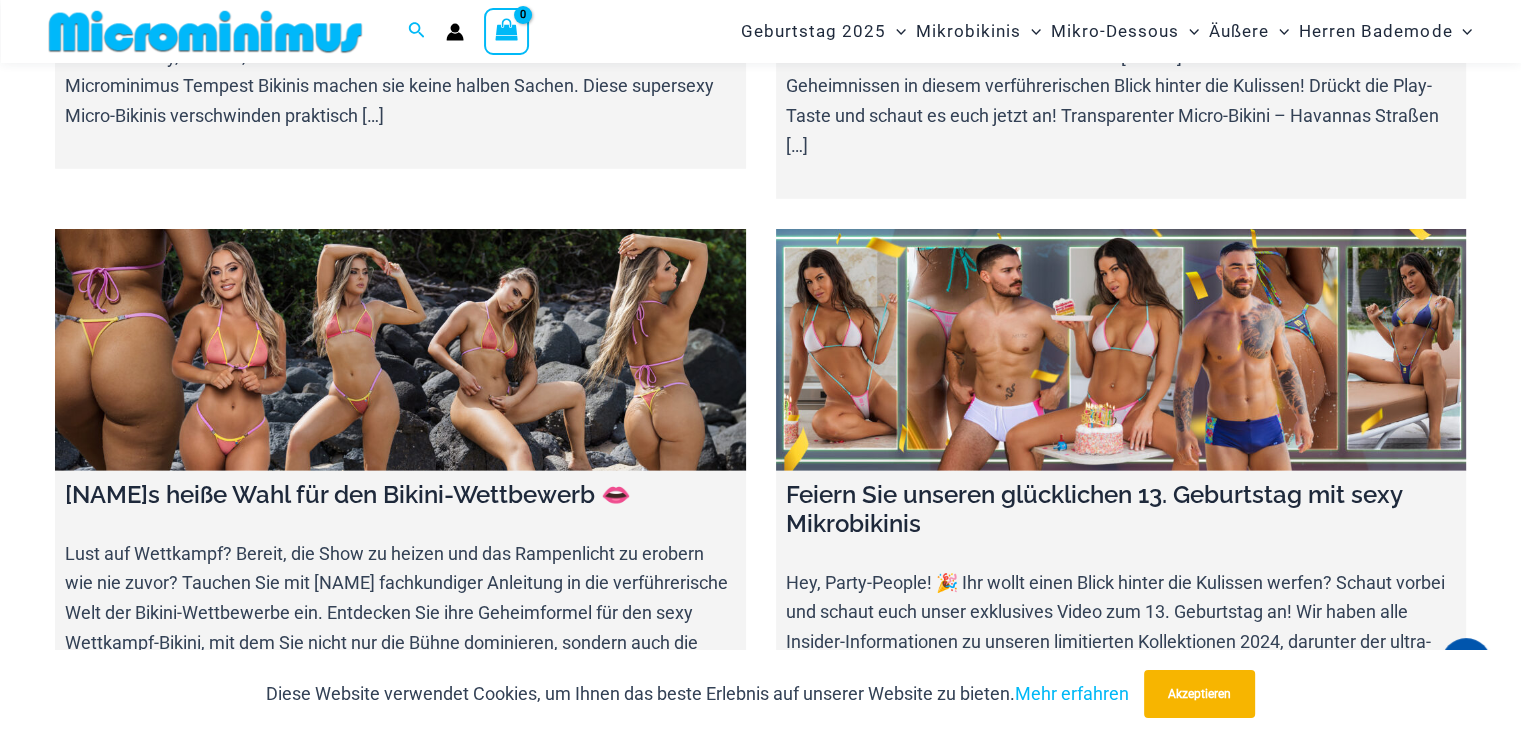 click at bounding box center (400, 350) 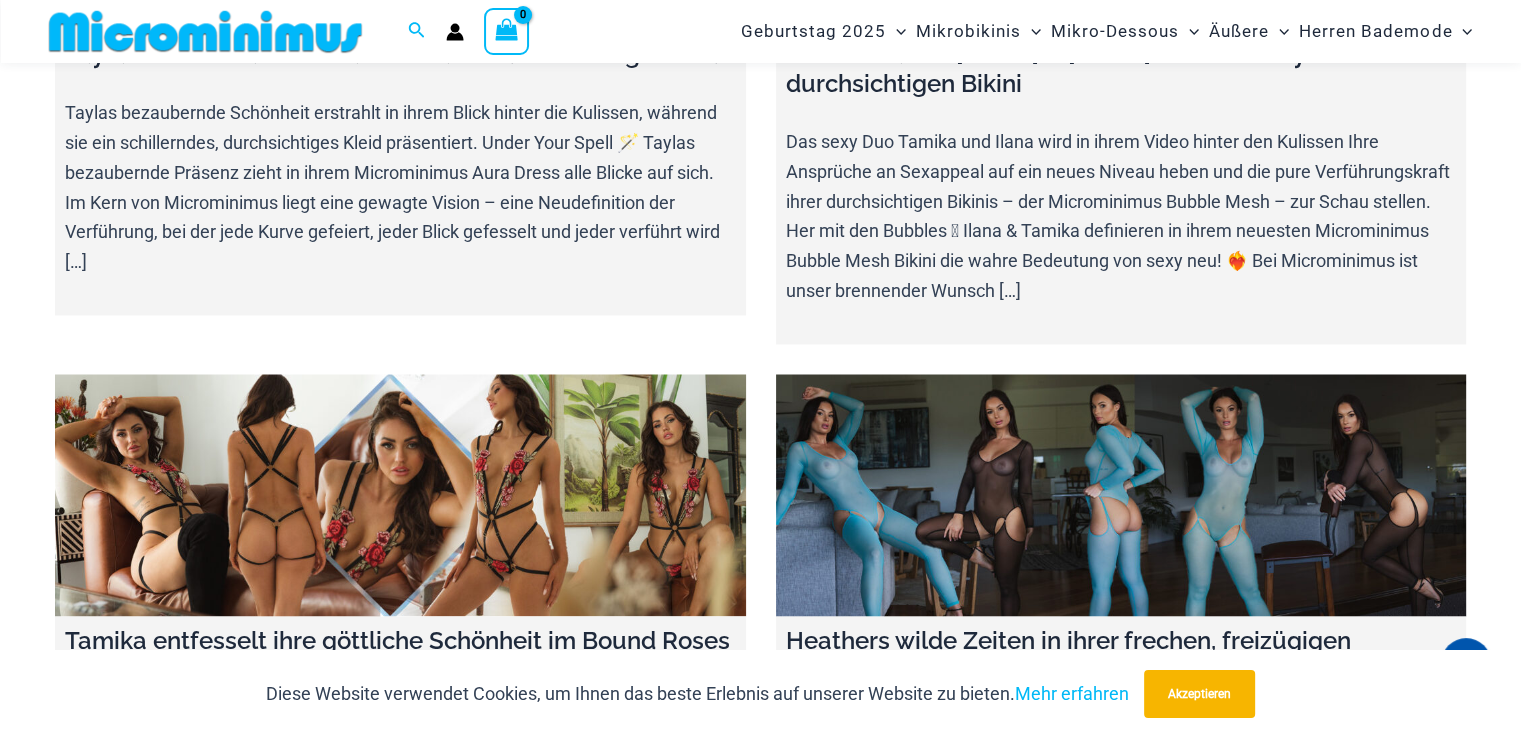 scroll, scrollTop: 11220, scrollLeft: 0, axis: vertical 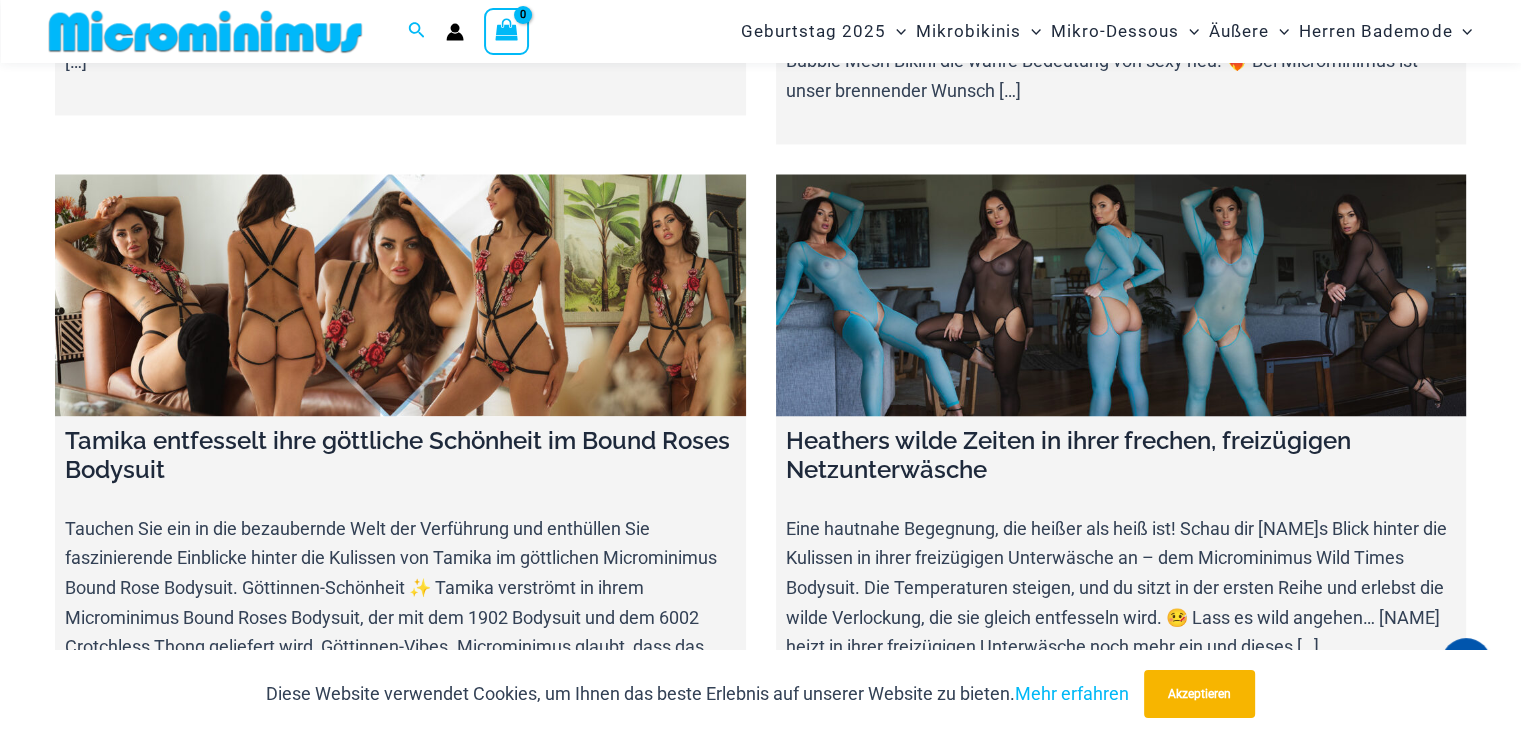 click at bounding box center (1121, 295) 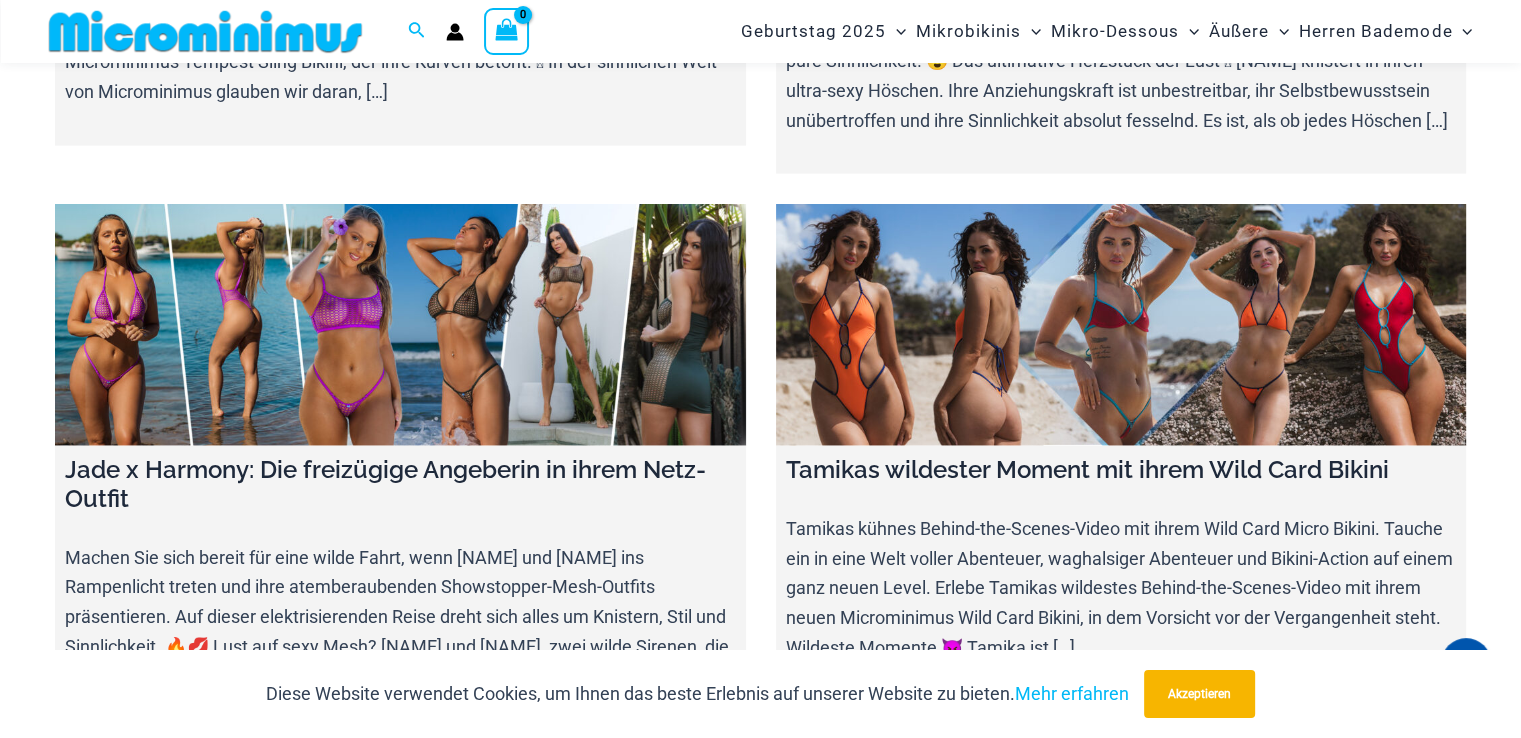 scroll, scrollTop: 12366, scrollLeft: 0, axis: vertical 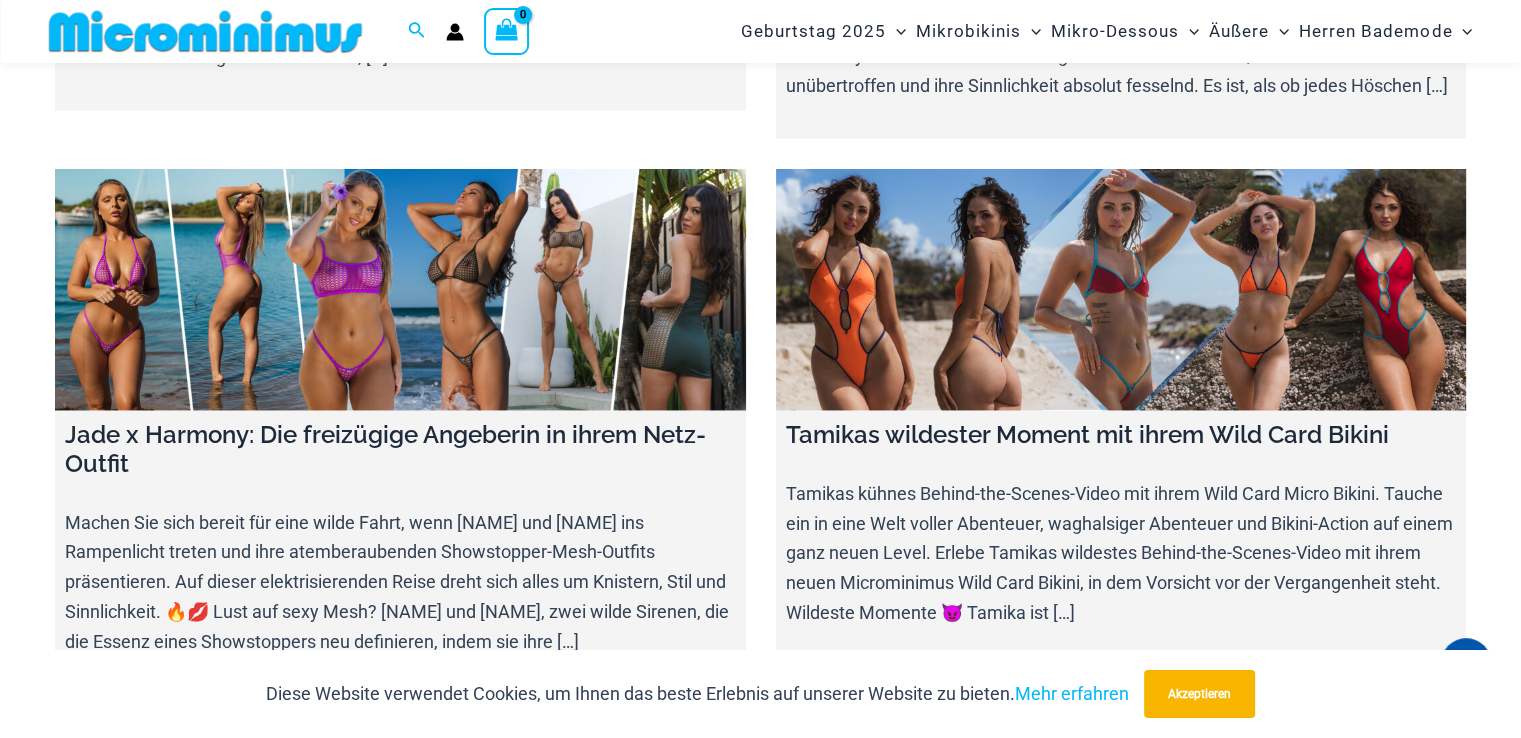 click at bounding box center [400, 290] 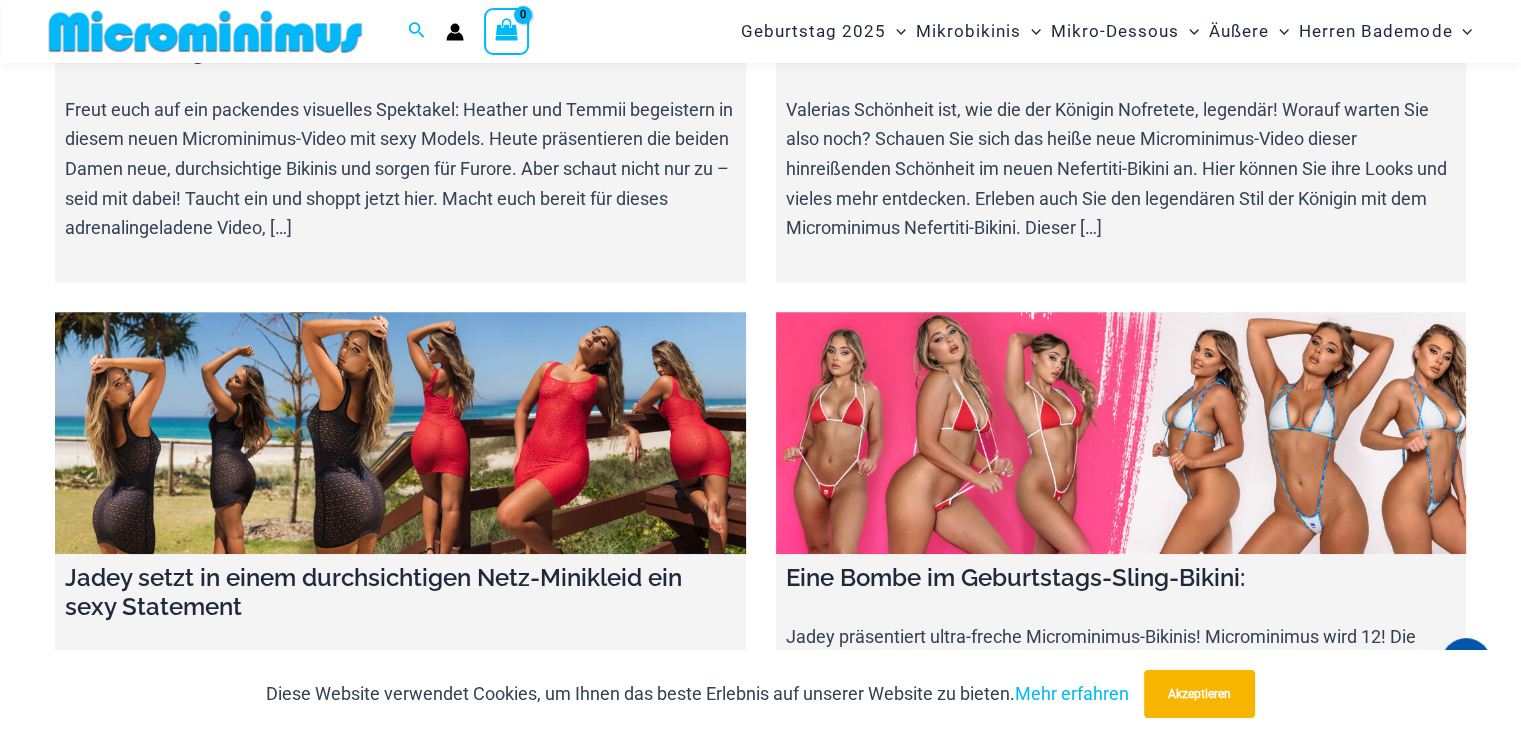 scroll, scrollTop: 16808, scrollLeft: 0, axis: vertical 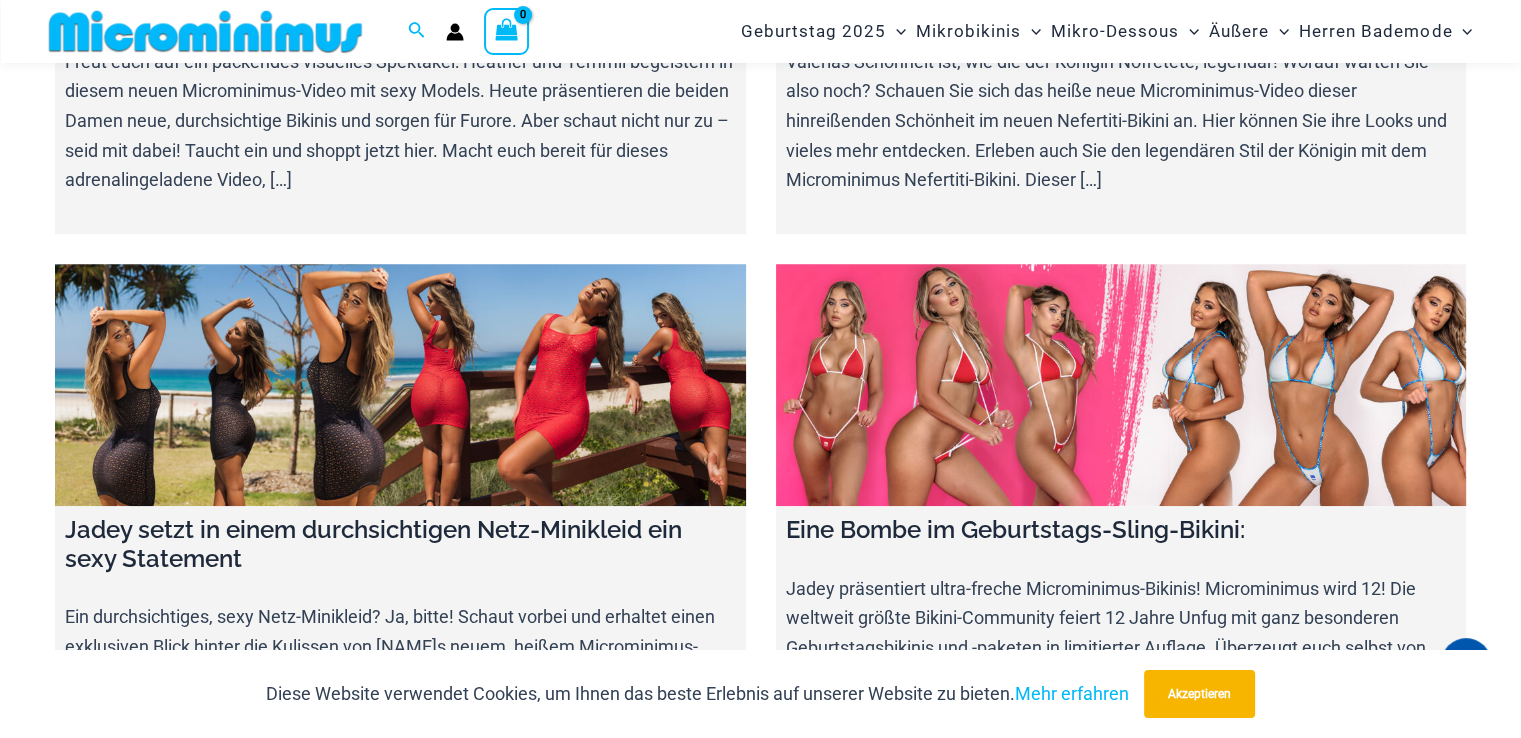 click at bounding box center [1121, 385] 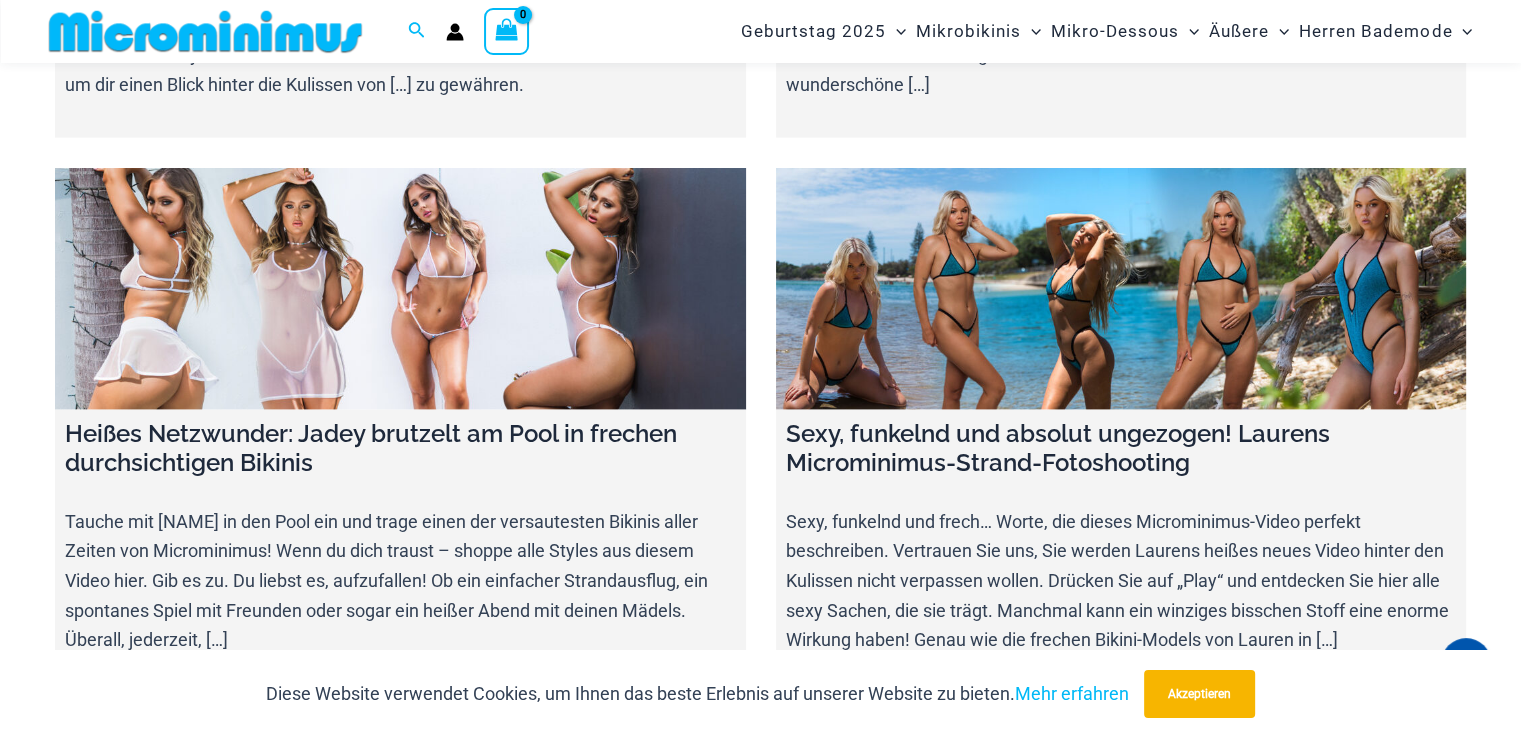 scroll, scrollTop: 19731, scrollLeft: 0, axis: vertical 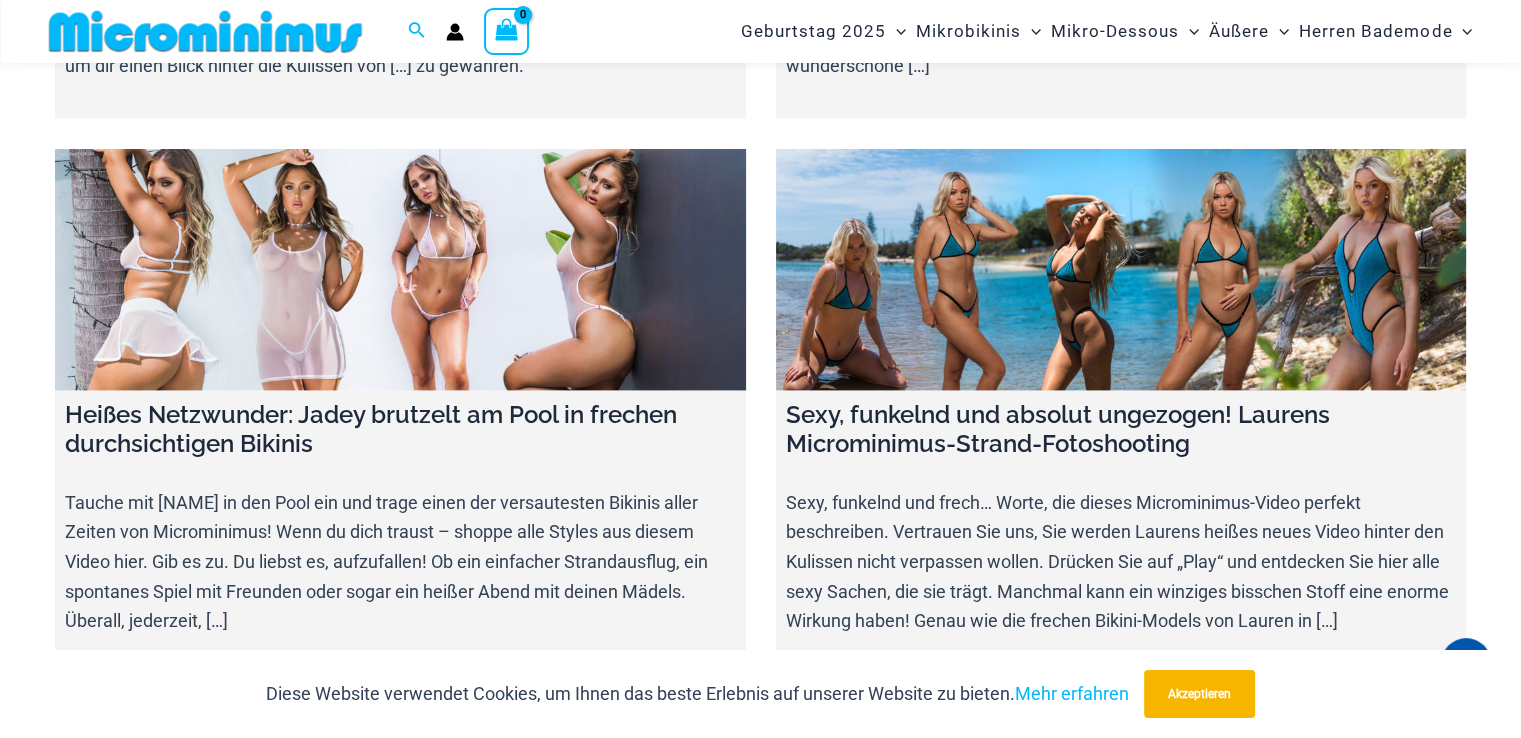 click at bounding box center (400, 270) 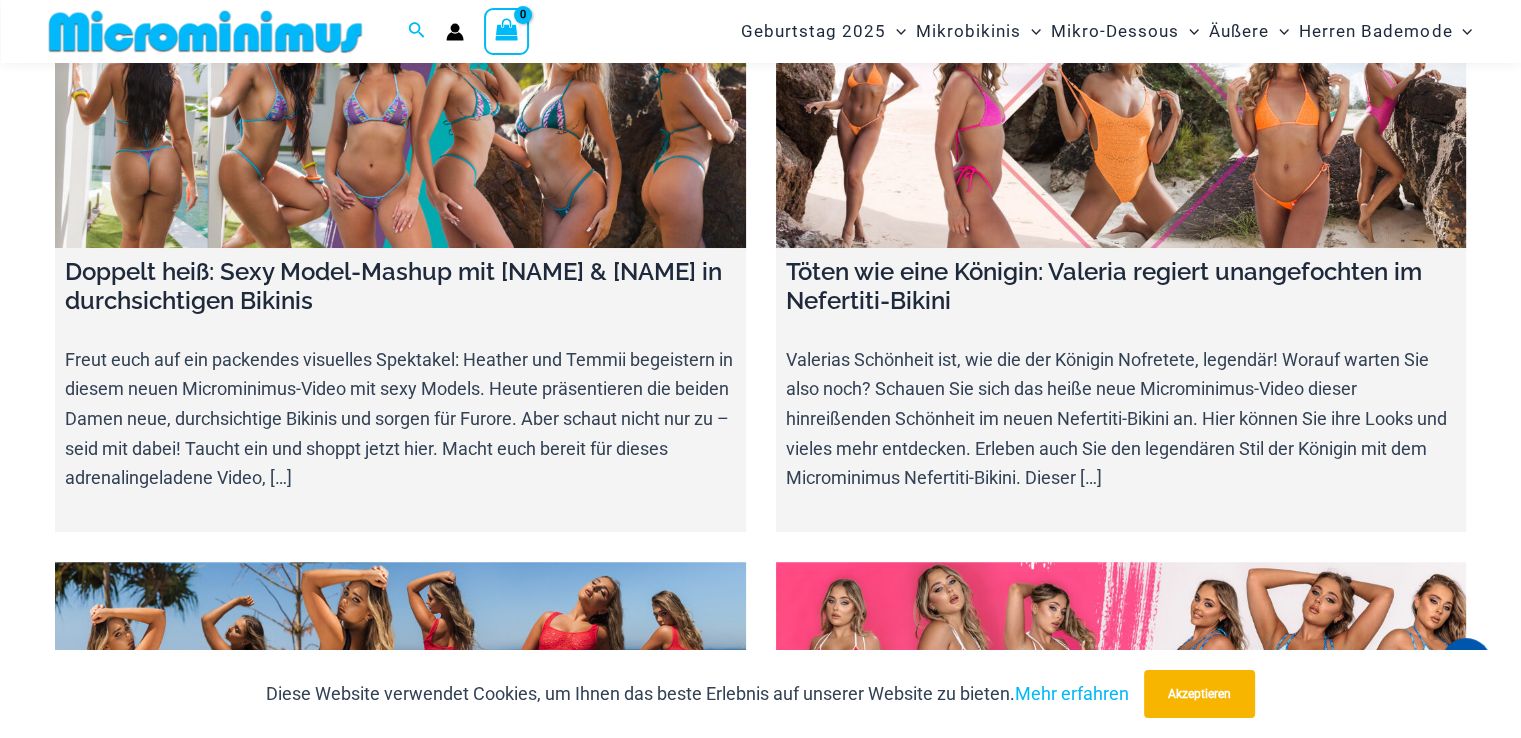 scroll, scrollTop: 16475, scrollLeft: 0, axis: vertical 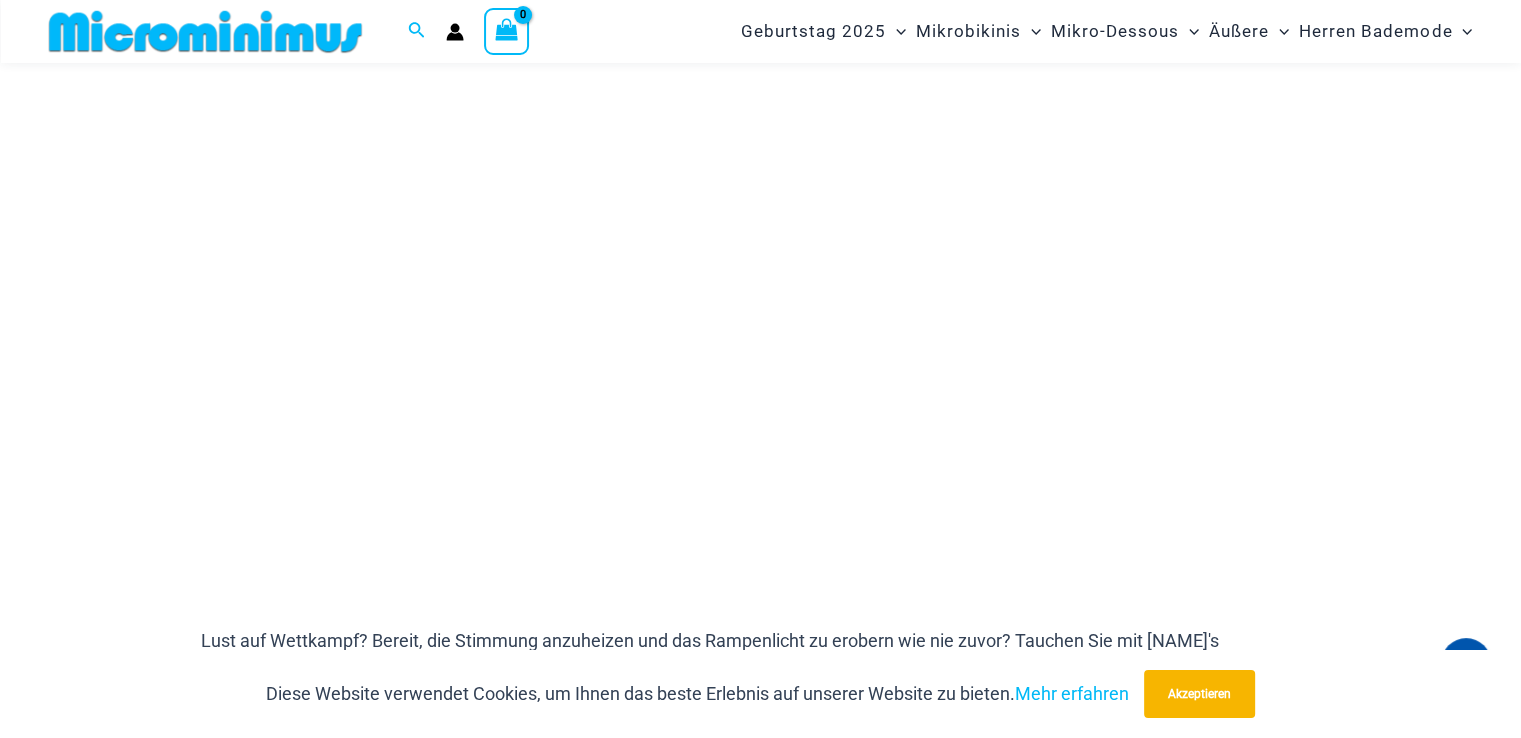click on "Jadeys heiße Wahl für den Bikini-Wettbewerb 👄 Von
Roselle
/  24. April 2024
Bikini-Wettbewerb
Hallo, Strandgöttinnen und furchtlose Frauen, die für Bikini-Showdowns leben! Ihr lümmelt also mit einem Drink in der Sonne, als jemand die Idee eines Bikini-Wettbewerbs in den Raum wirft. Und warum nicht? Stürzt euch in den  Microminimus-Bikini-Wettbewerb
Mikro-Bikini
Der perfekte Bikini" at bounding box center [760, 1385] 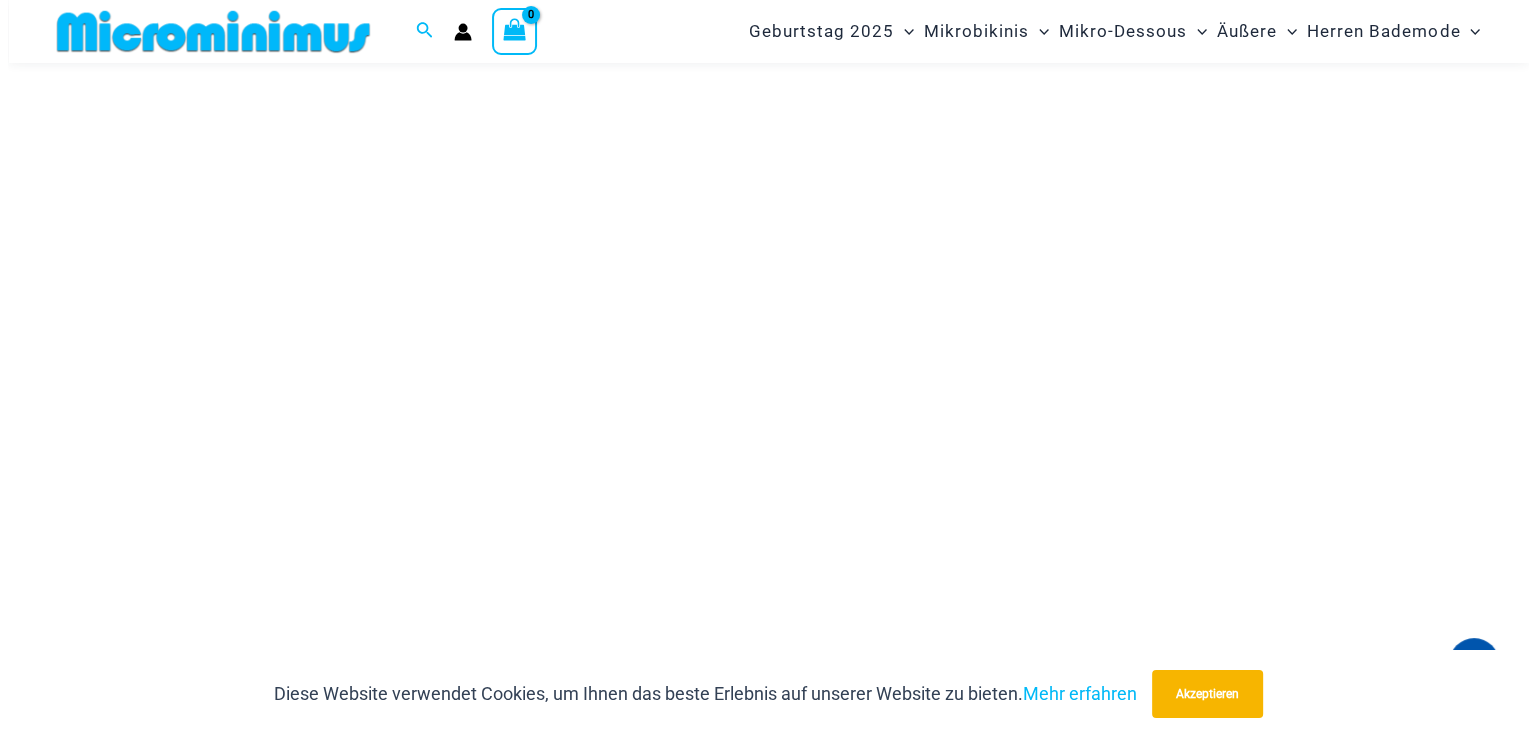 scroll, scrollTop: 382, scrollLeft: 0, axis: vertical 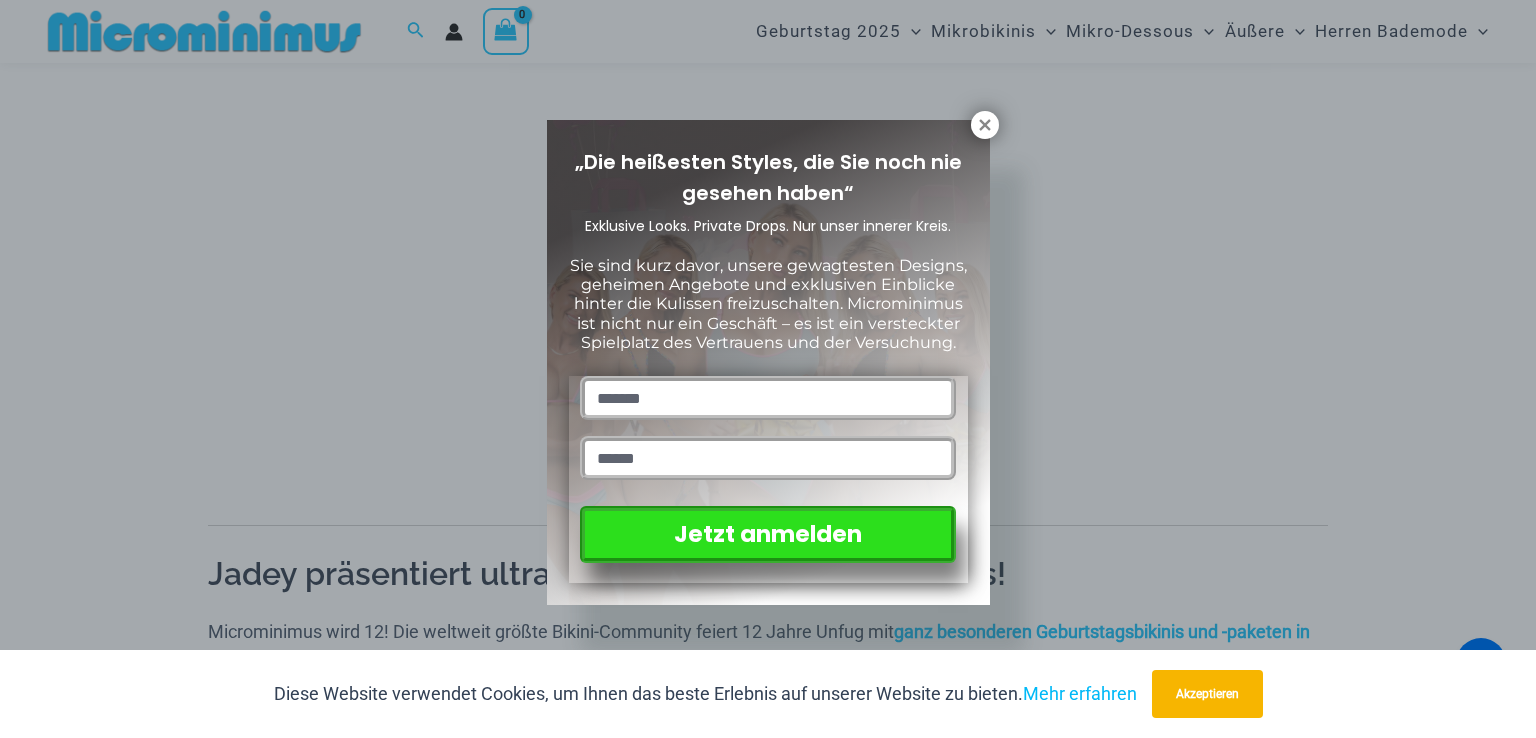 click on "„Die heißesten Styles, die Sie noch nie gesehen haben“ Exklusive Looks. Private Drops. Nur unser innerer Kreis. Sie sind kurz davor, unsere gewagtesten Designs, geheimen Angebote und exklusiven Einblicke hinter die Kulissen freizuschalten. Microminimus ist nicht nur ein Geschäft – es ist ein versteckter Spielplatz des Vertrauens und der Versuchung. Jetzt anmelden" at bounding box center [768, 369] 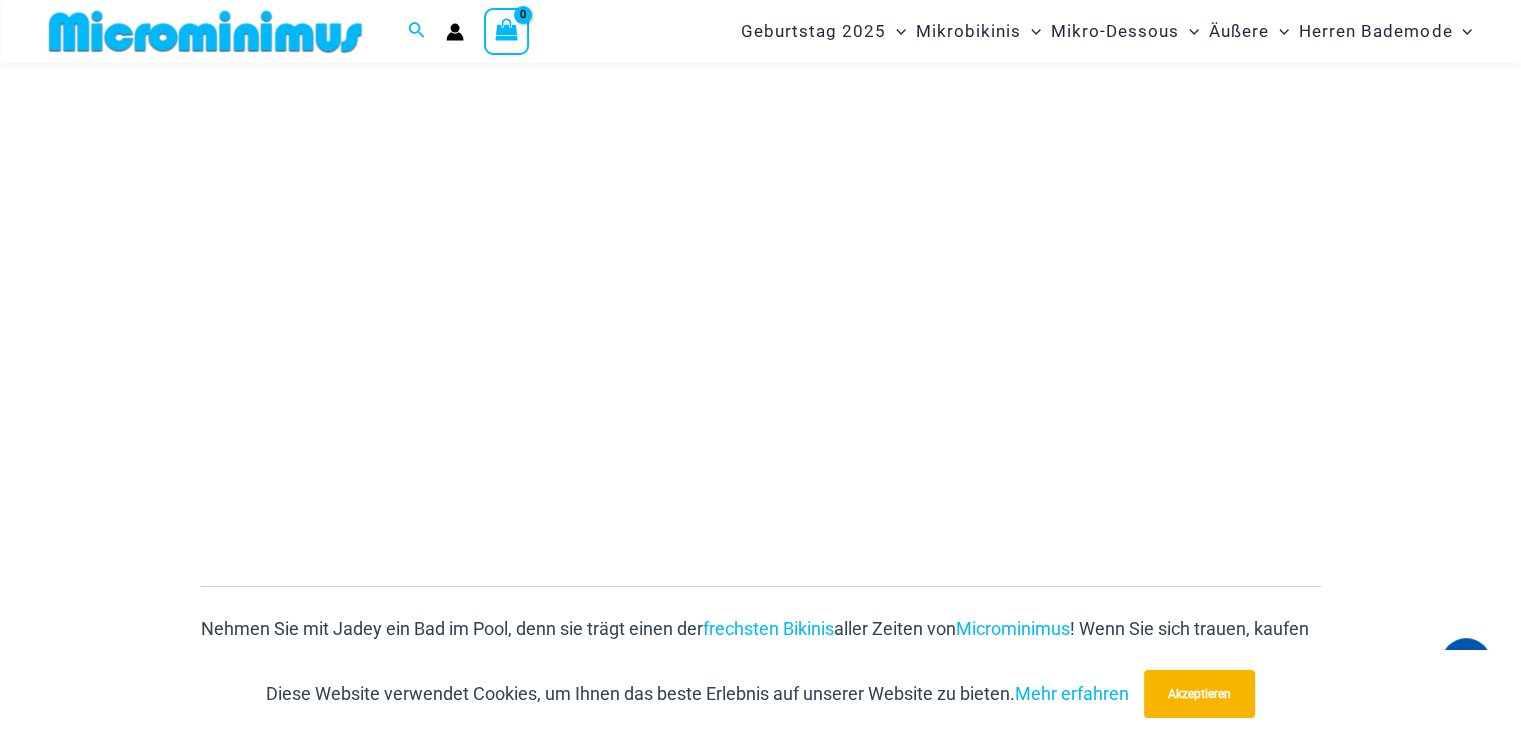 scroll, scrollTop: 383, scrollLeft: 0, axis: vertical 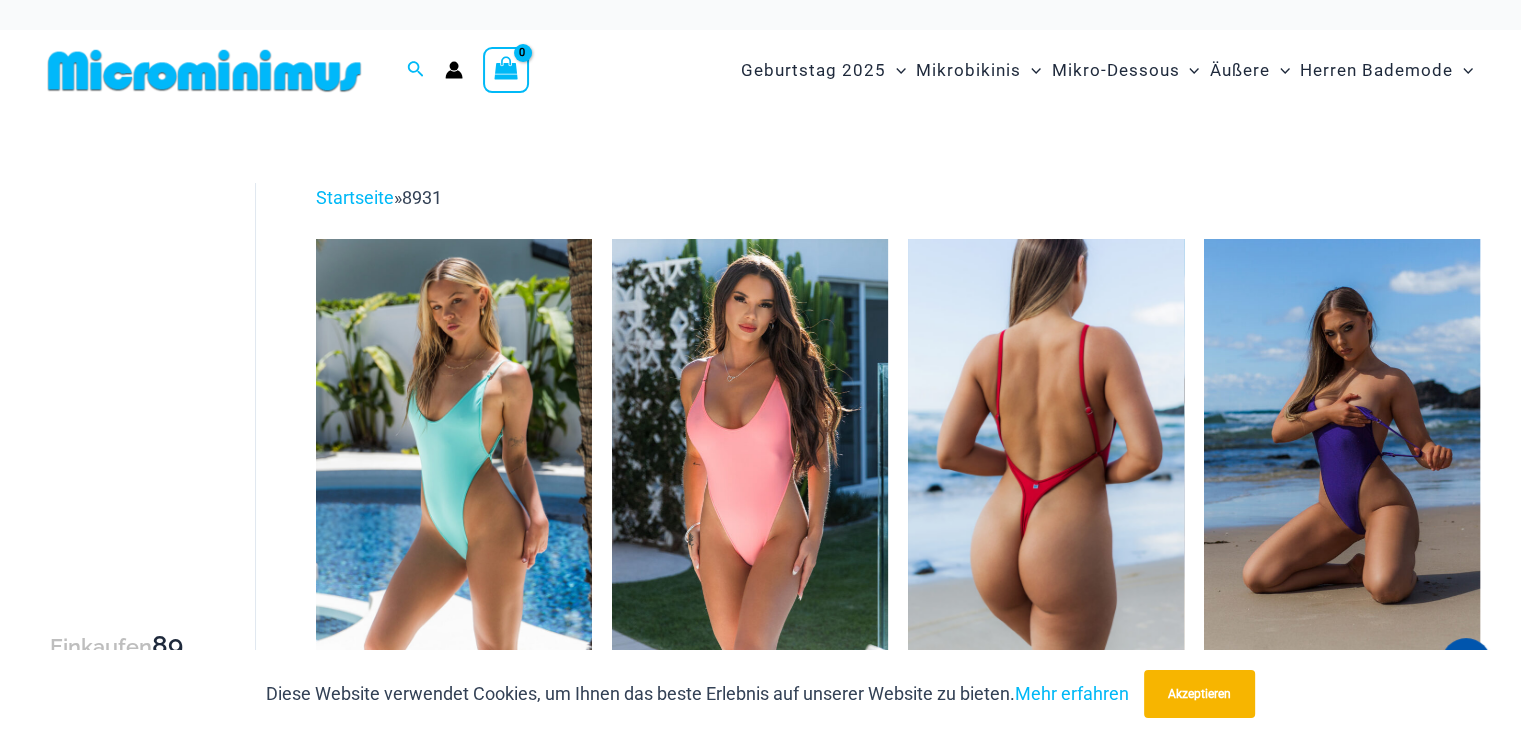click at bounding box center (1046, 446) 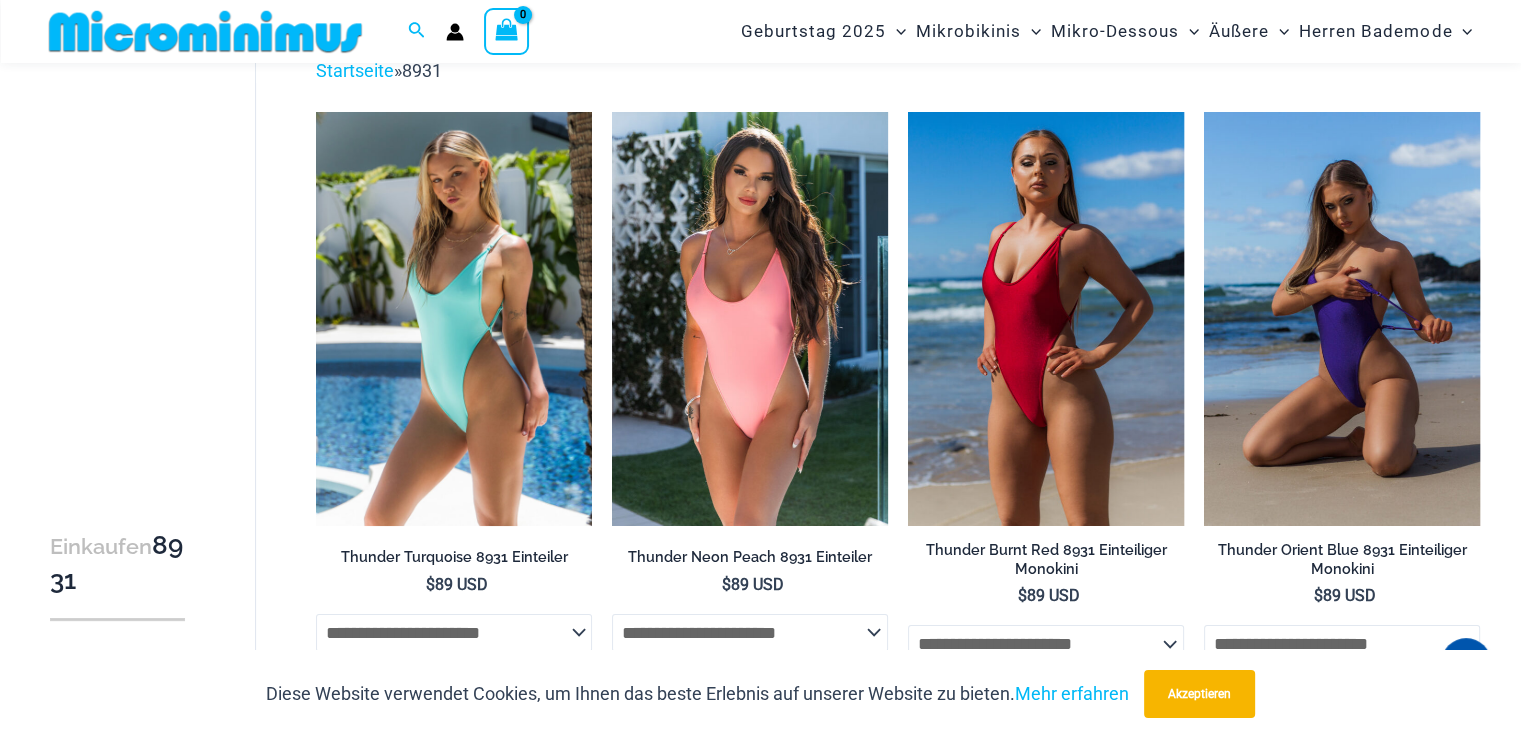 scroll, scrollTop: 0, scrollLeft: 0, axis: both 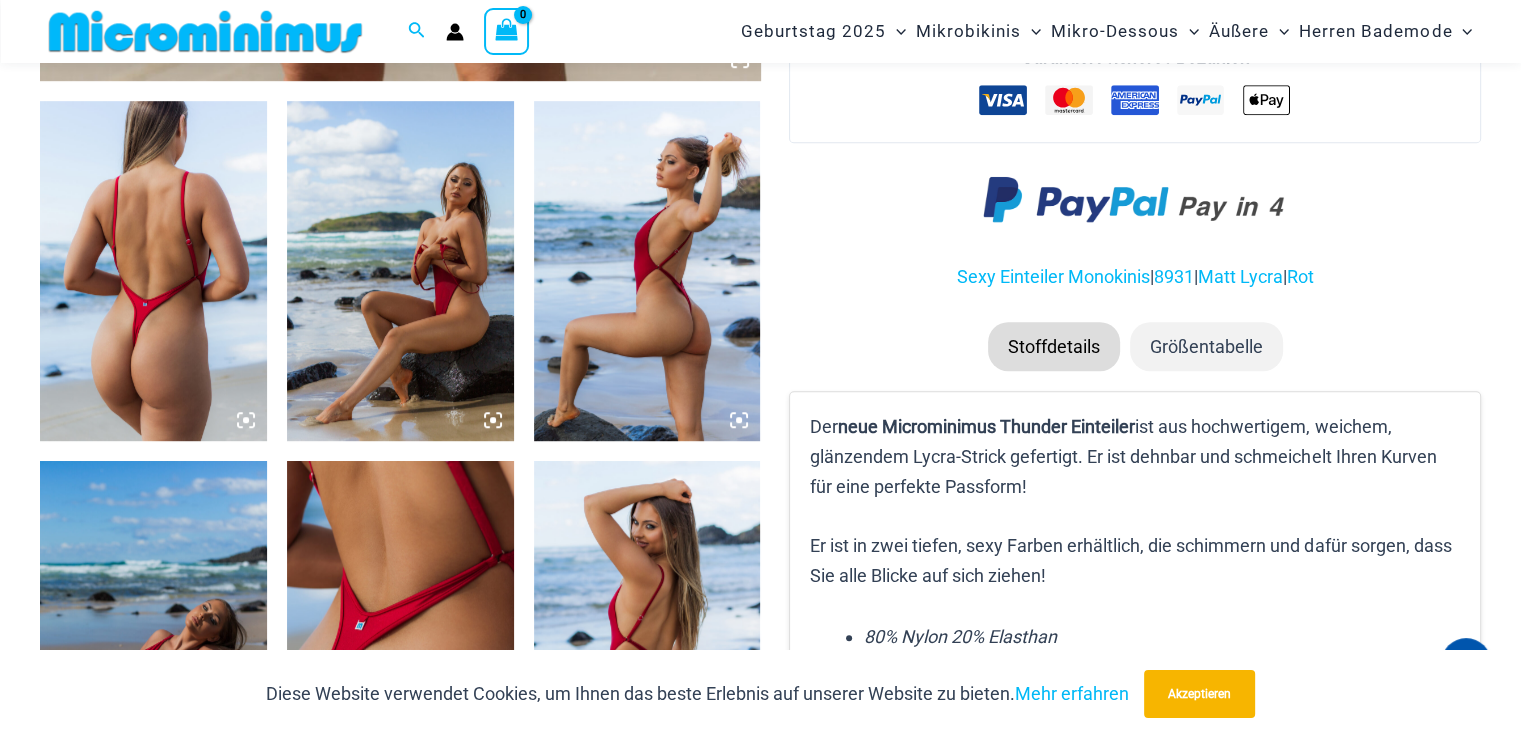 click at bounding box center [400, 271] 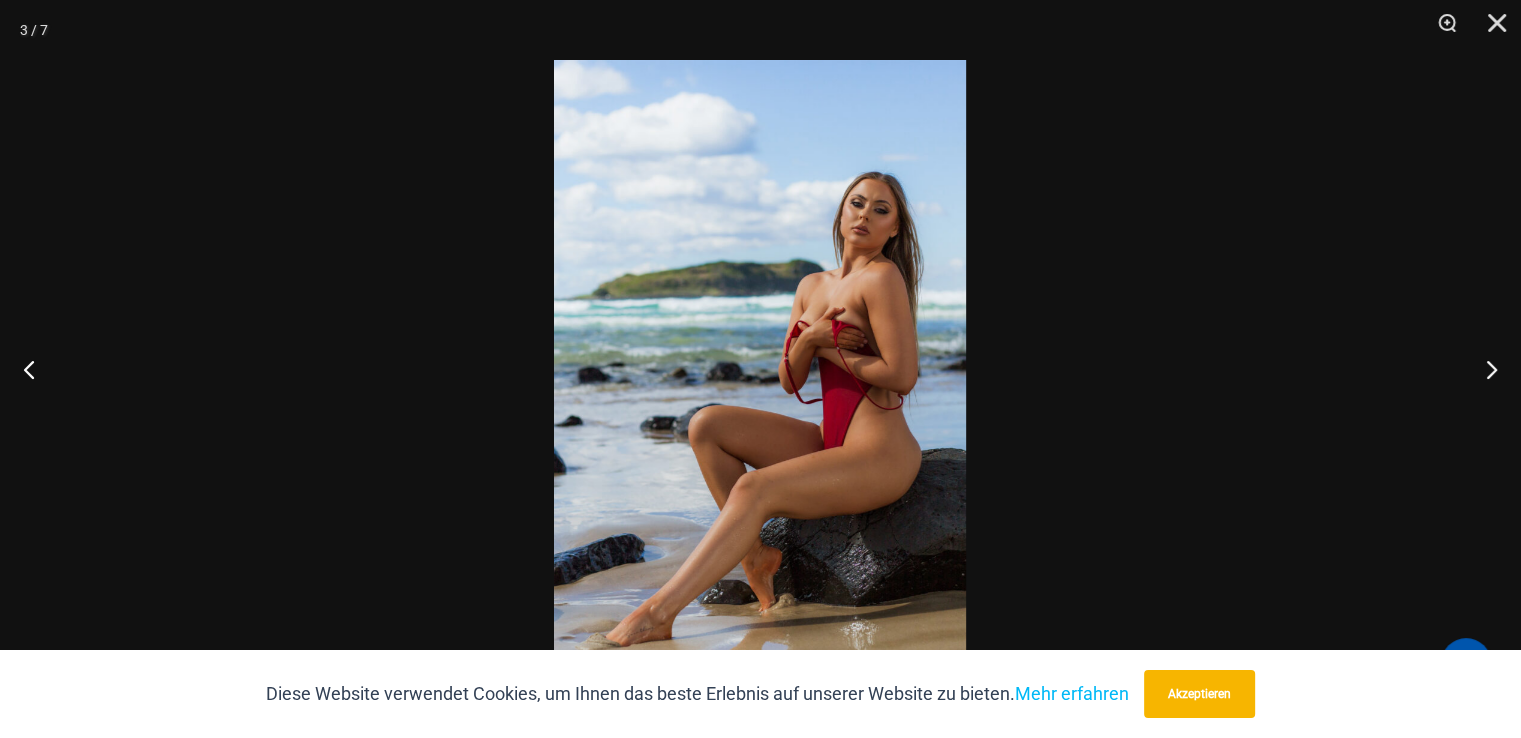 click at bounding box center (760, 369) 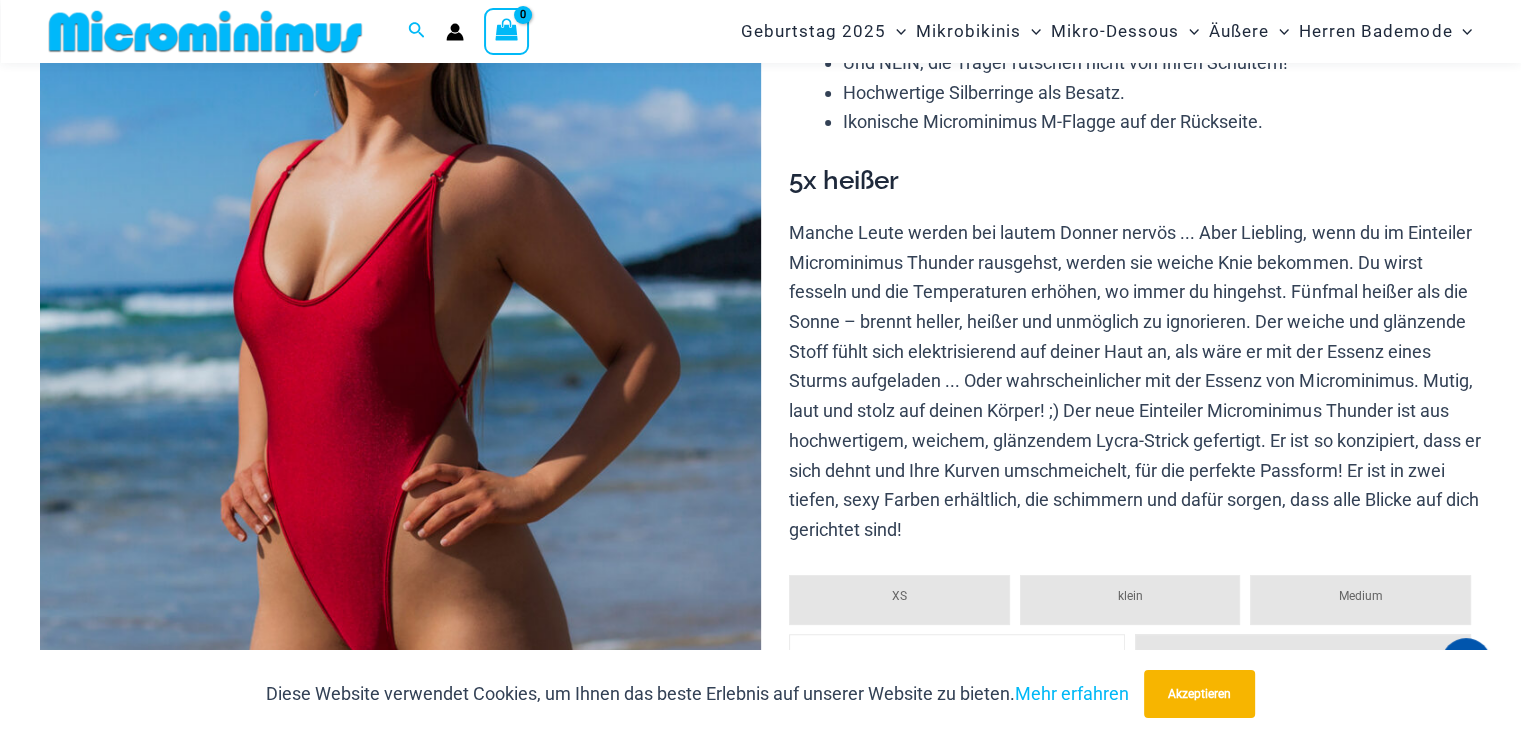 scroll, scrollTop: 282, scrollLeft: 0, axis: vertical 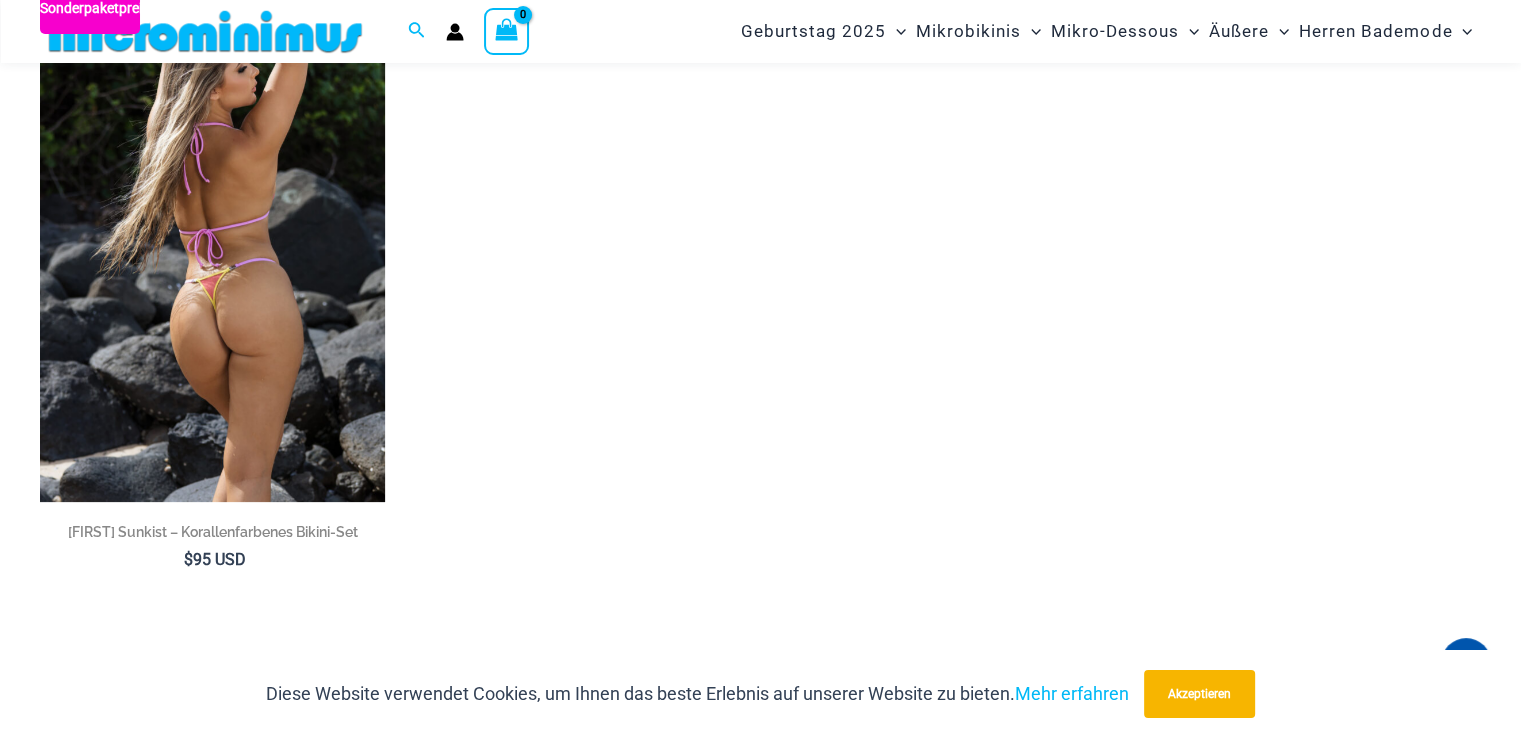 click at bounding box center [212, 243] 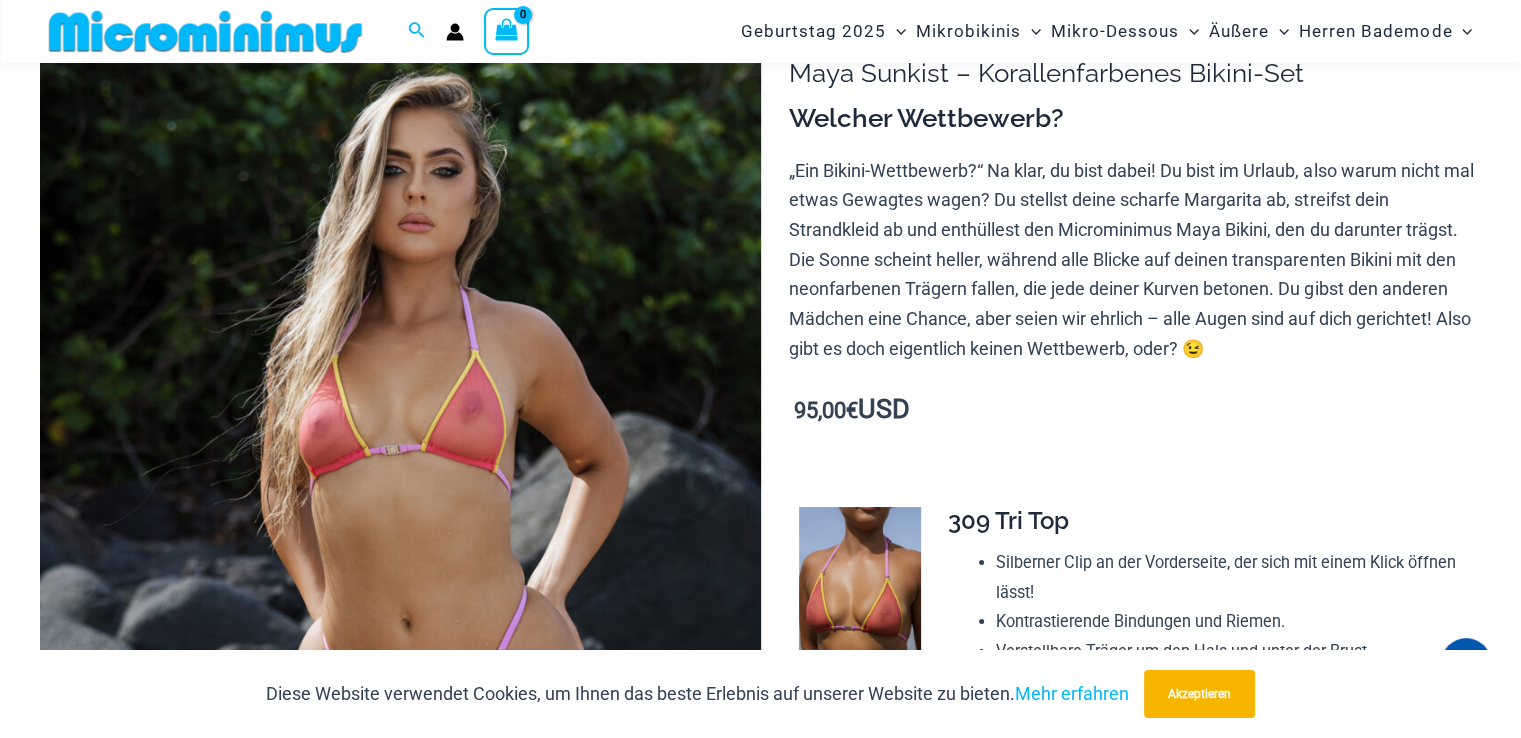 scroll, scrollTop: 304, scrollLeft: 0, axis: vertical 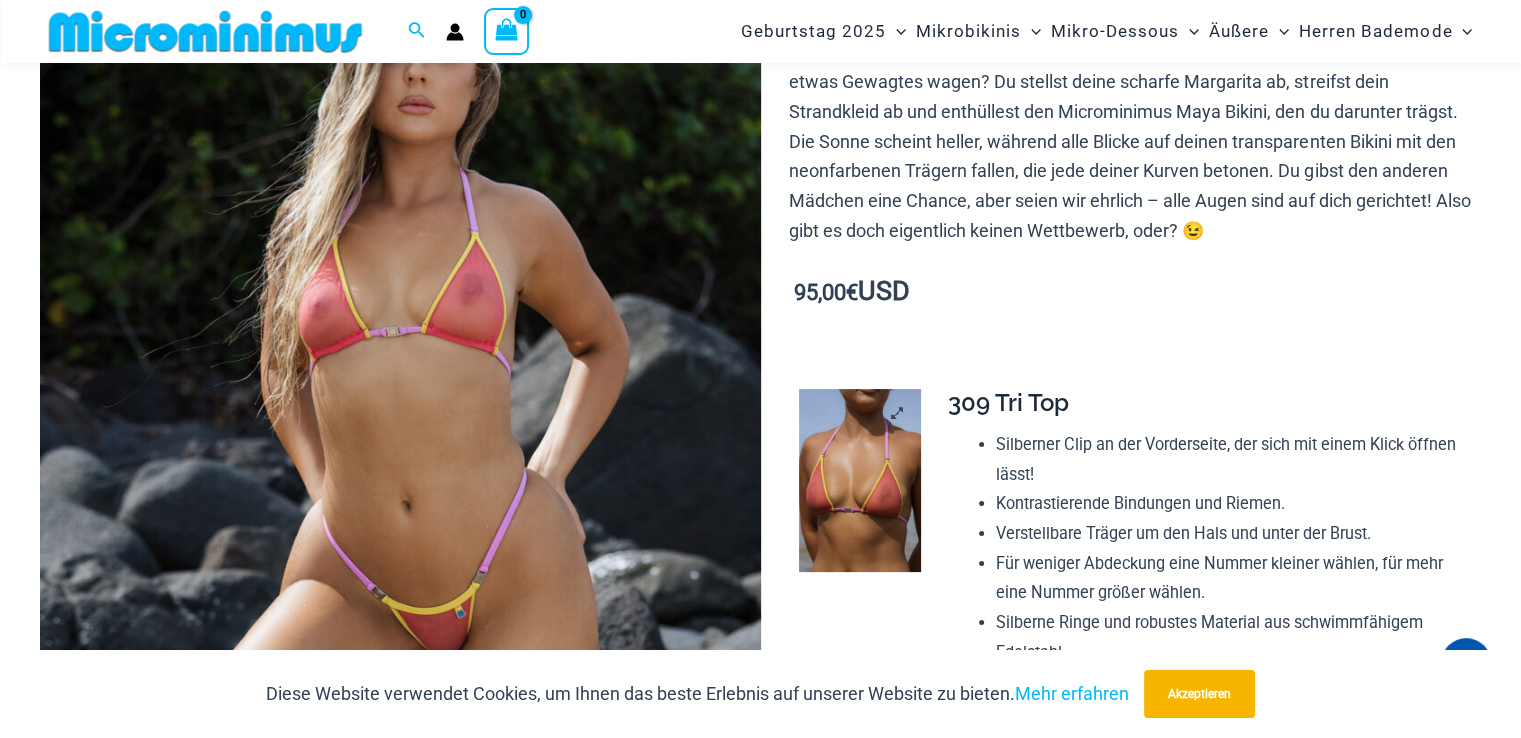click at bounding box center (860, 480) 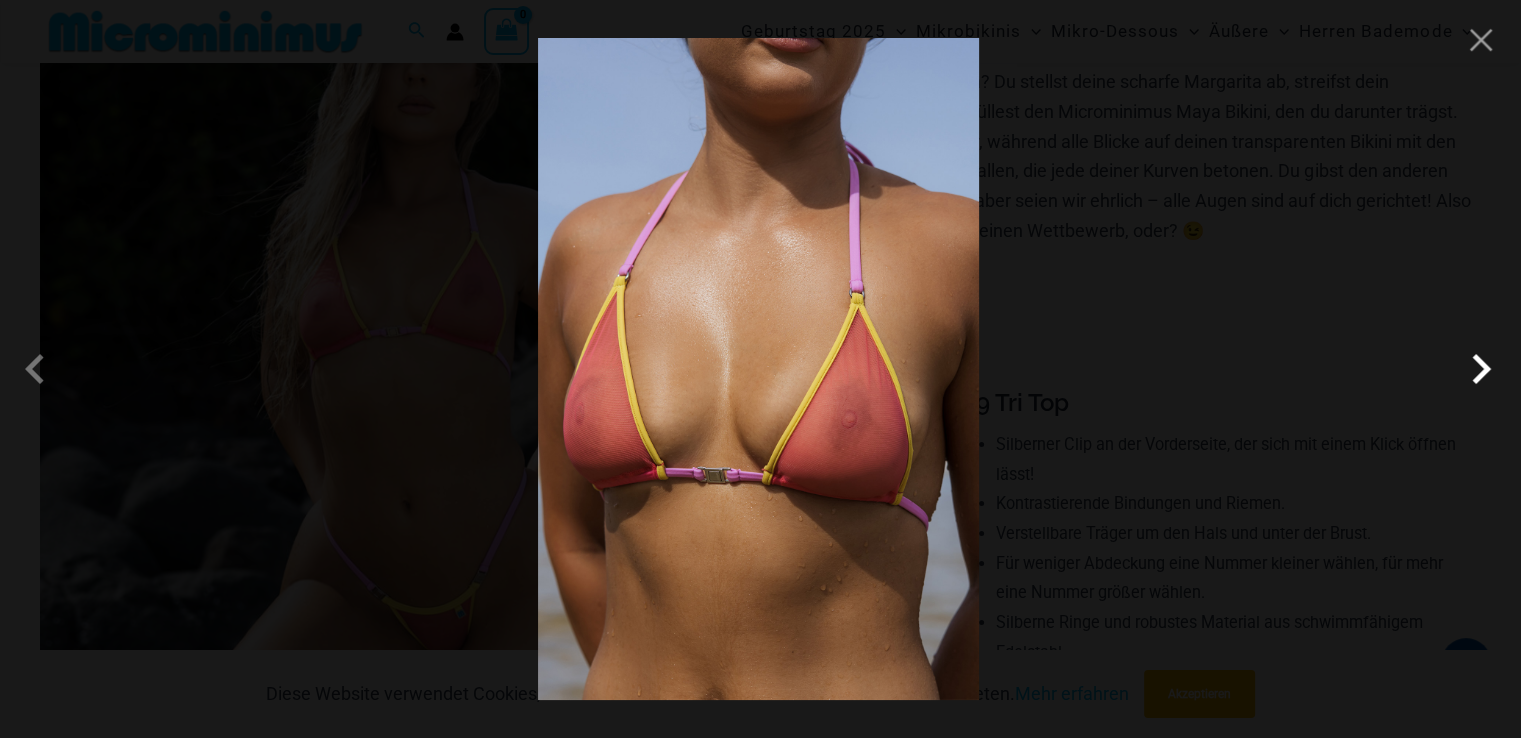 click at bounding box center [1481, 369] 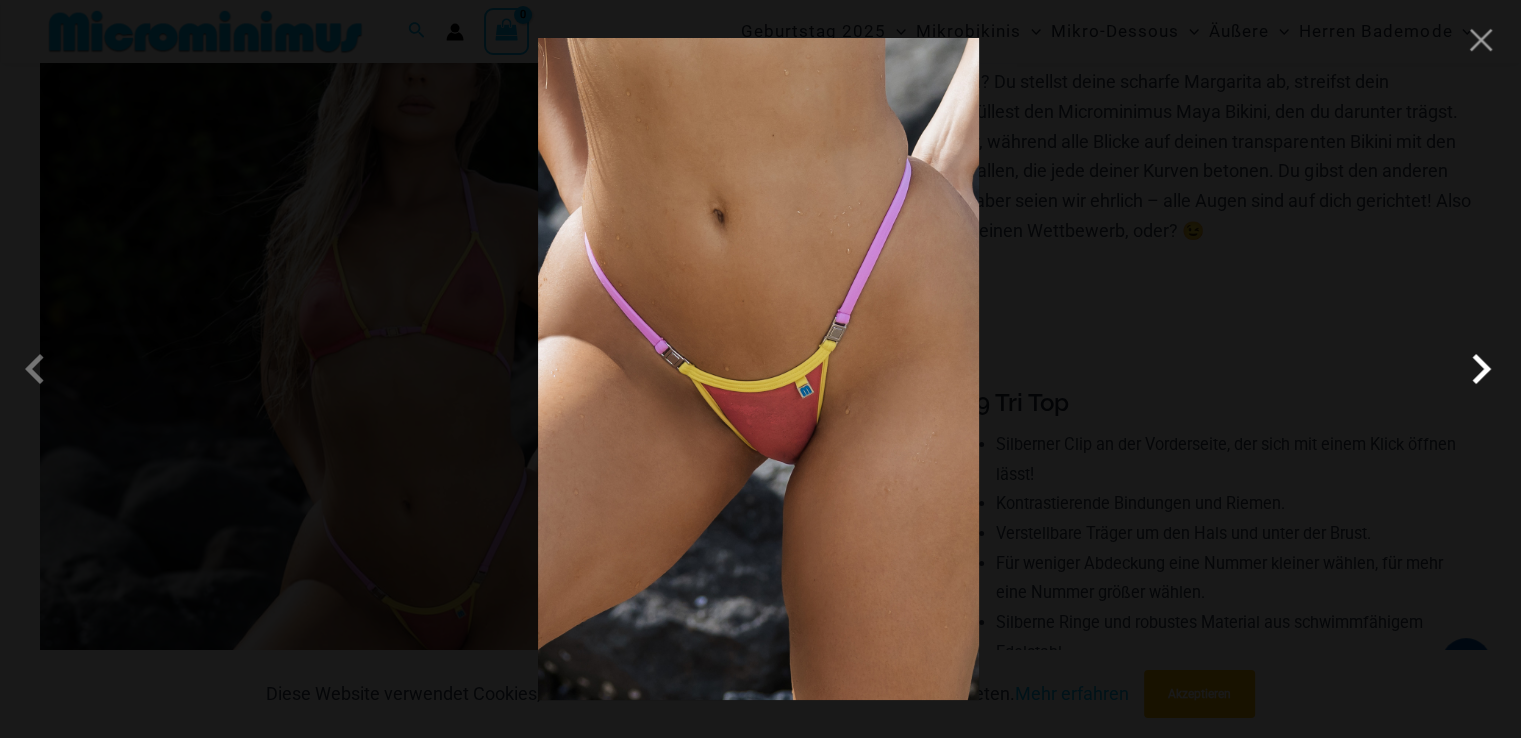 click at bounding box center (1481, 369) 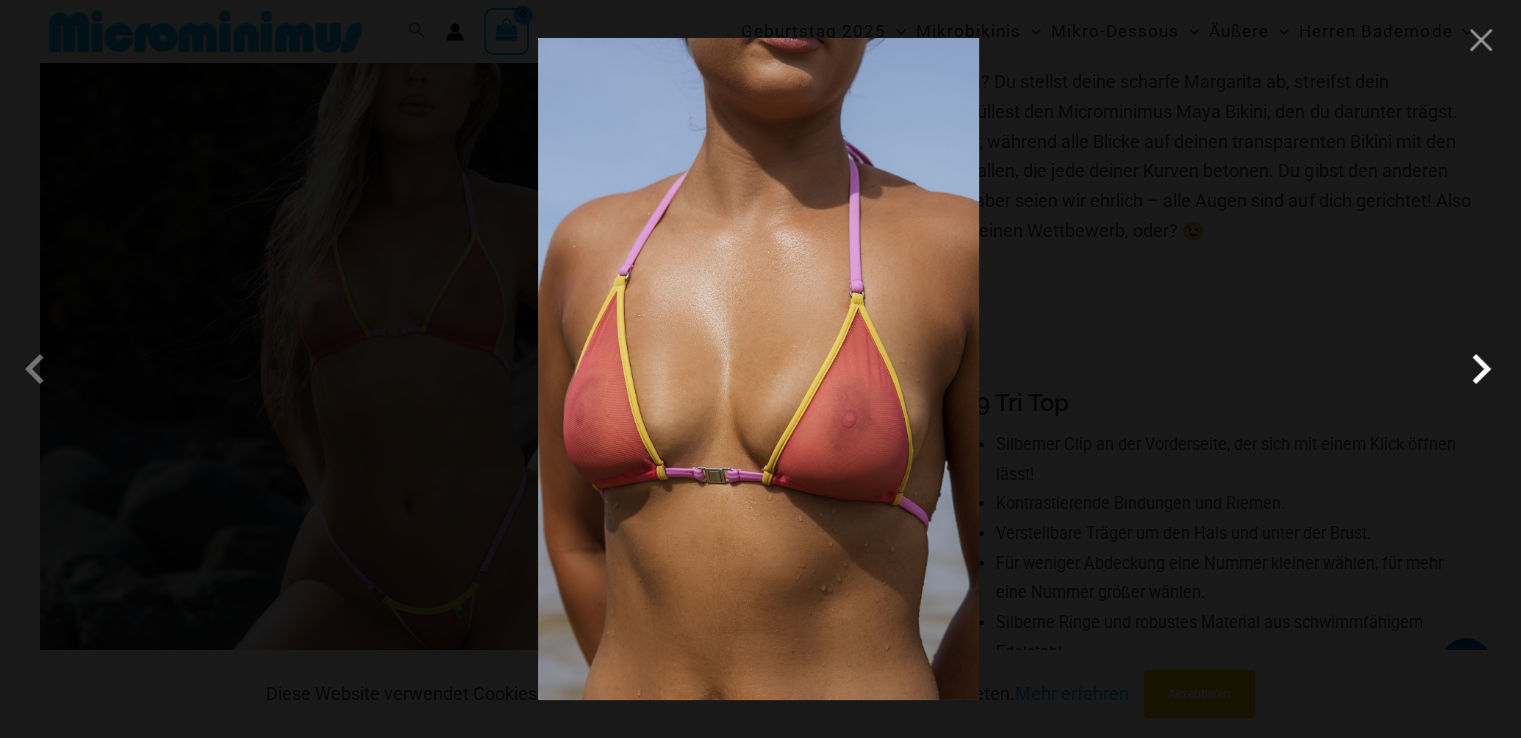 click at bounding box center (1481, 369) 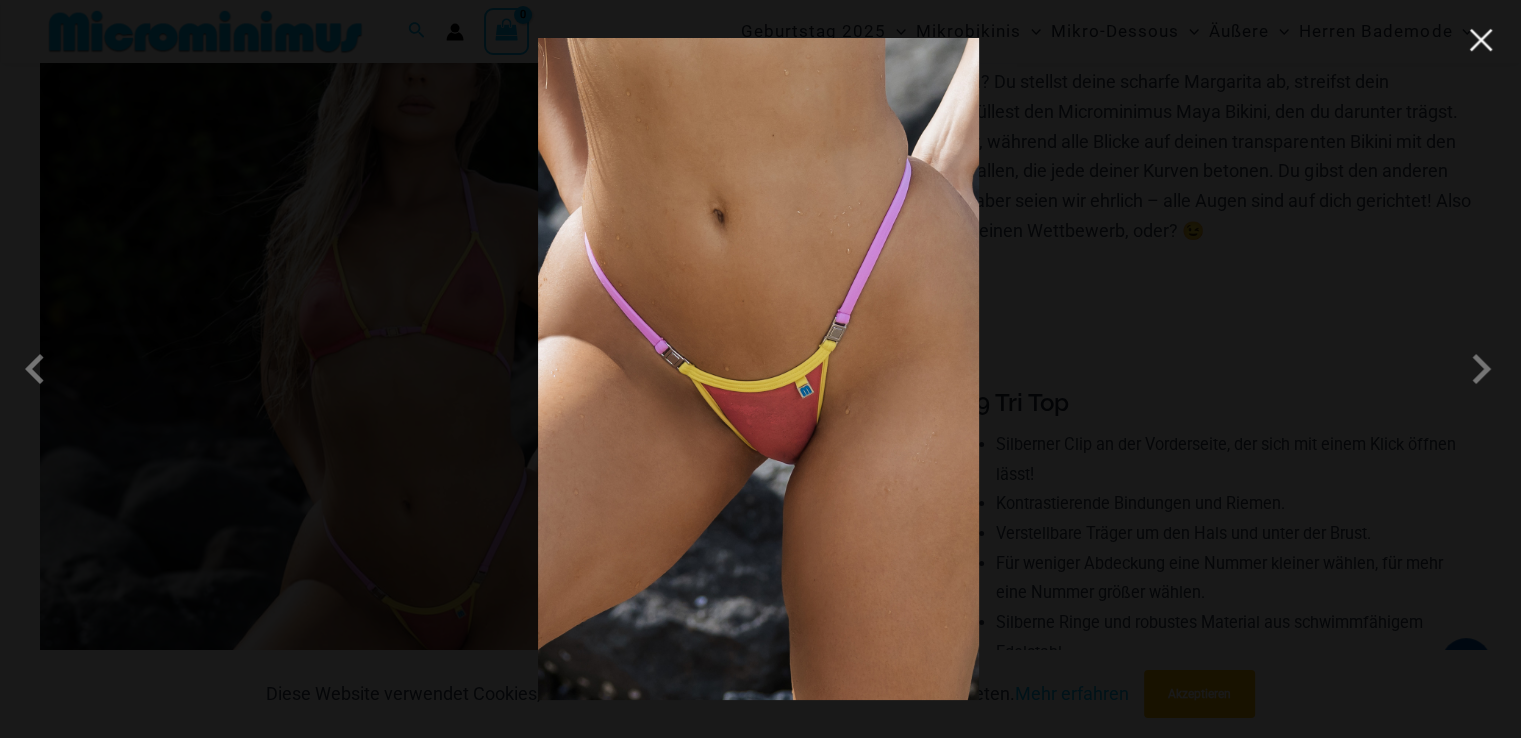 click at bounding box center [1481, 40] 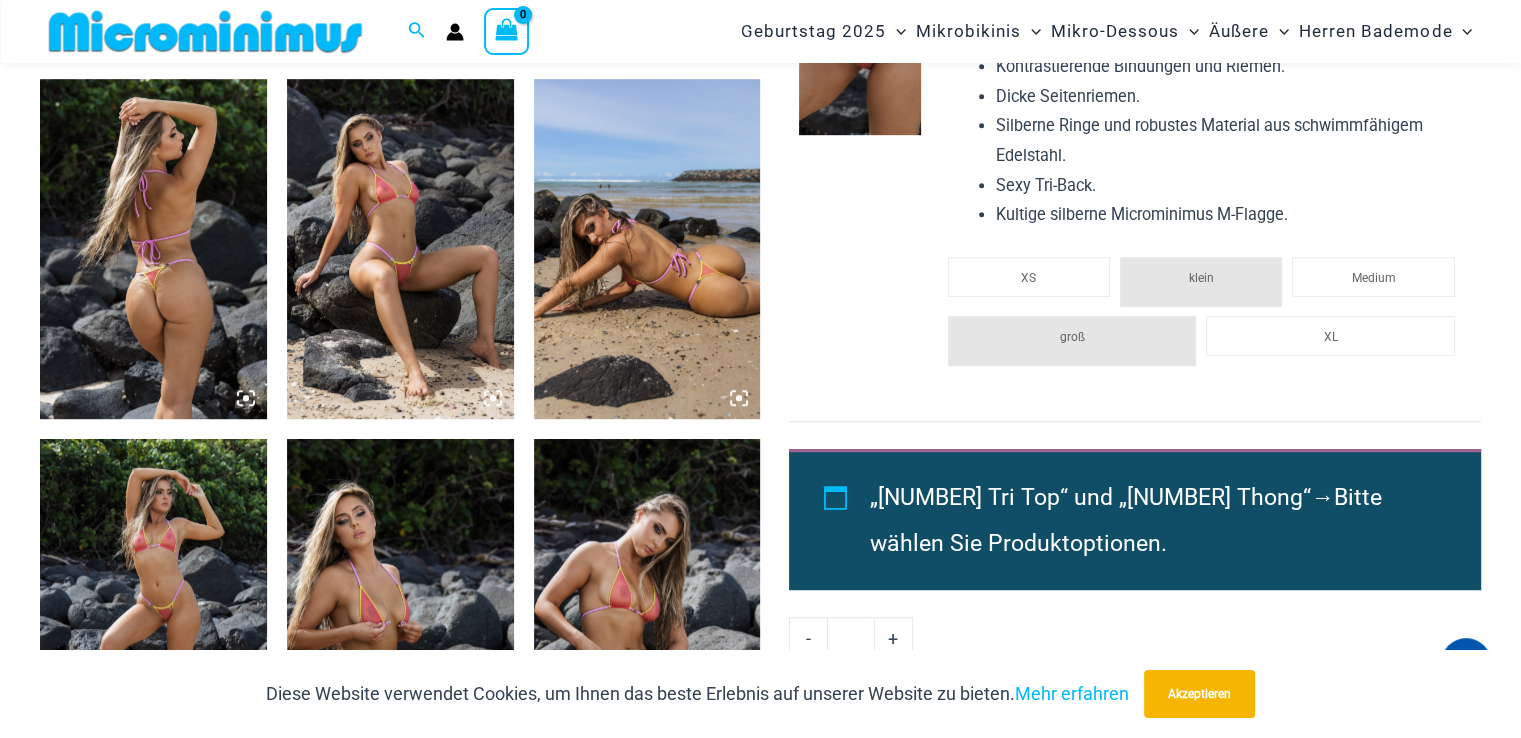 scroll, scrollTop: 1404, scrollLeft: 0, axis: vertical 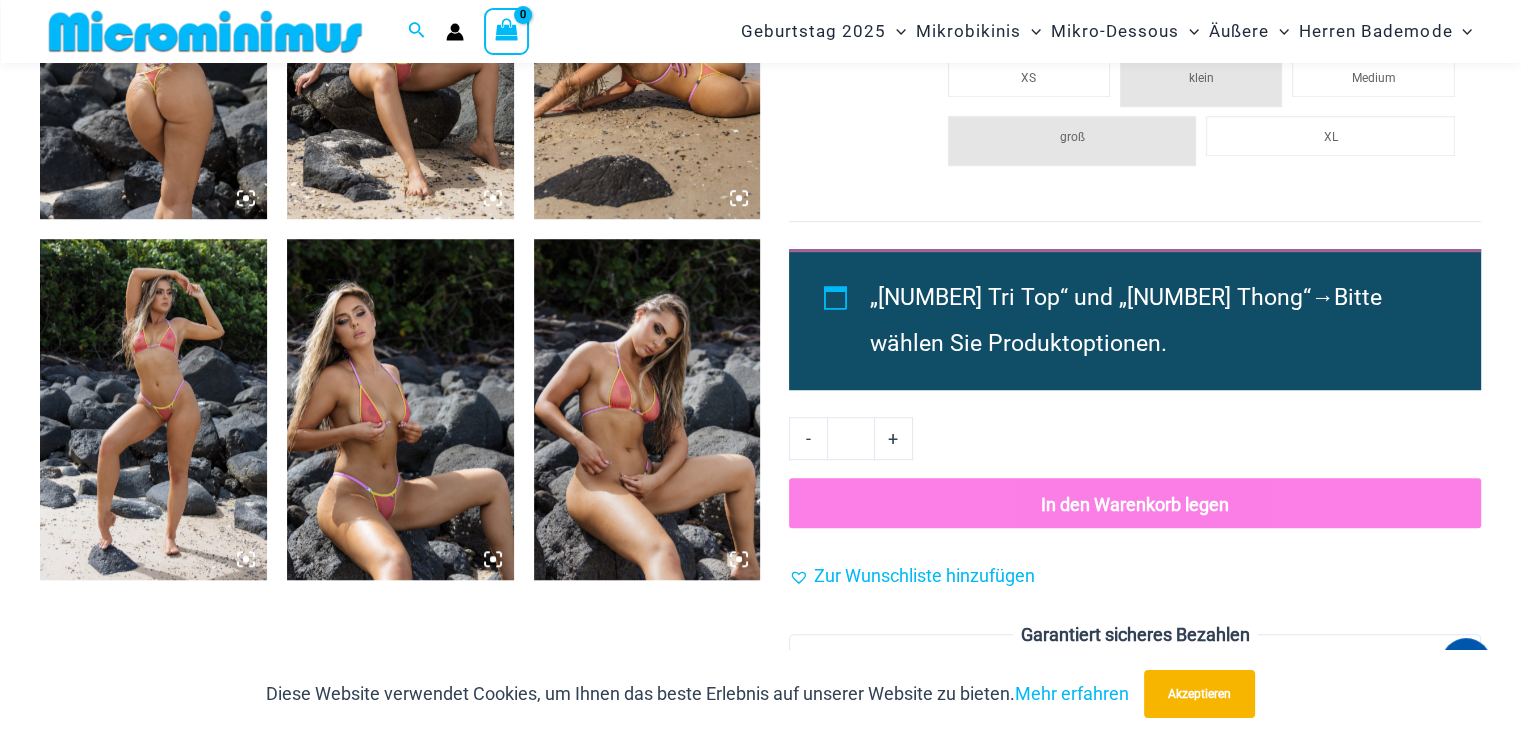 click at bounding box center (153, 409) 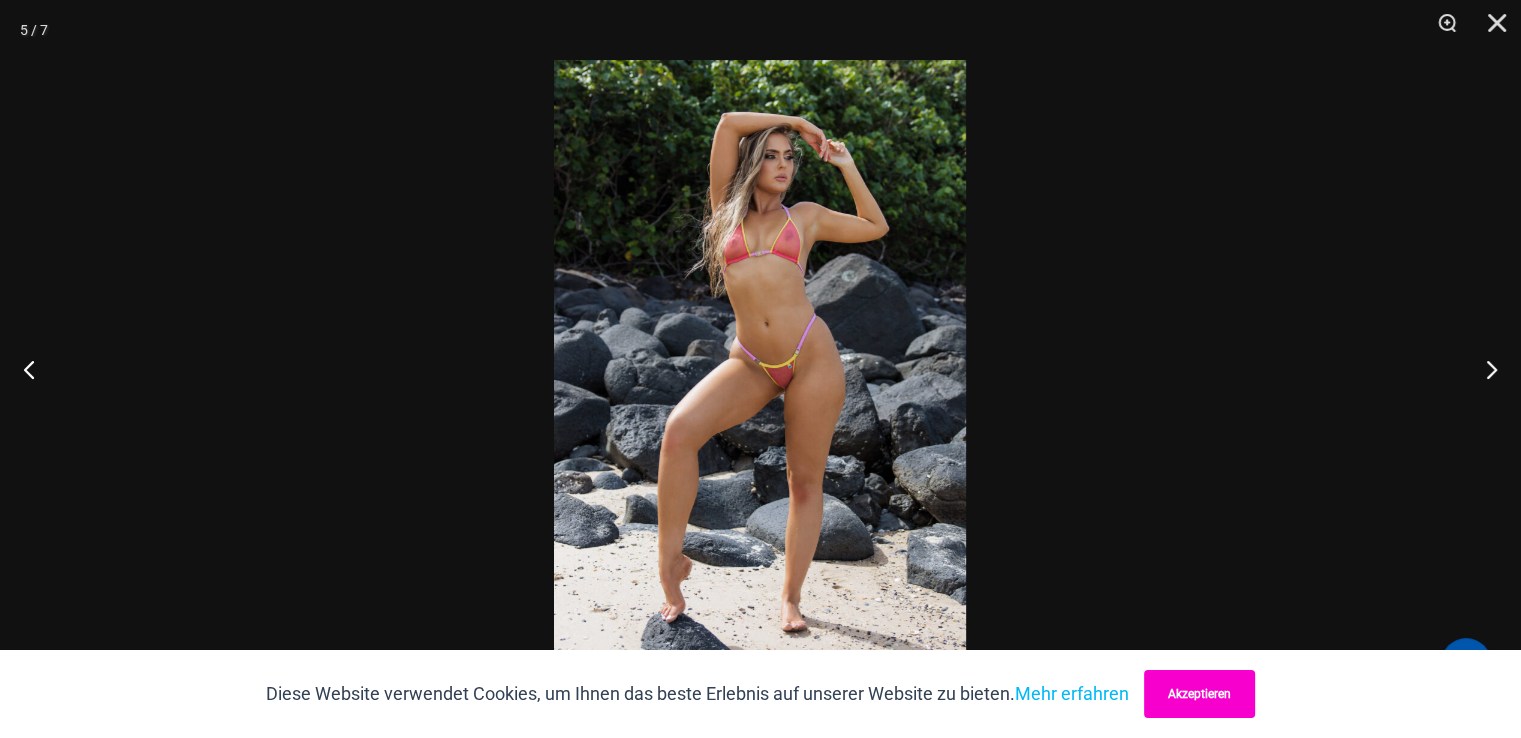click on "Akzeptieren" at bounding box center [1199, 694] 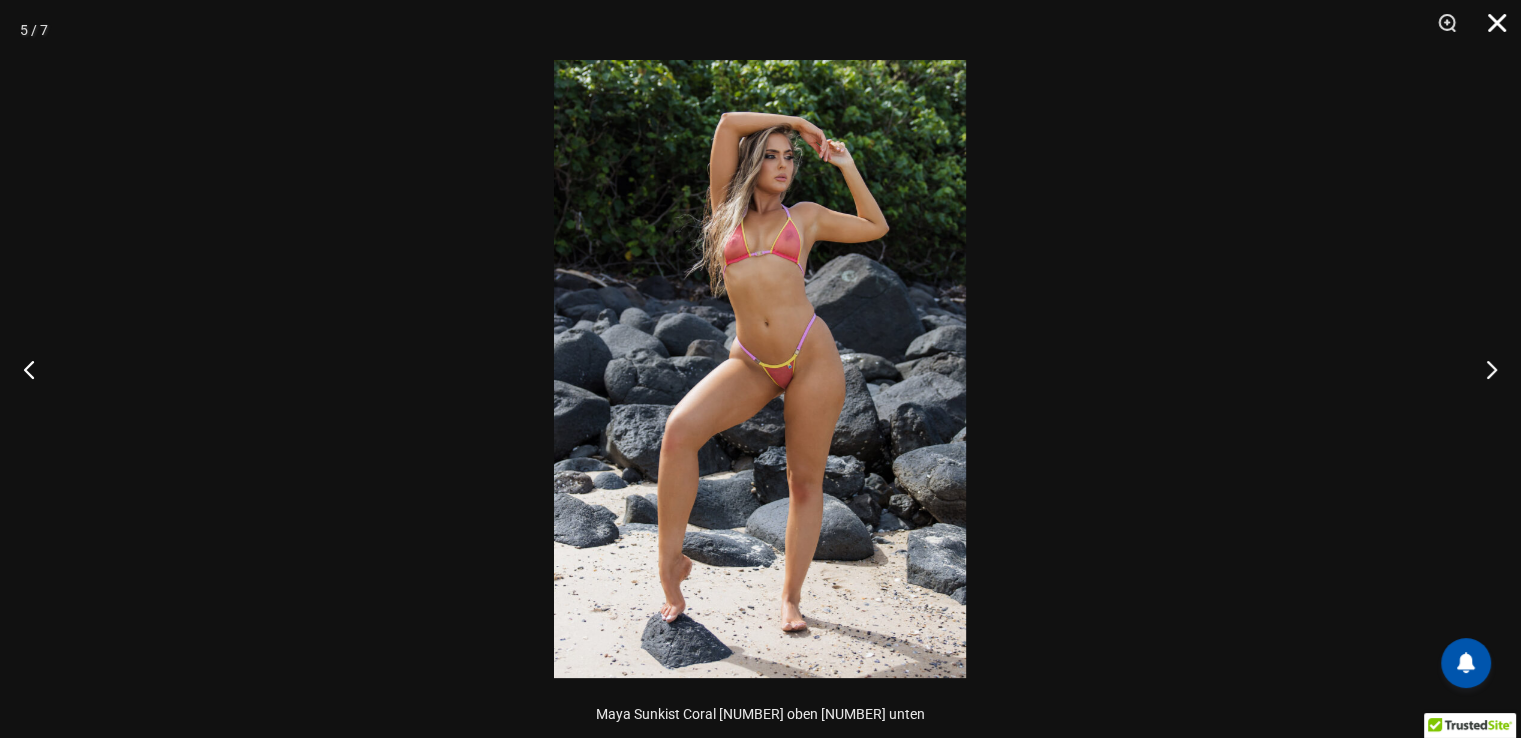 click at bounding box center (1490, 30) 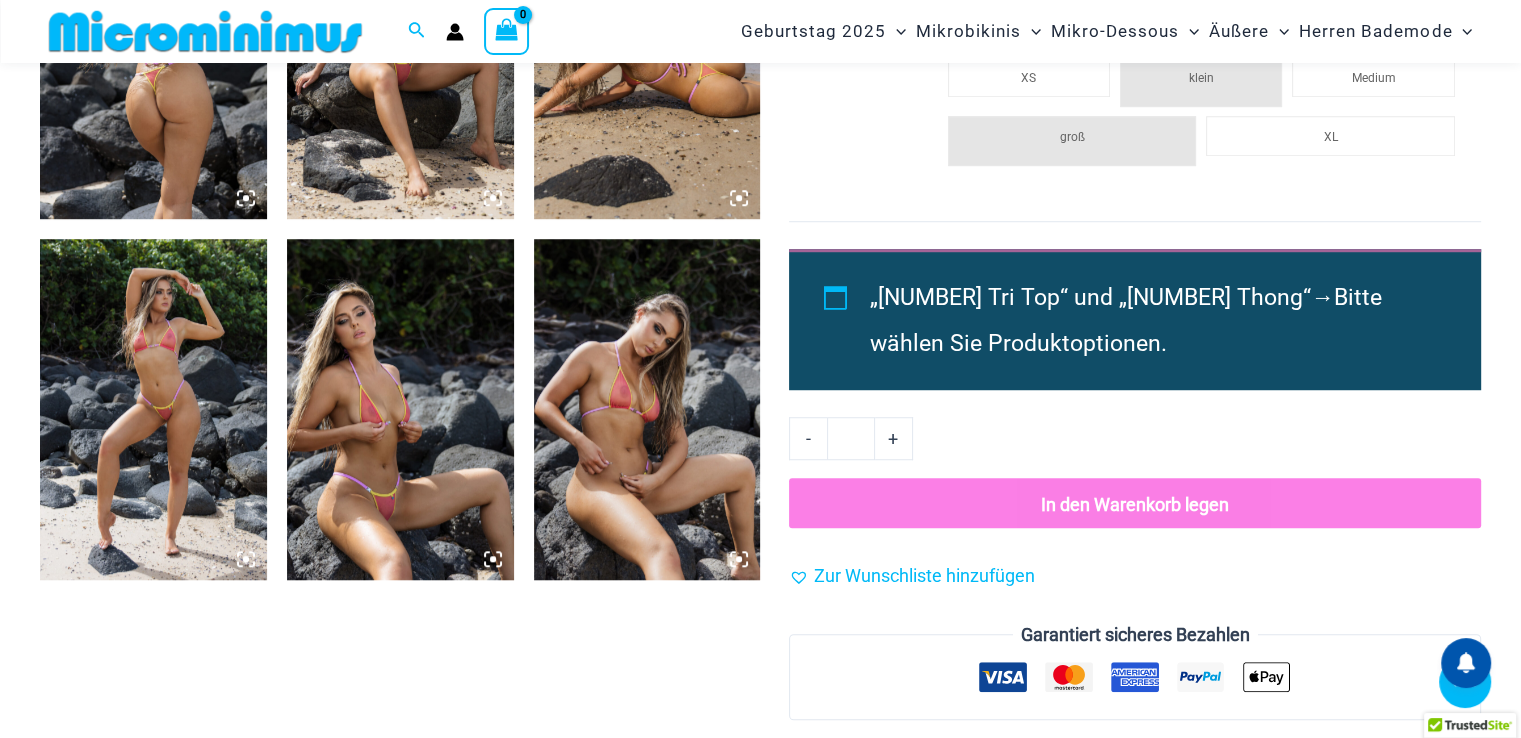 click at bounding box center [647, 409] 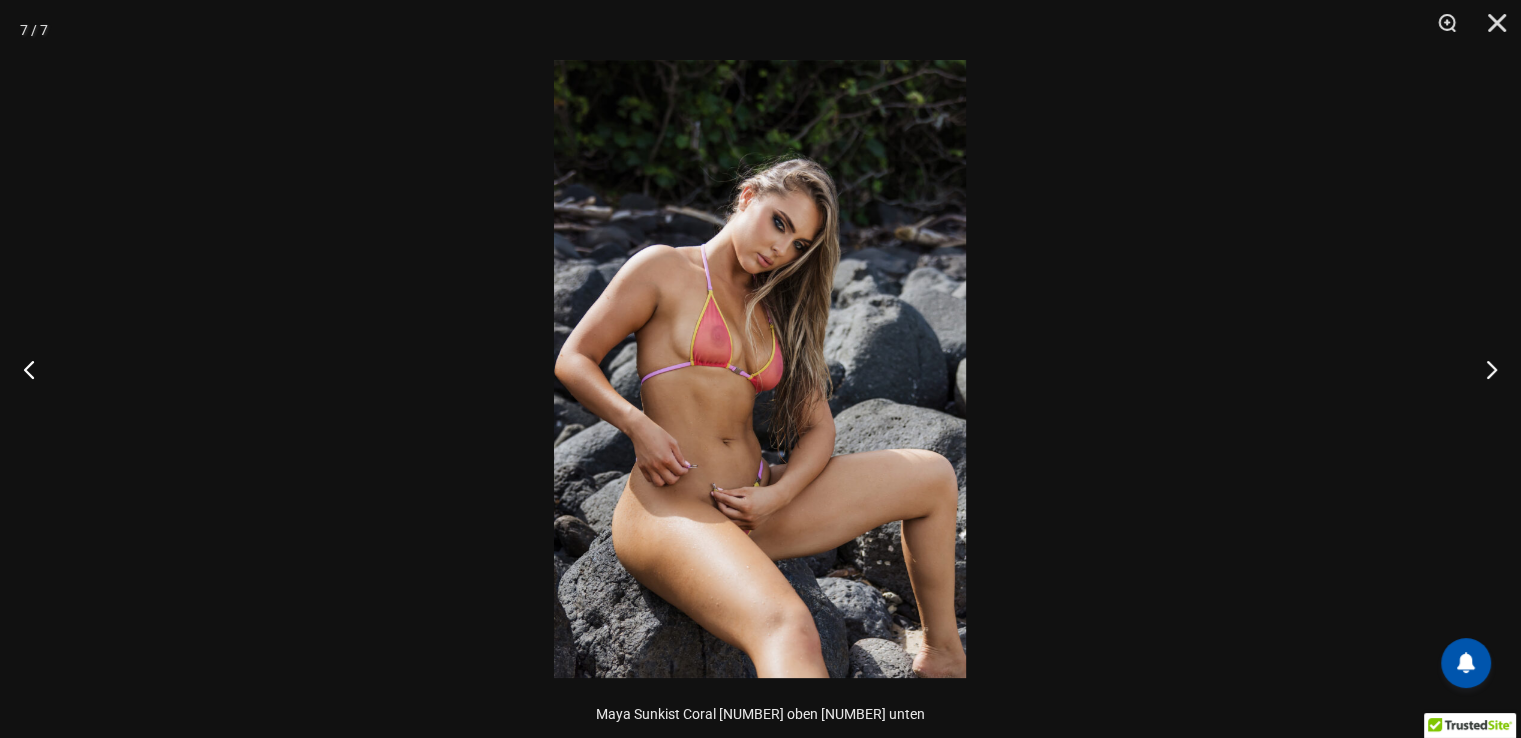 click at bounding box center [760, 369] 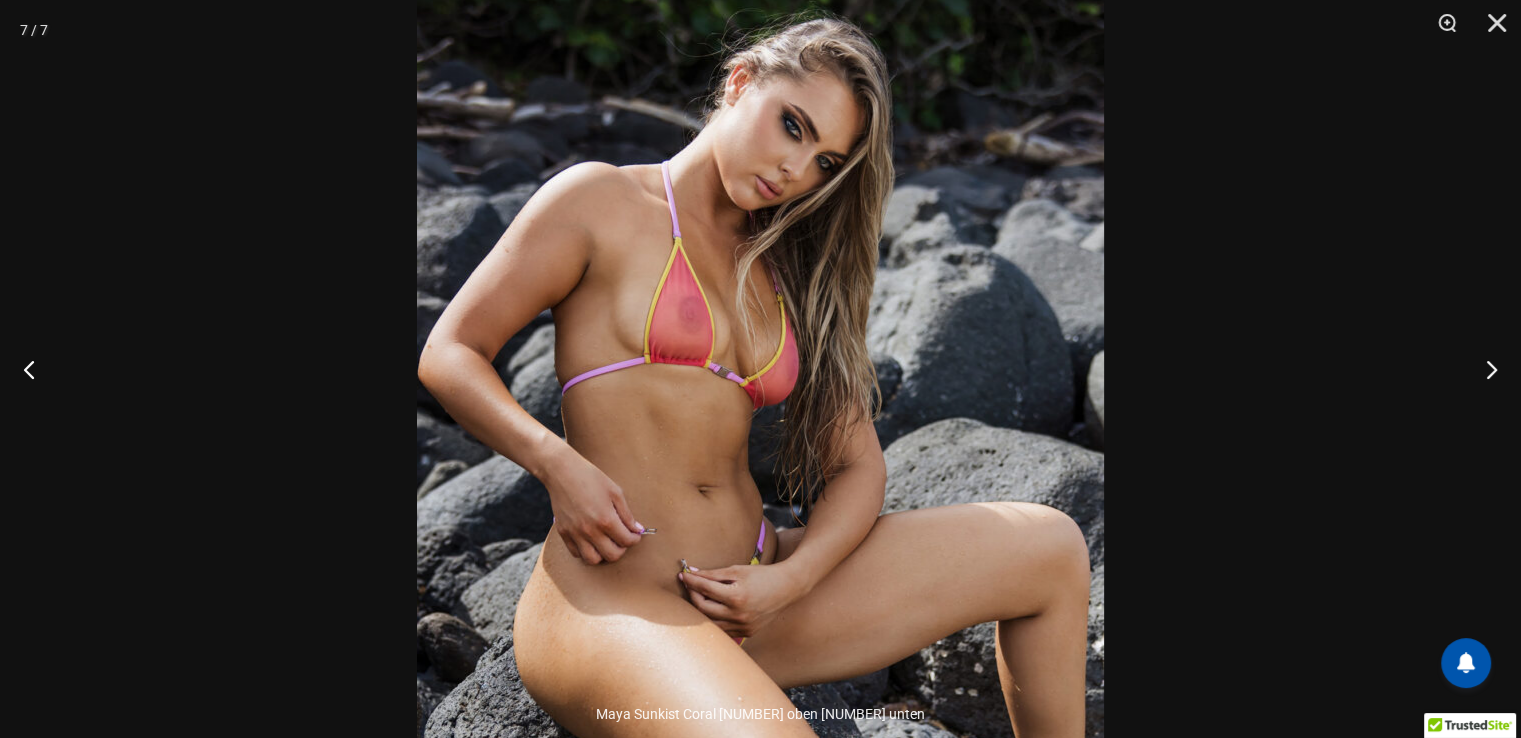 click at bounding box center (760, 369) 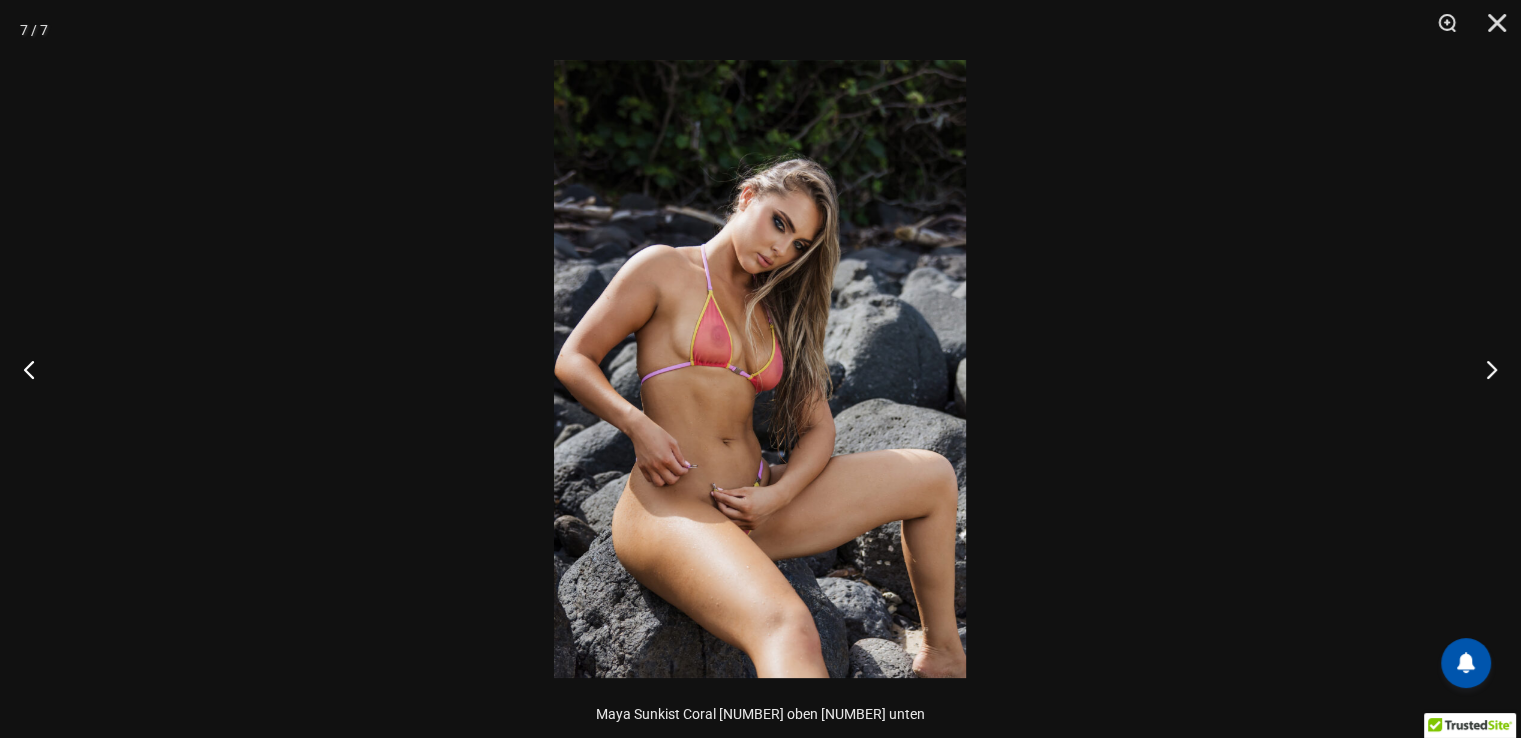 click at bounding box center [760, 369] 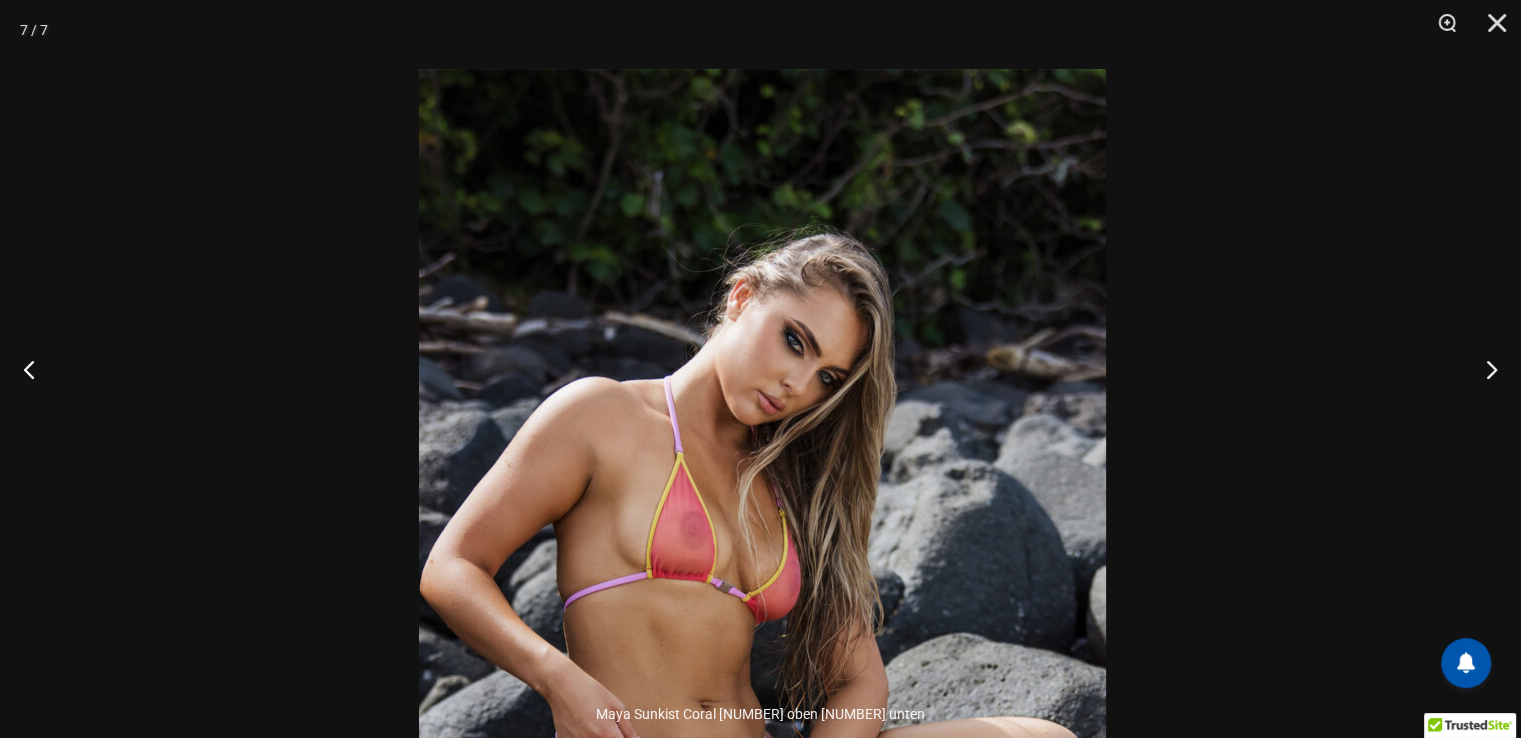 click at bounding box center (762, 584) 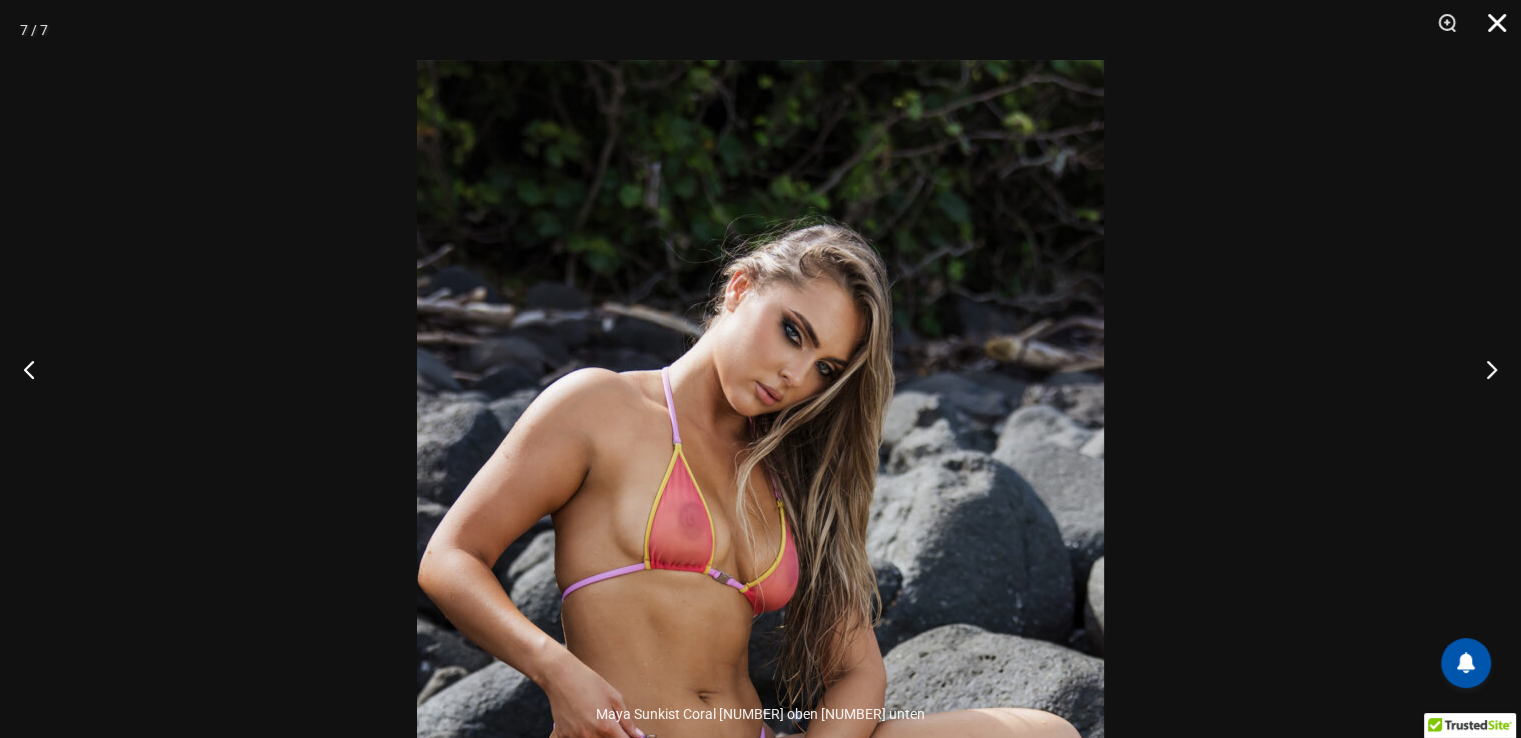 click at bounding box center (1490, 30) 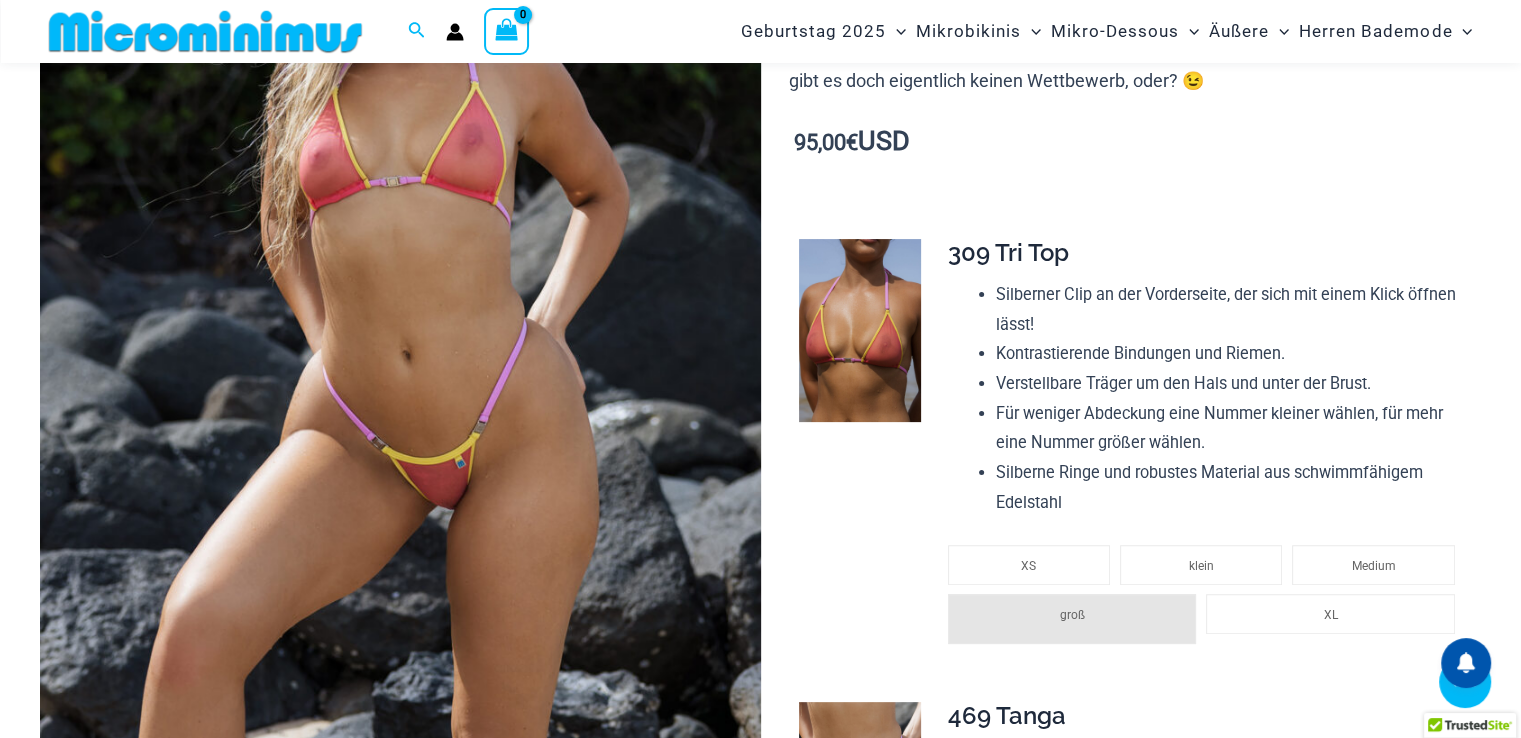 scroll, scrollTop: 581, scrollLeft: 0, axis: vertical 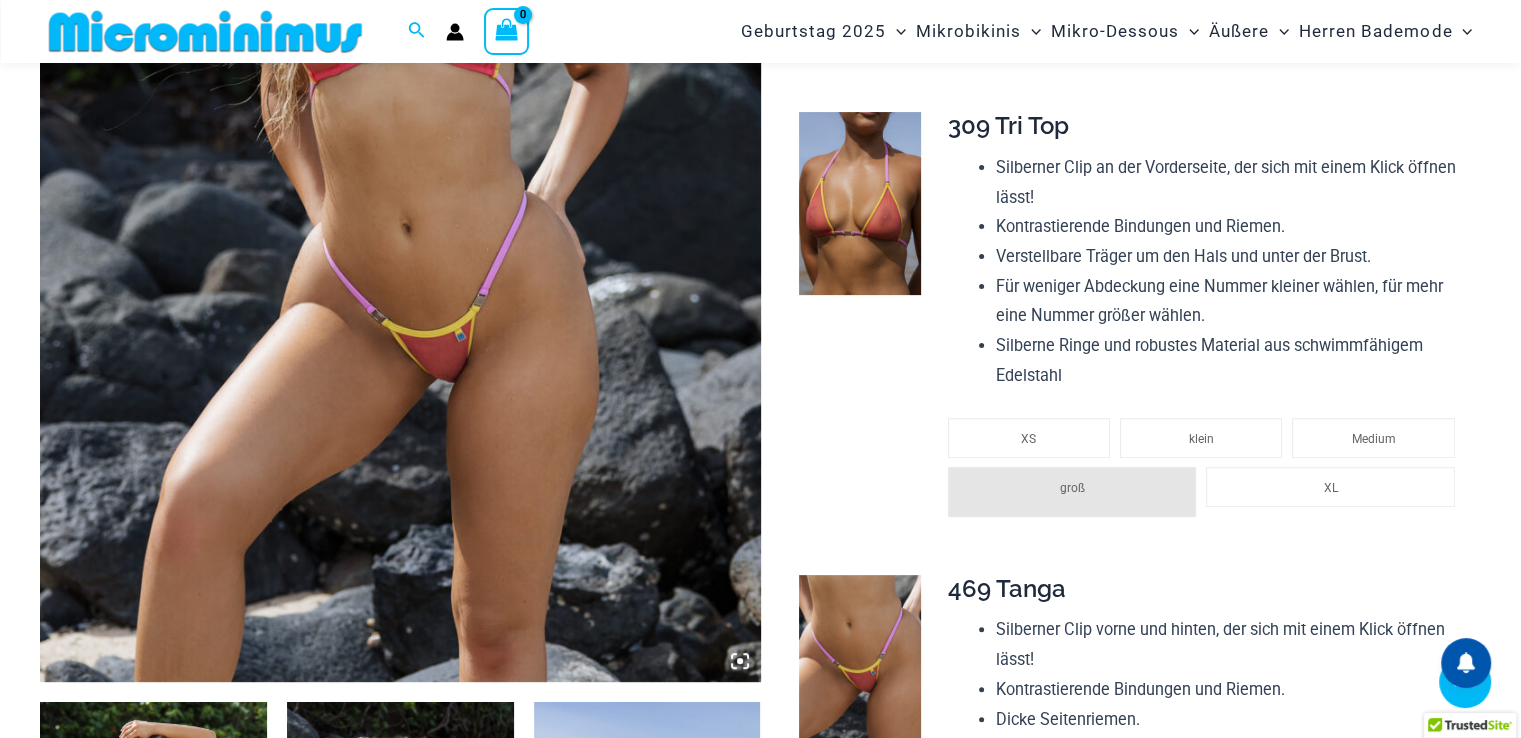click 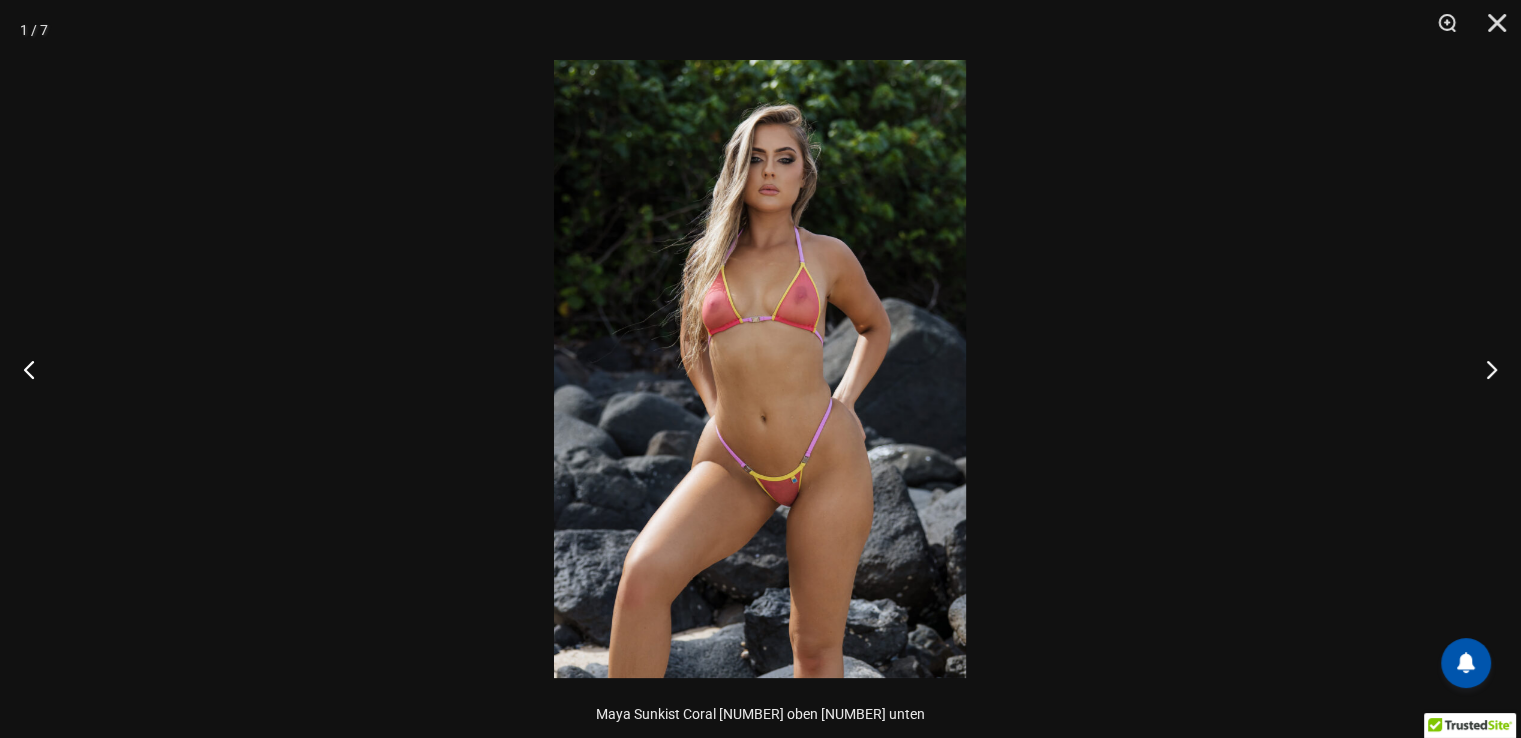 click at bounding box center [760, 369] 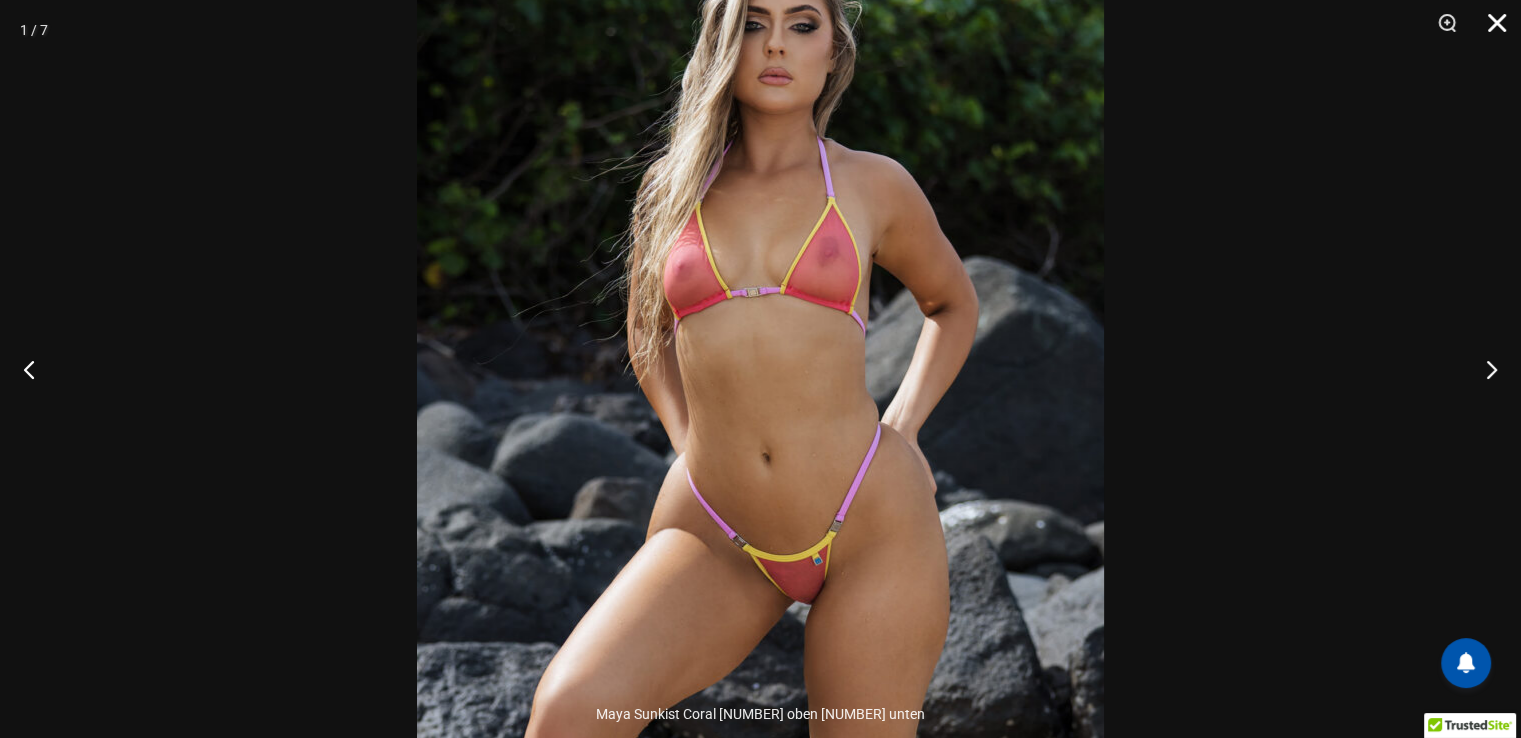 click at bounding box center [1490, 30] 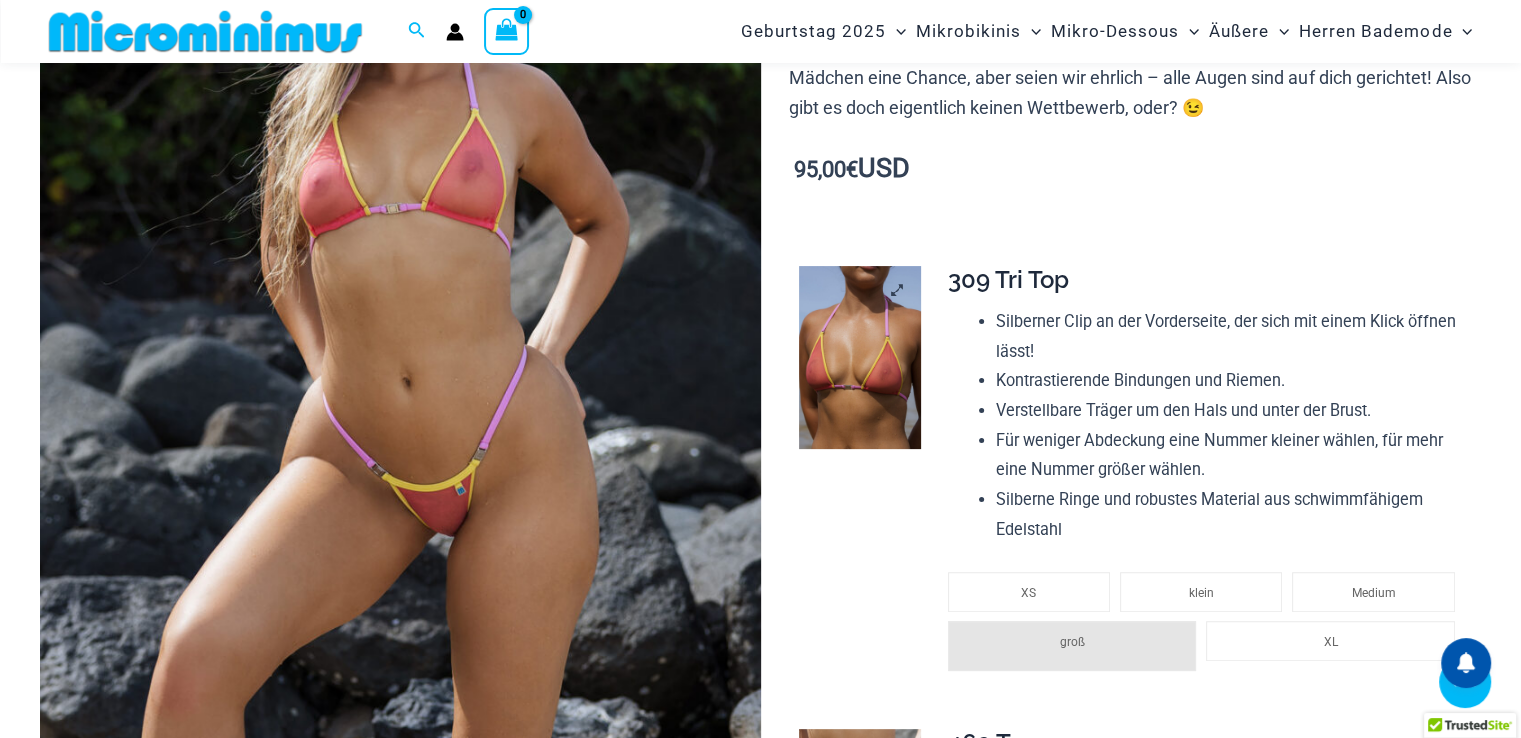 scroll, scrollTop: 381, scrollLeft: 0, axis: vertical 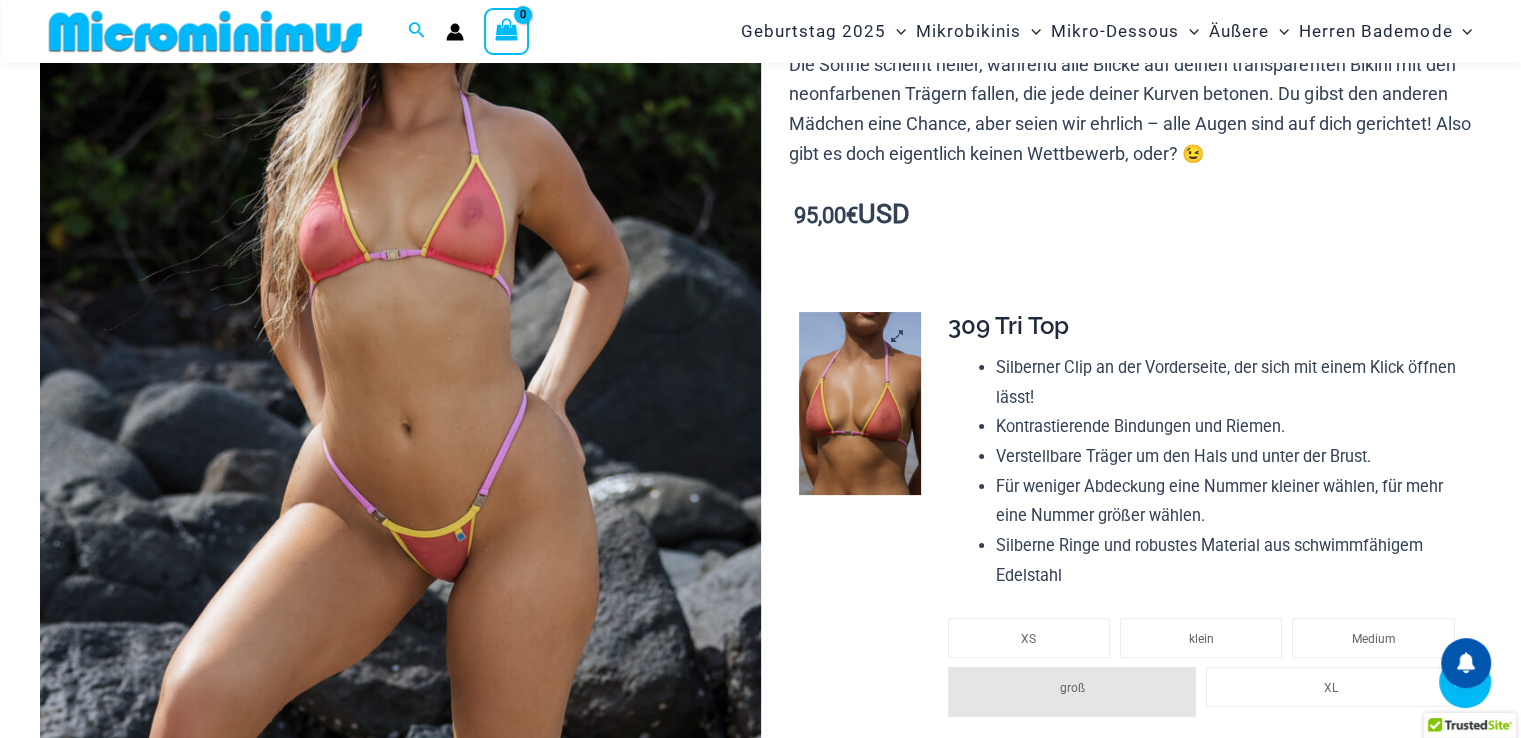 click at bounding box center [860, 403] 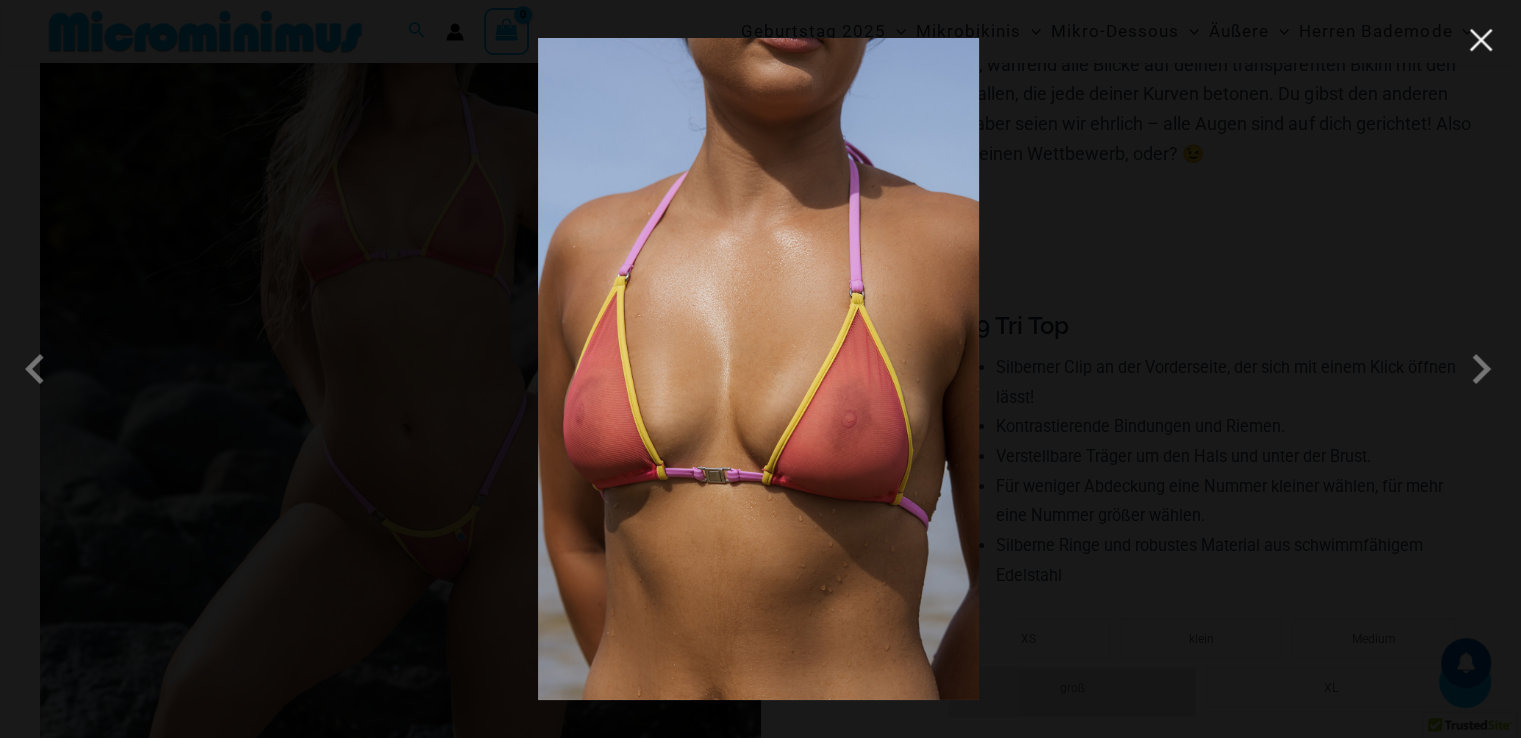 click at bounding box center (1481, 40) 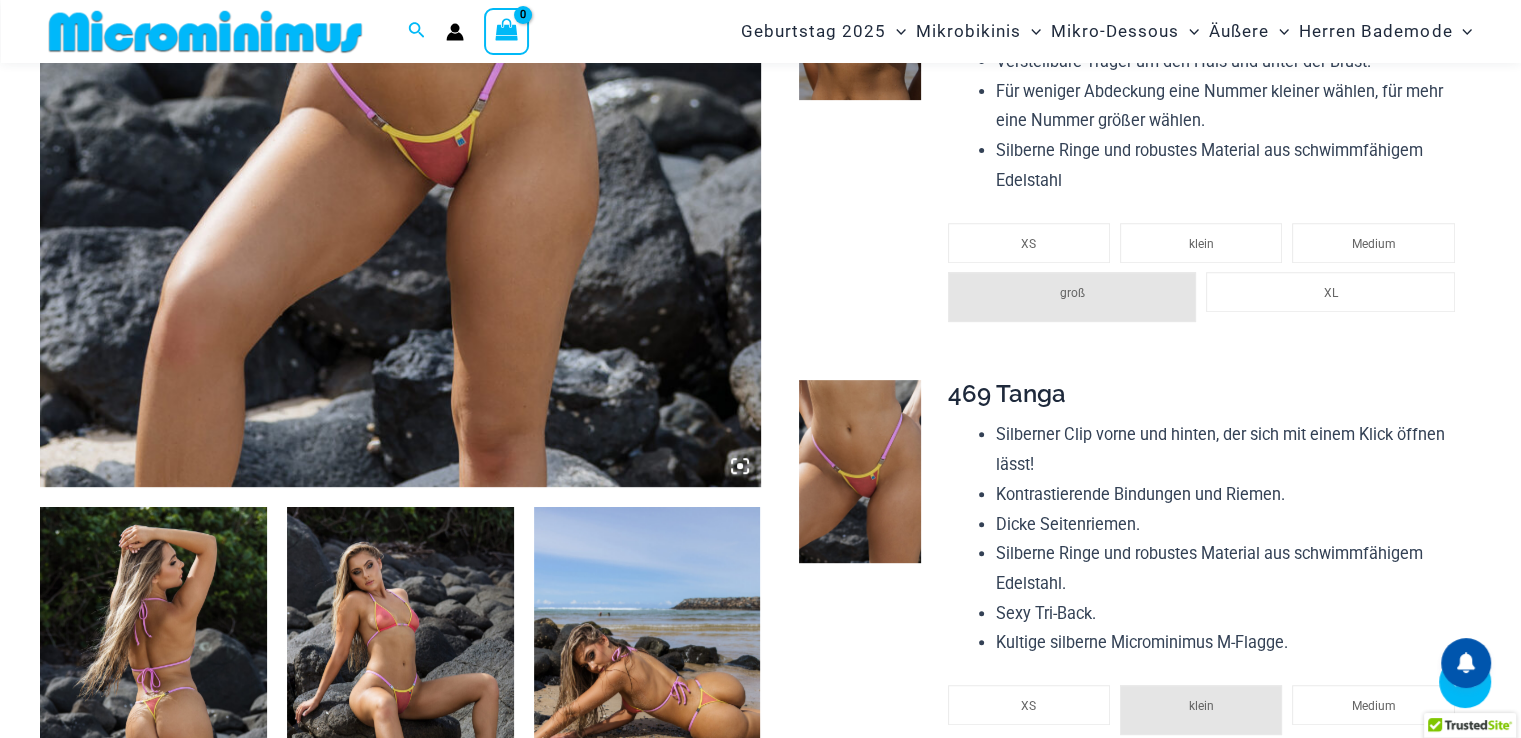 scroll, scrollTop: 781, scrollLeft: 0, axis: vertical 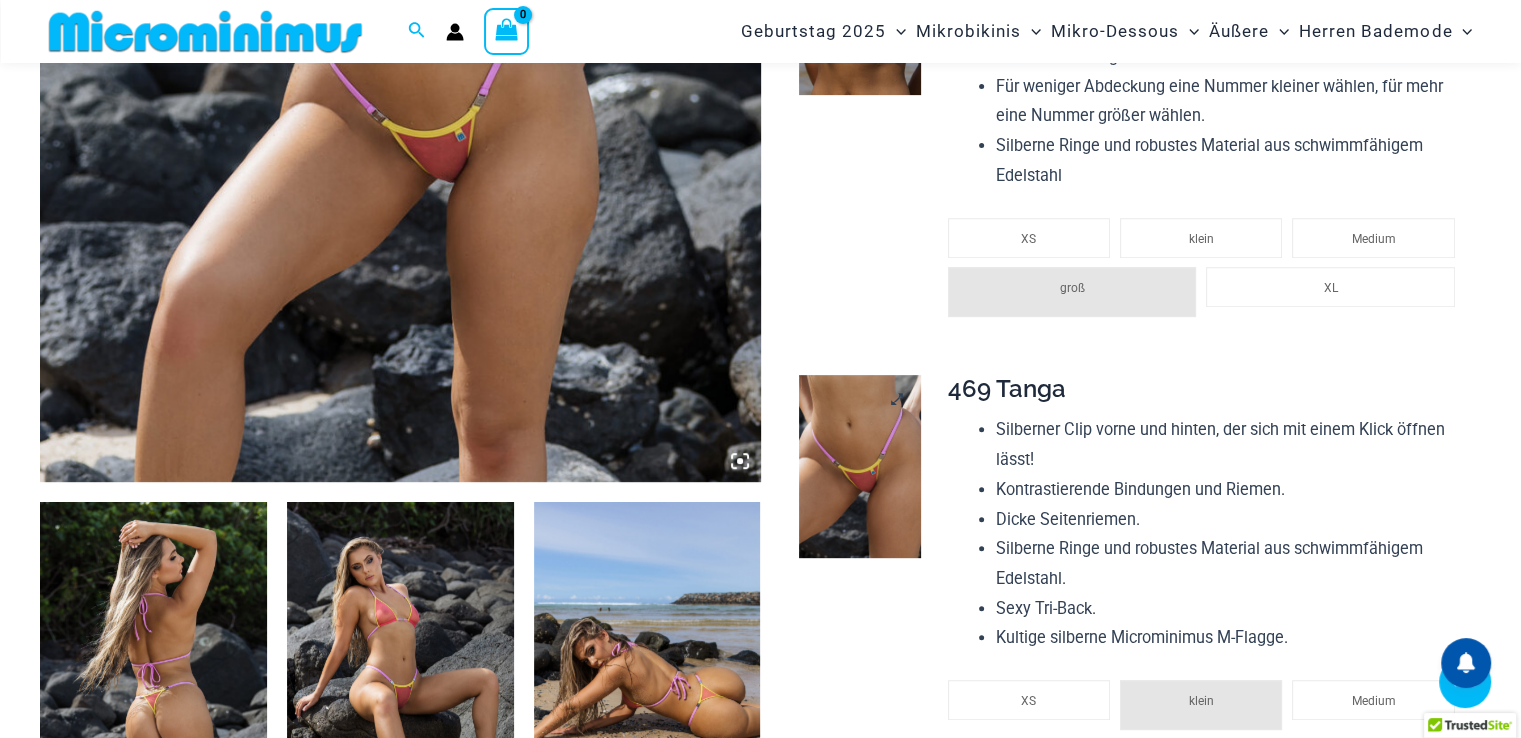 click at bounding box center (860, 466) 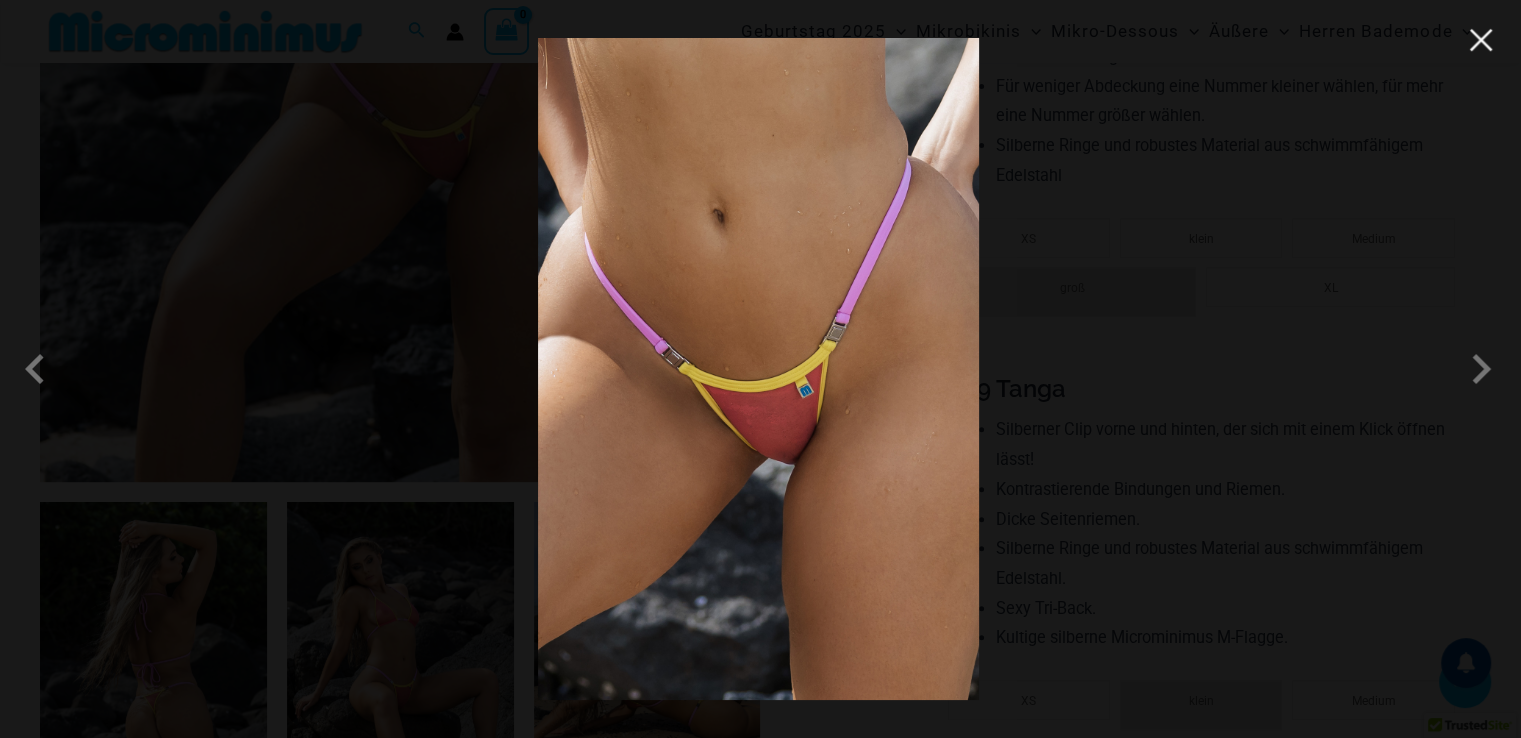 click at bounding box center [1481, 40] 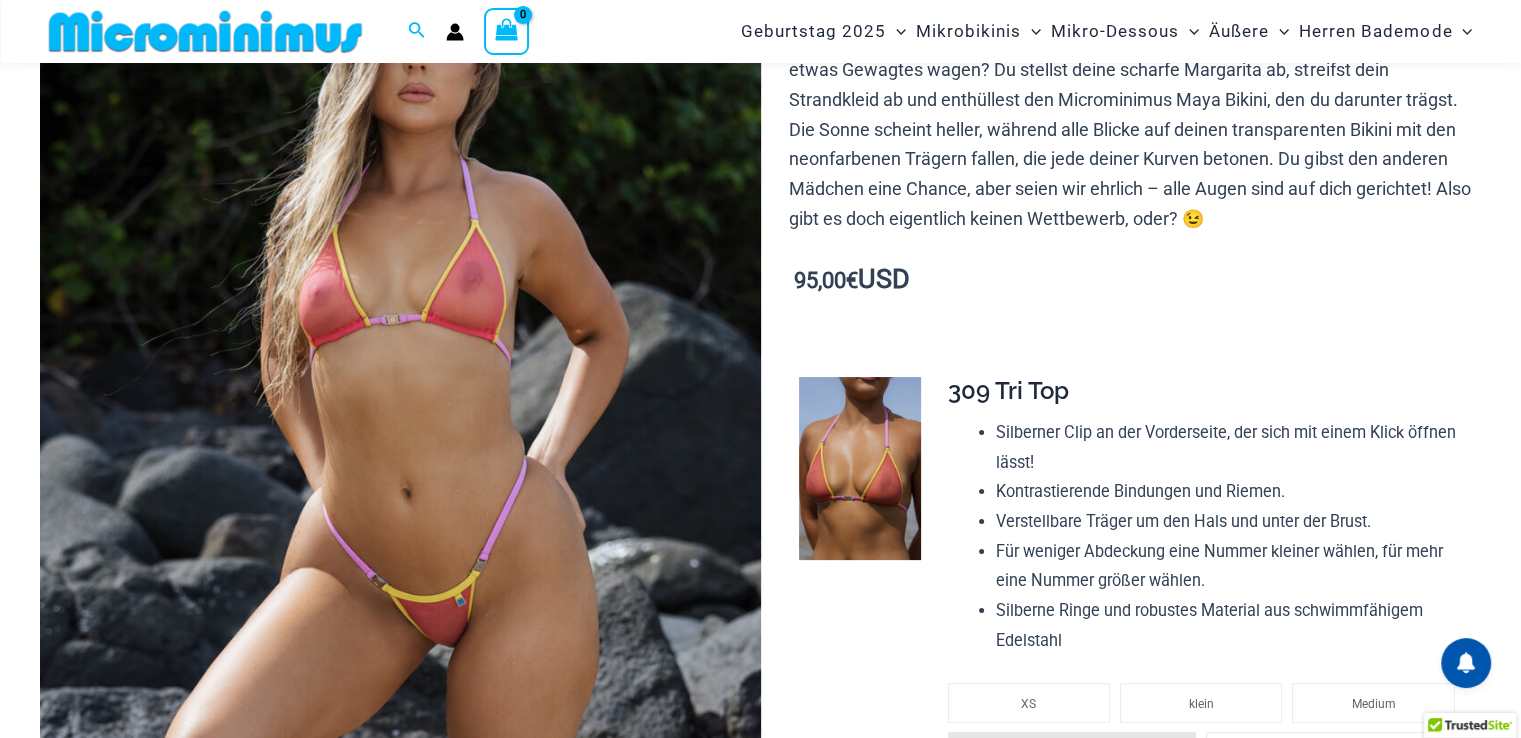 scroll, scrollTop: 281, scrollLeft: 0, axis: vertical 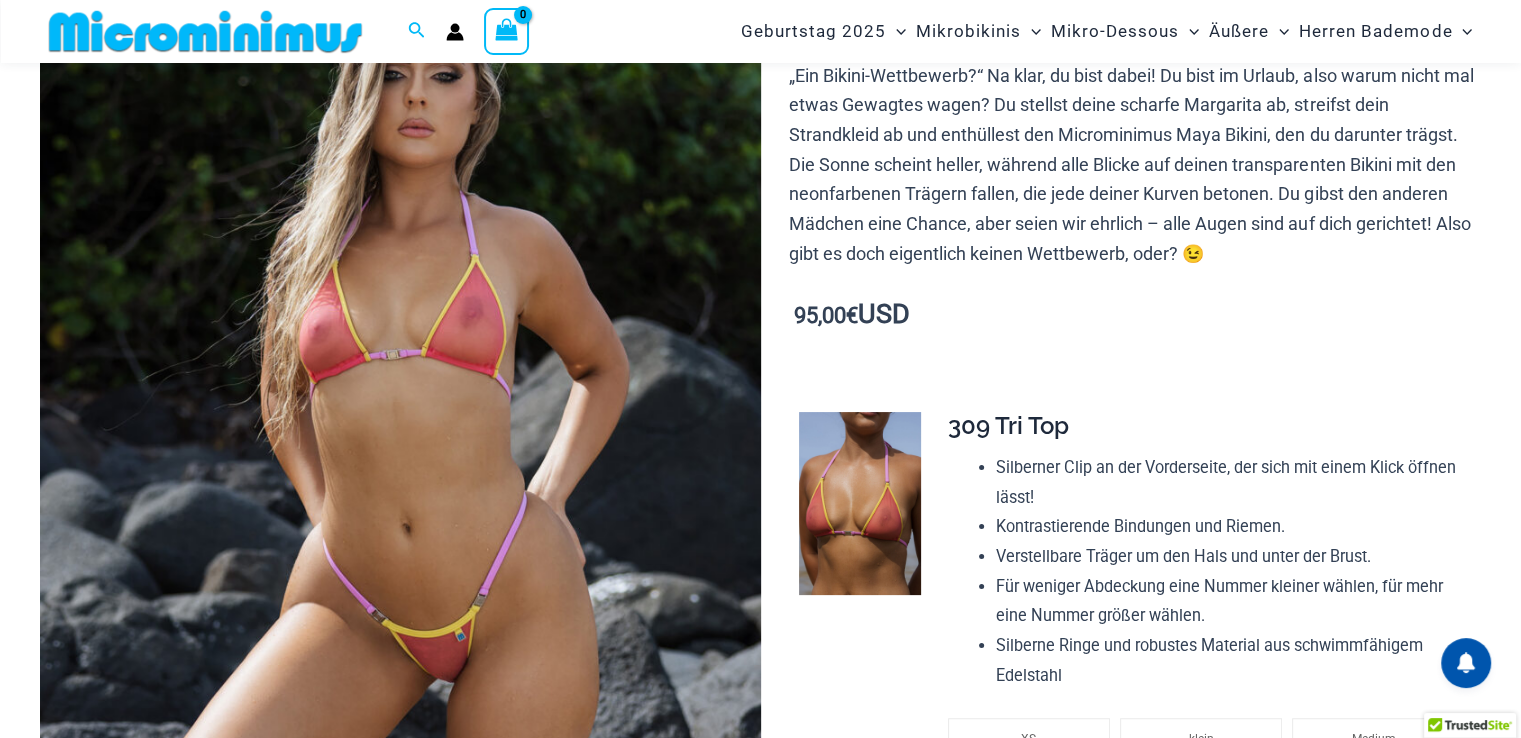 click at bounding box center [400, 441] 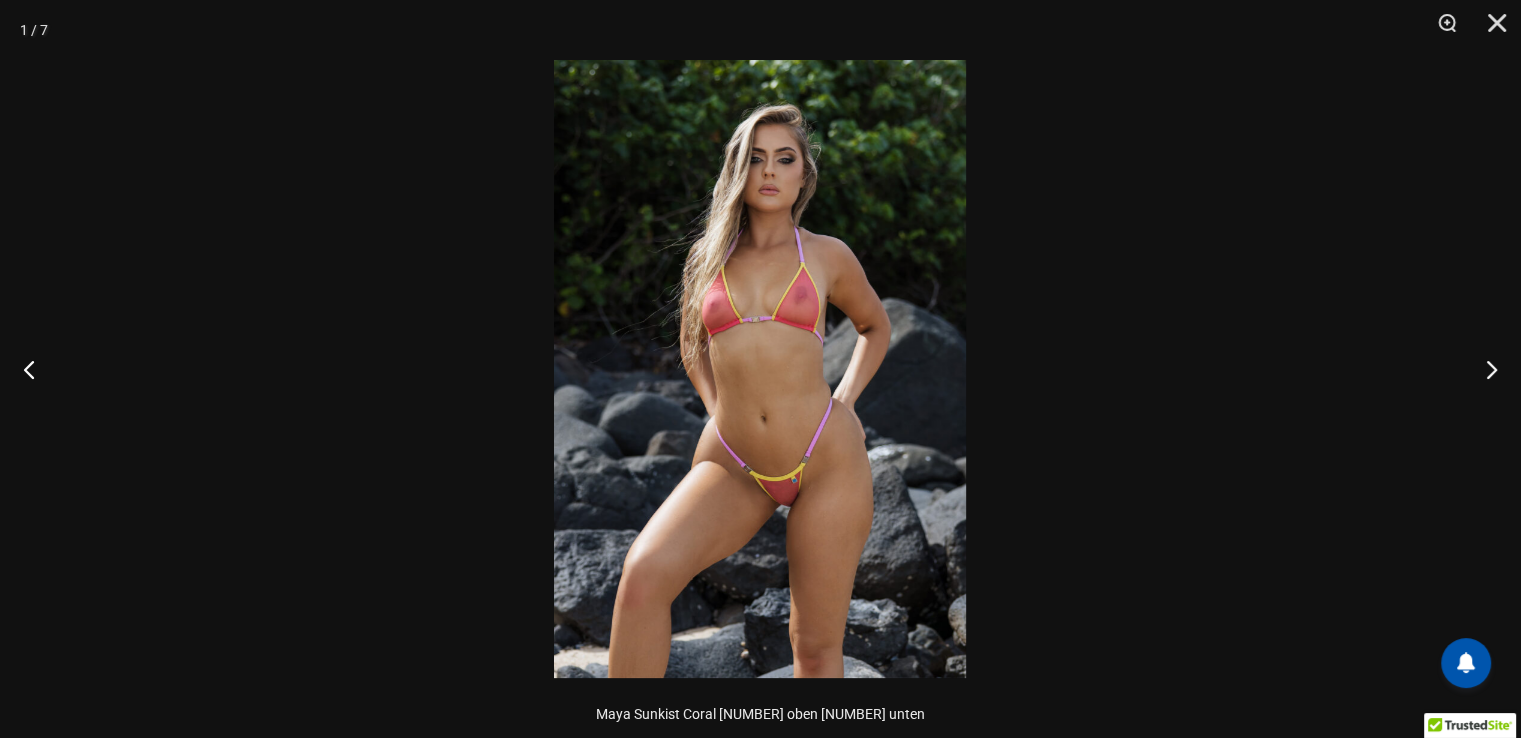 click at bounding box center [760, 369] 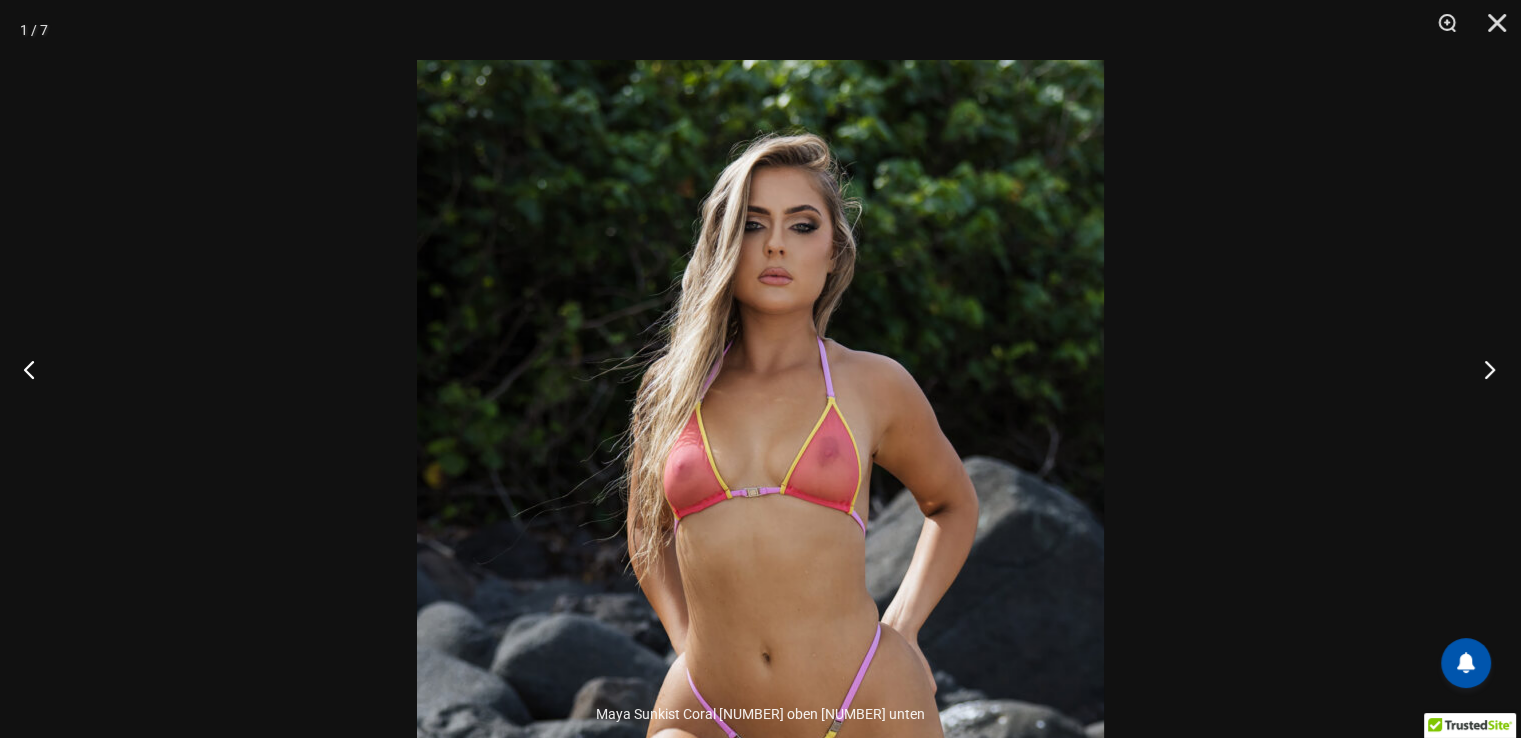 click at bounding box center [1483, 369] 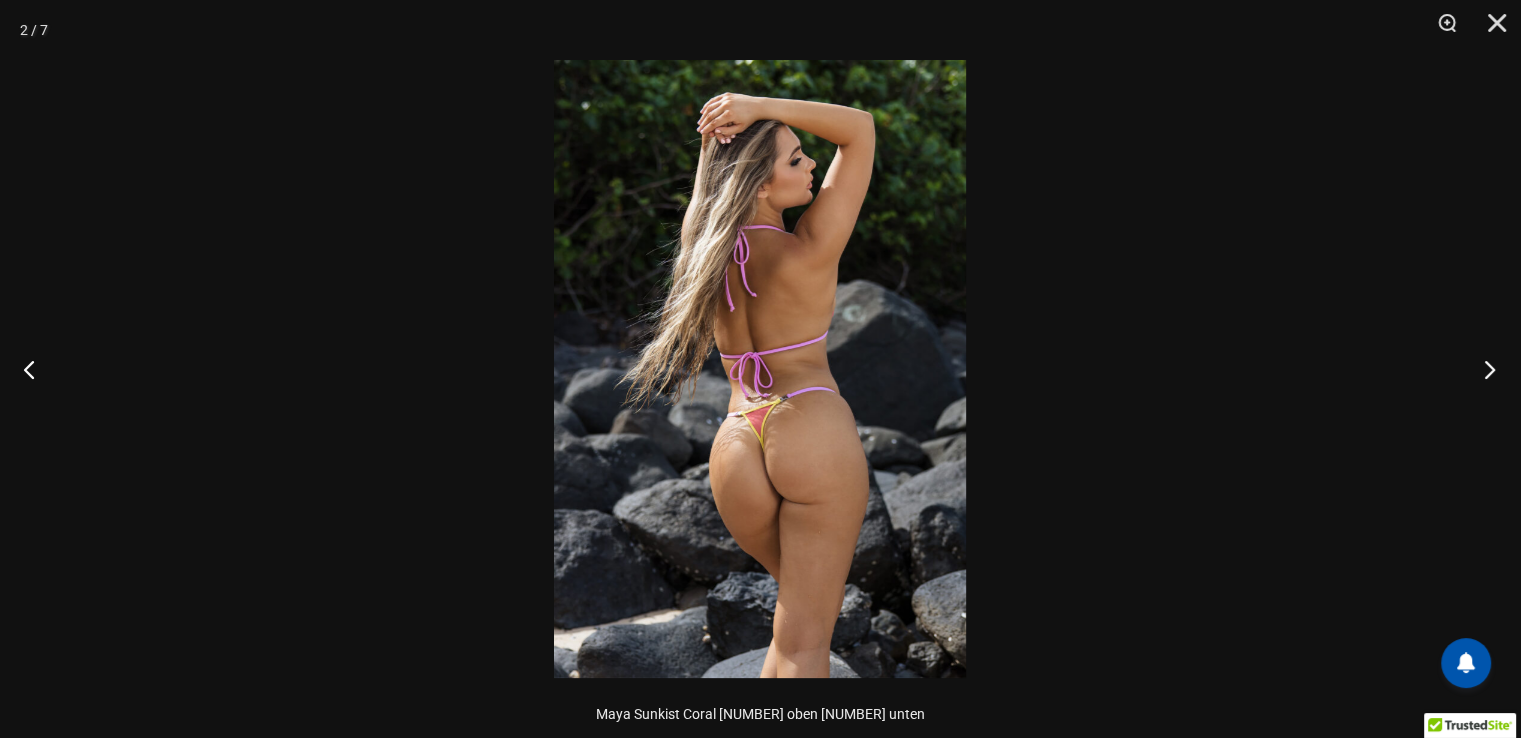 click at bounding box center [1483, 369] 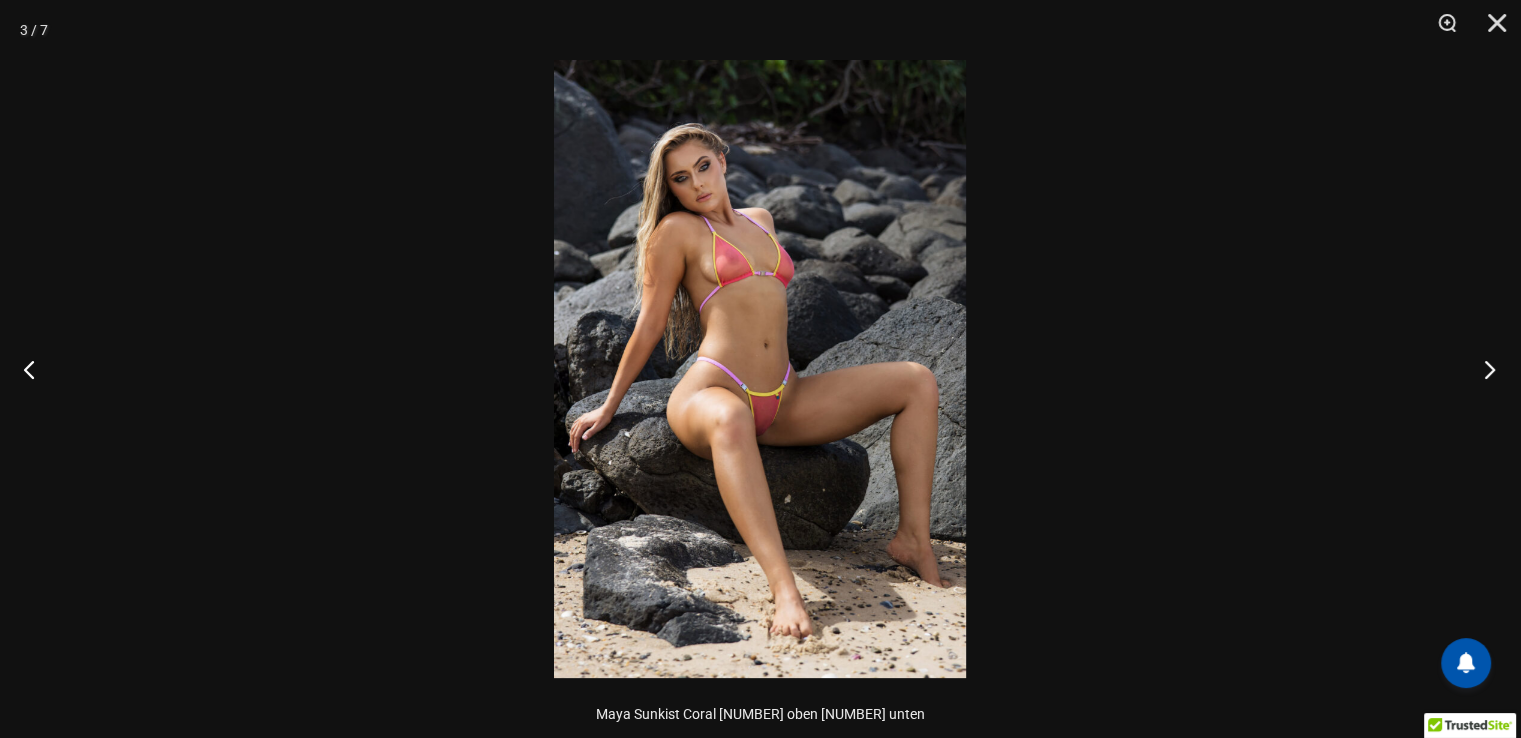 click at bounding box center [1483, 369] 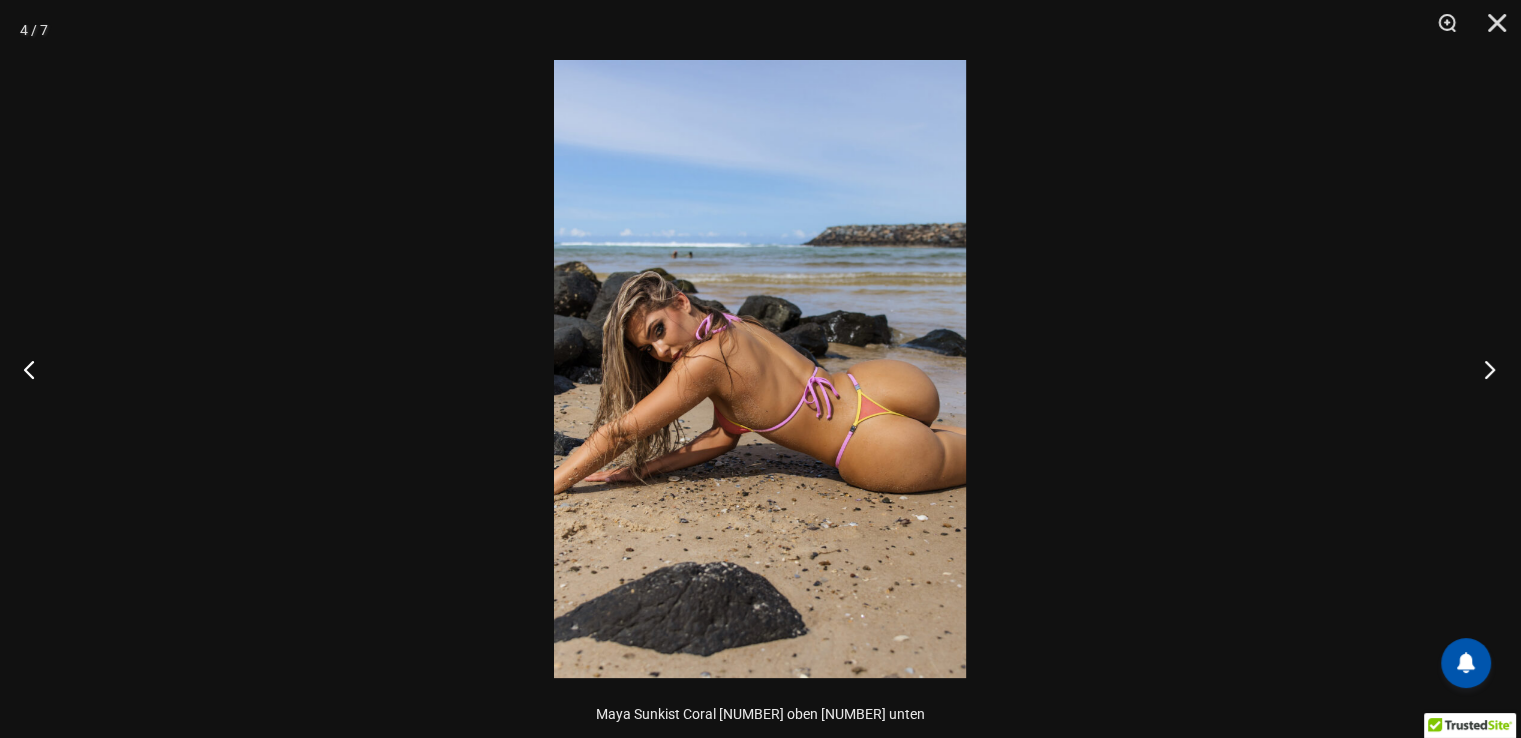 click at bounding box center (1483, 369) 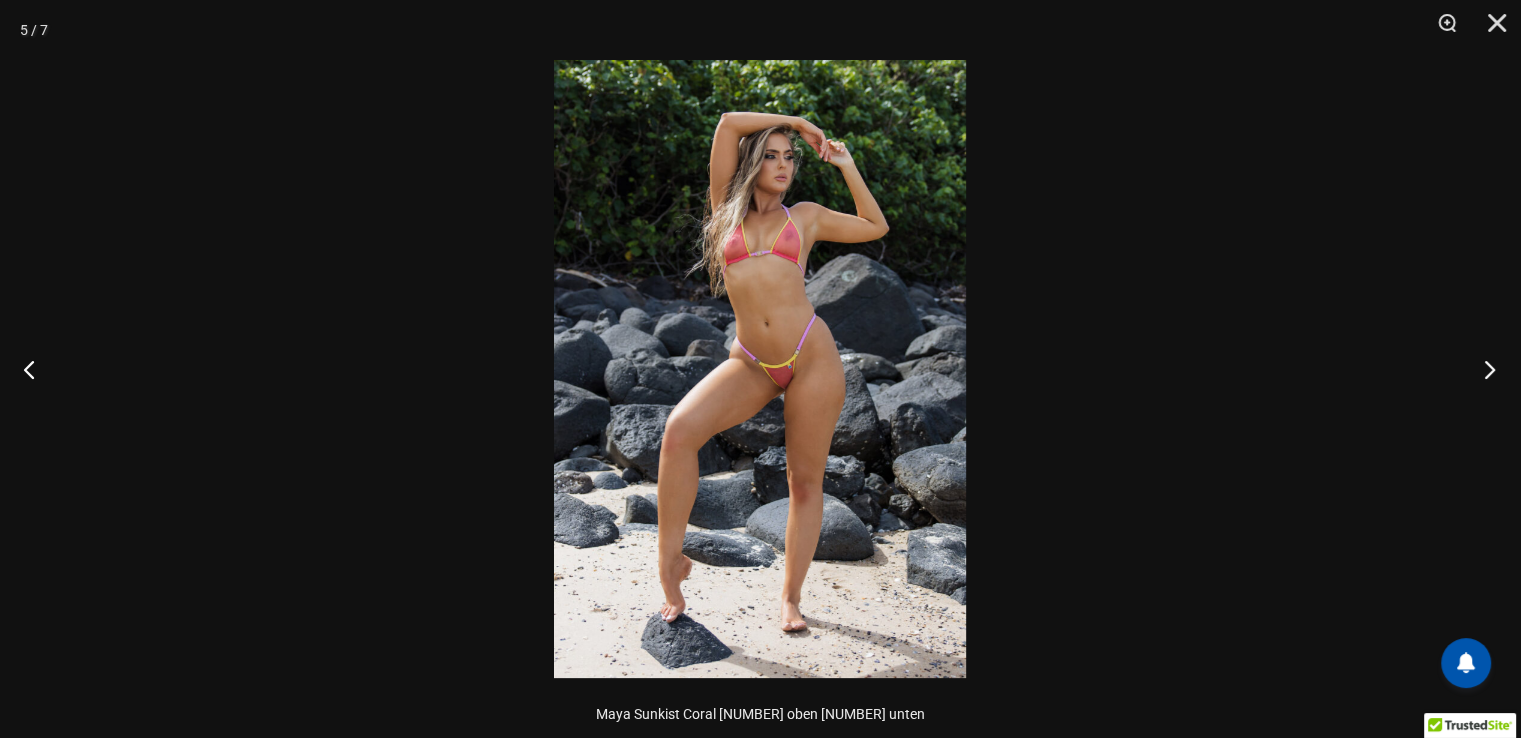 click at bounding box center (1483, 369) 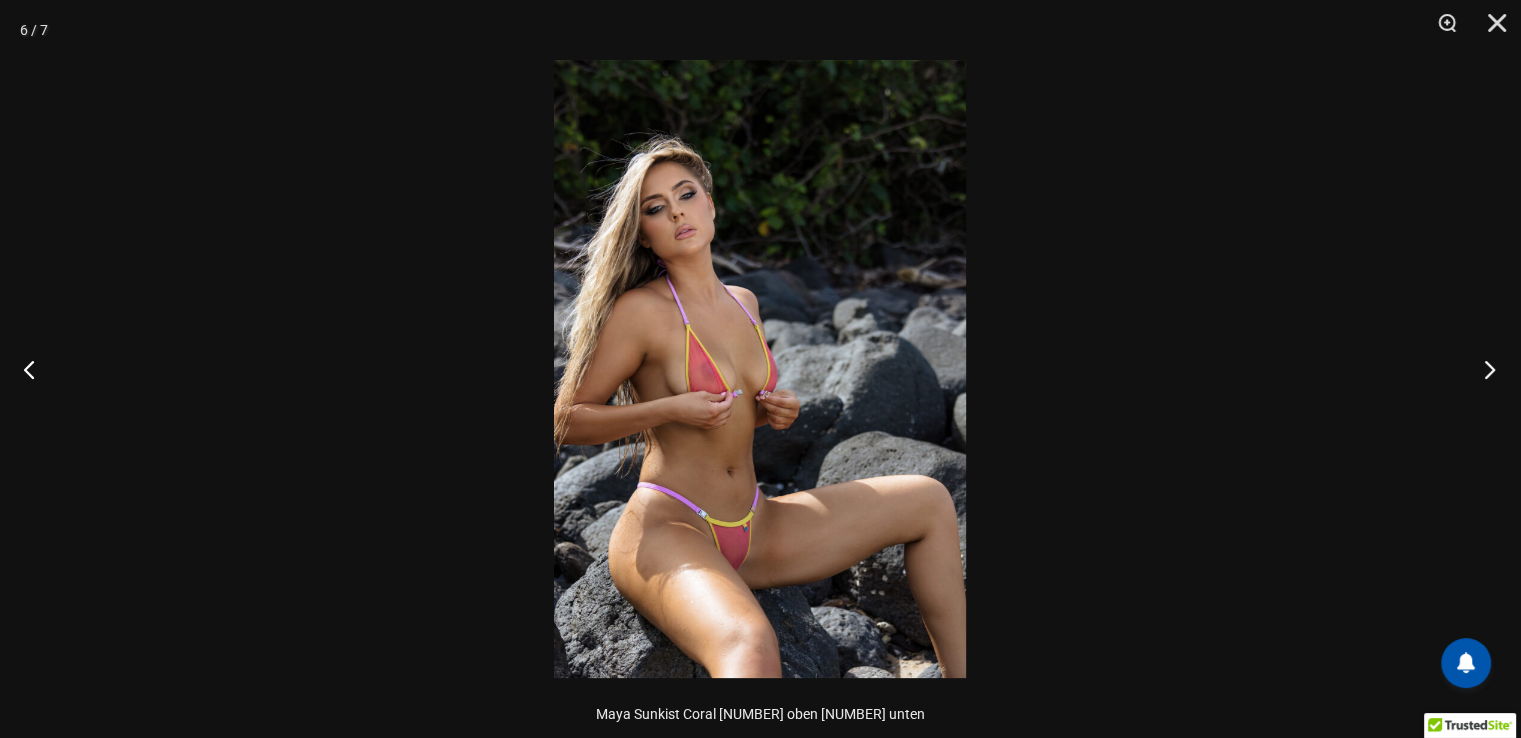 click at bounding box center (1483, 369) 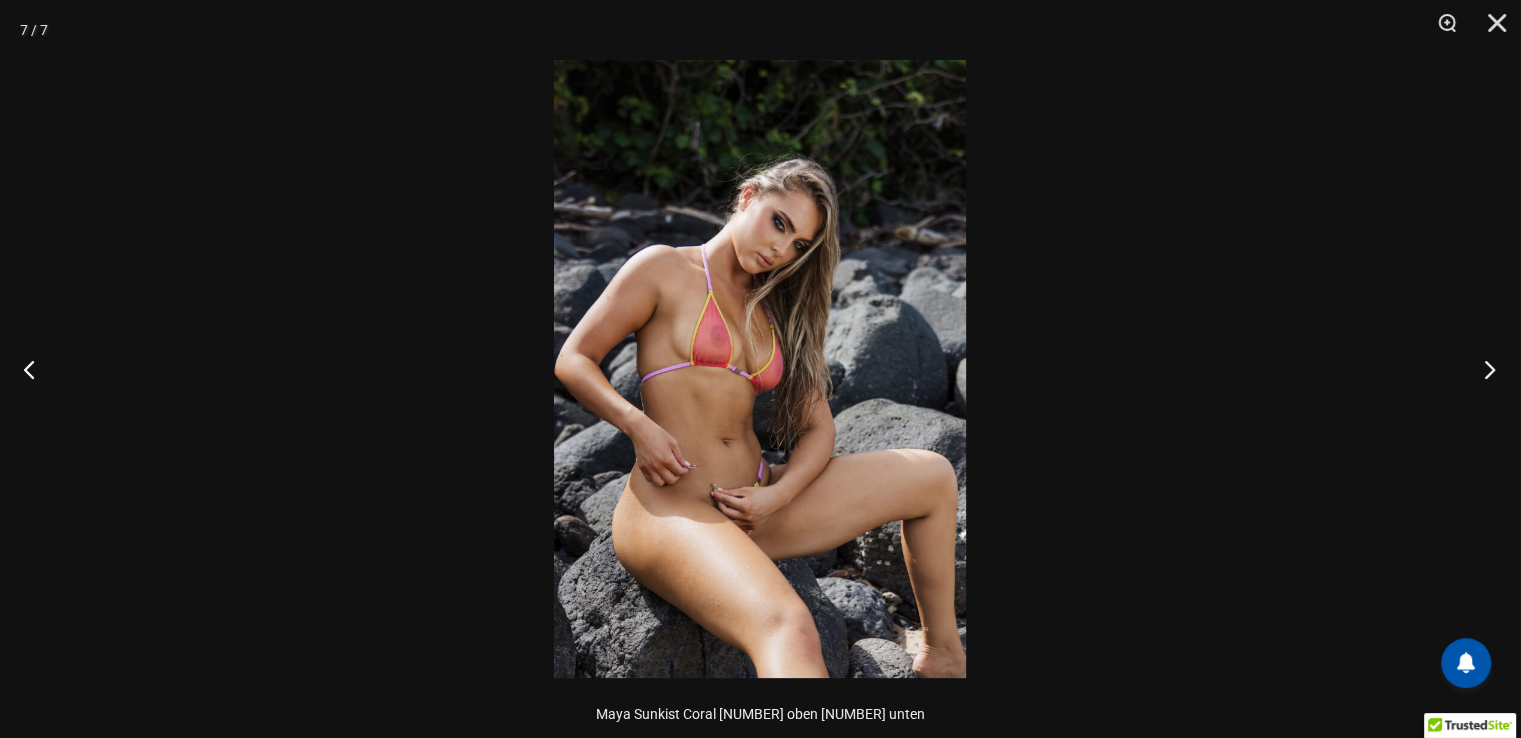 click at bounding box center (1483, 369) 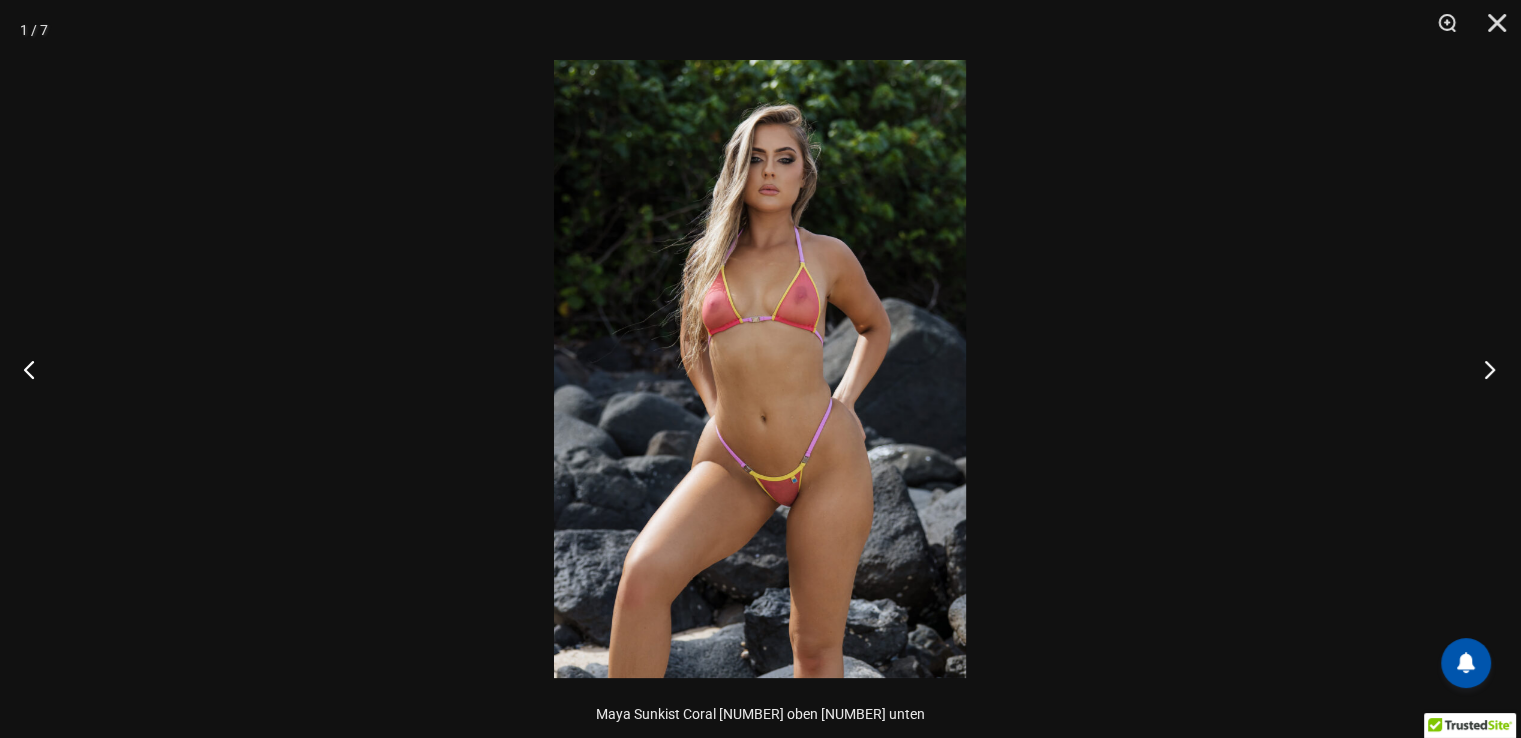 click at bounding box center [1483, 369] 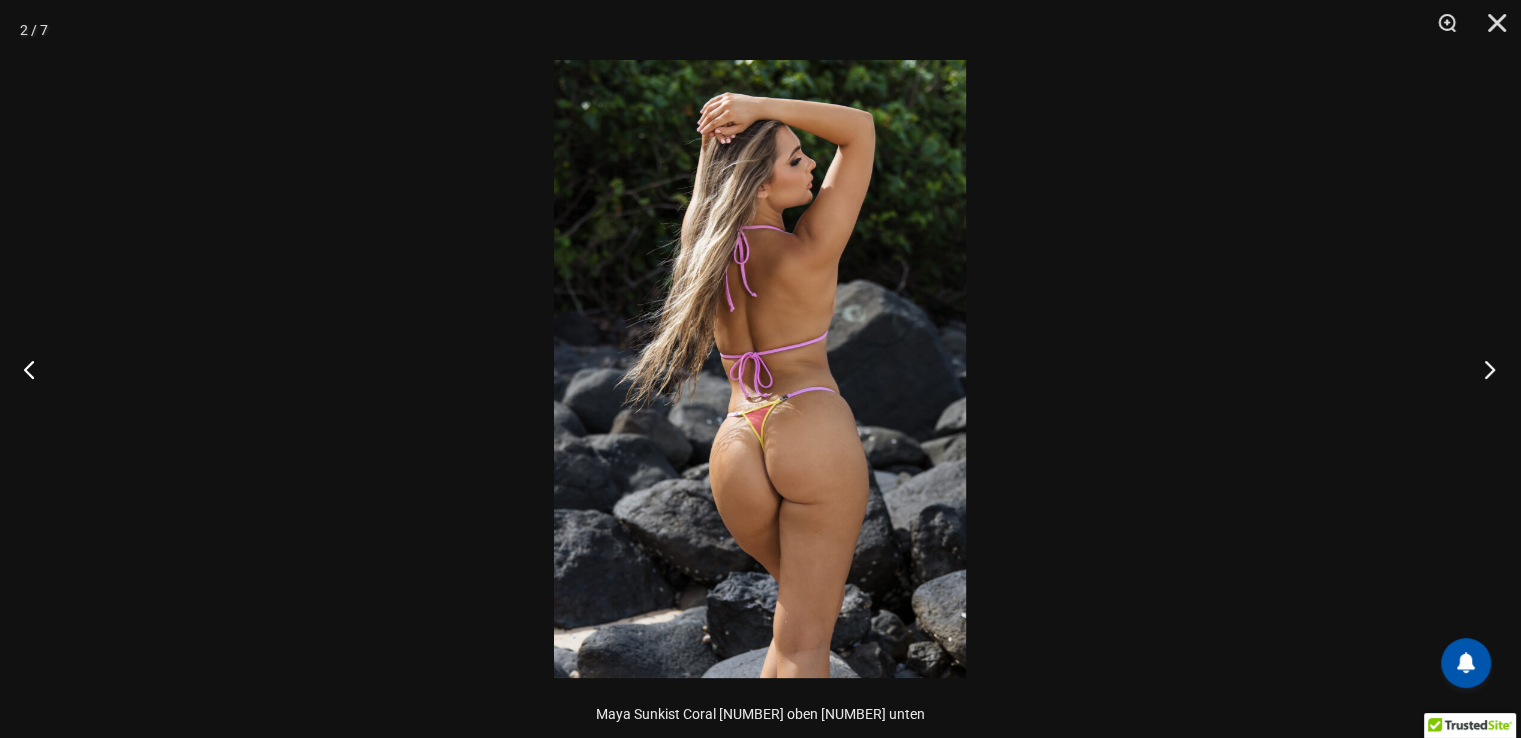 click at bounding box center (1483, 369) 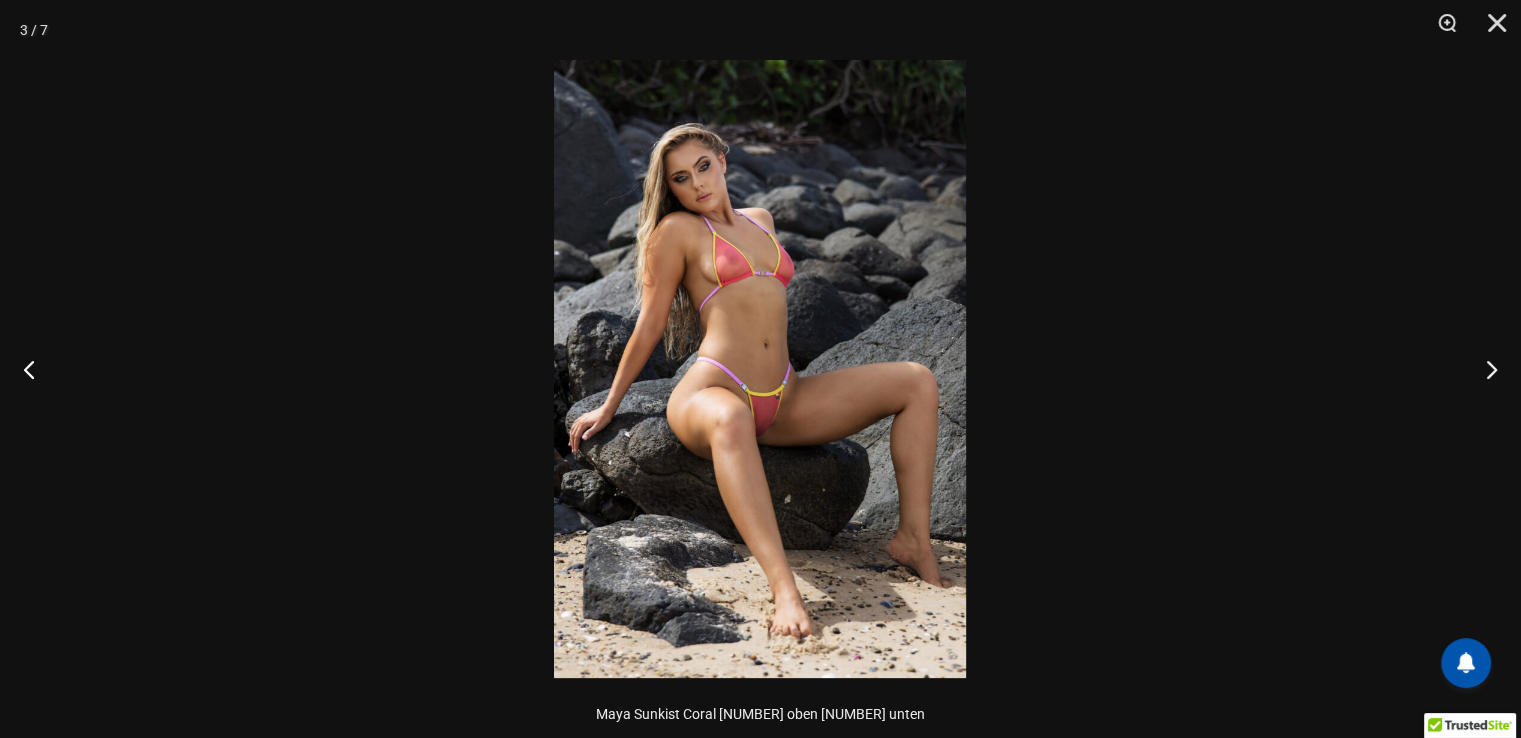 click at bounding box center [760, 369] 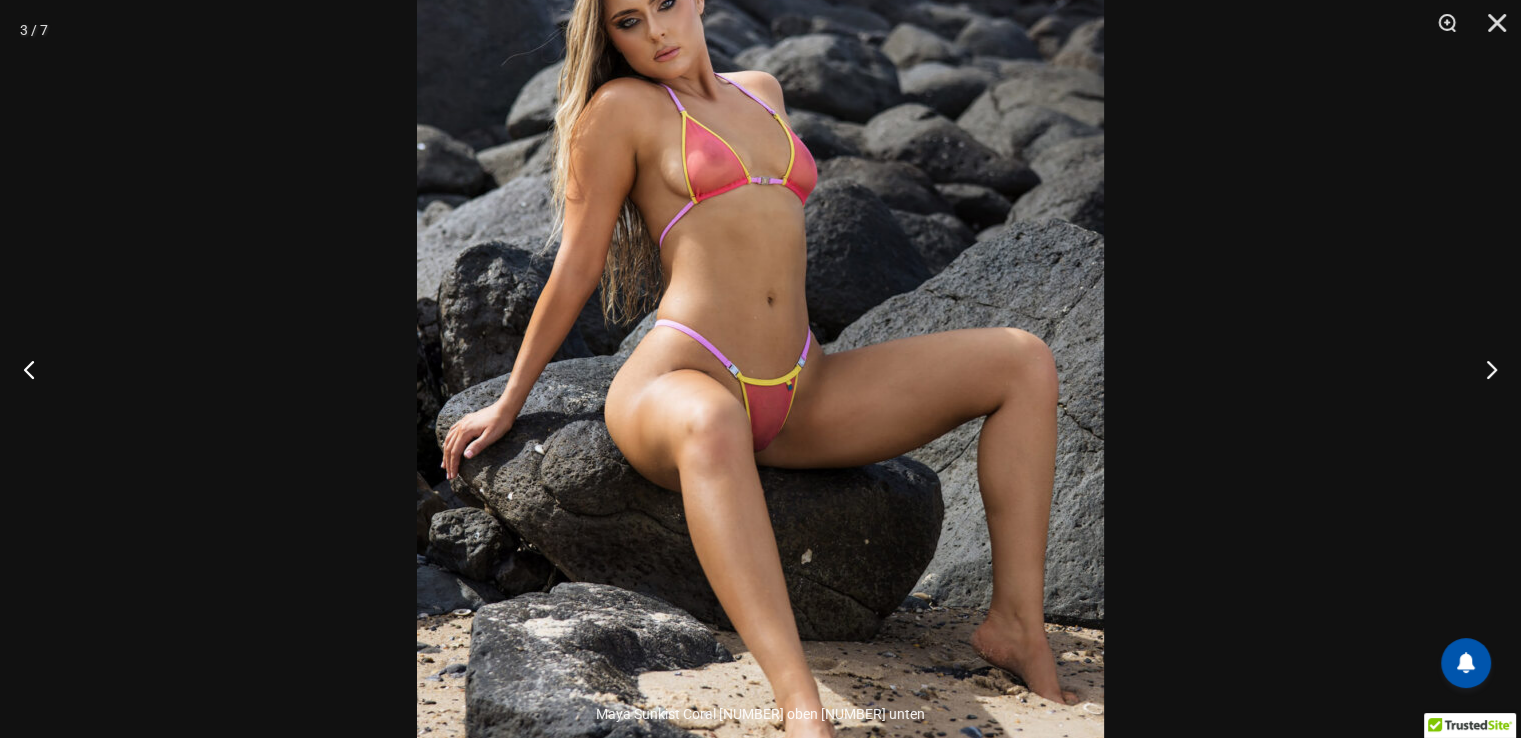 click at bounding box center (760, 340) 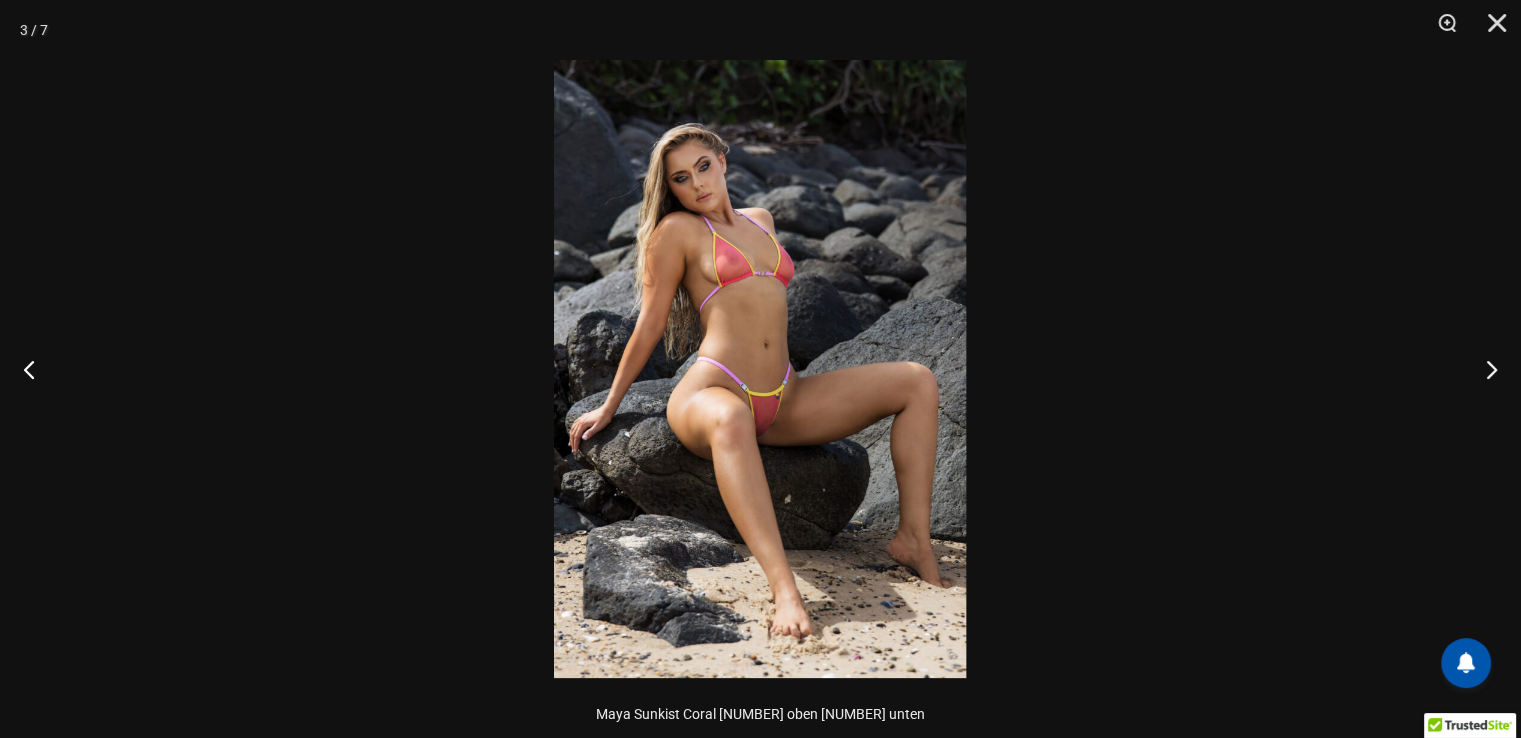 click at bounding box center (760, 369) 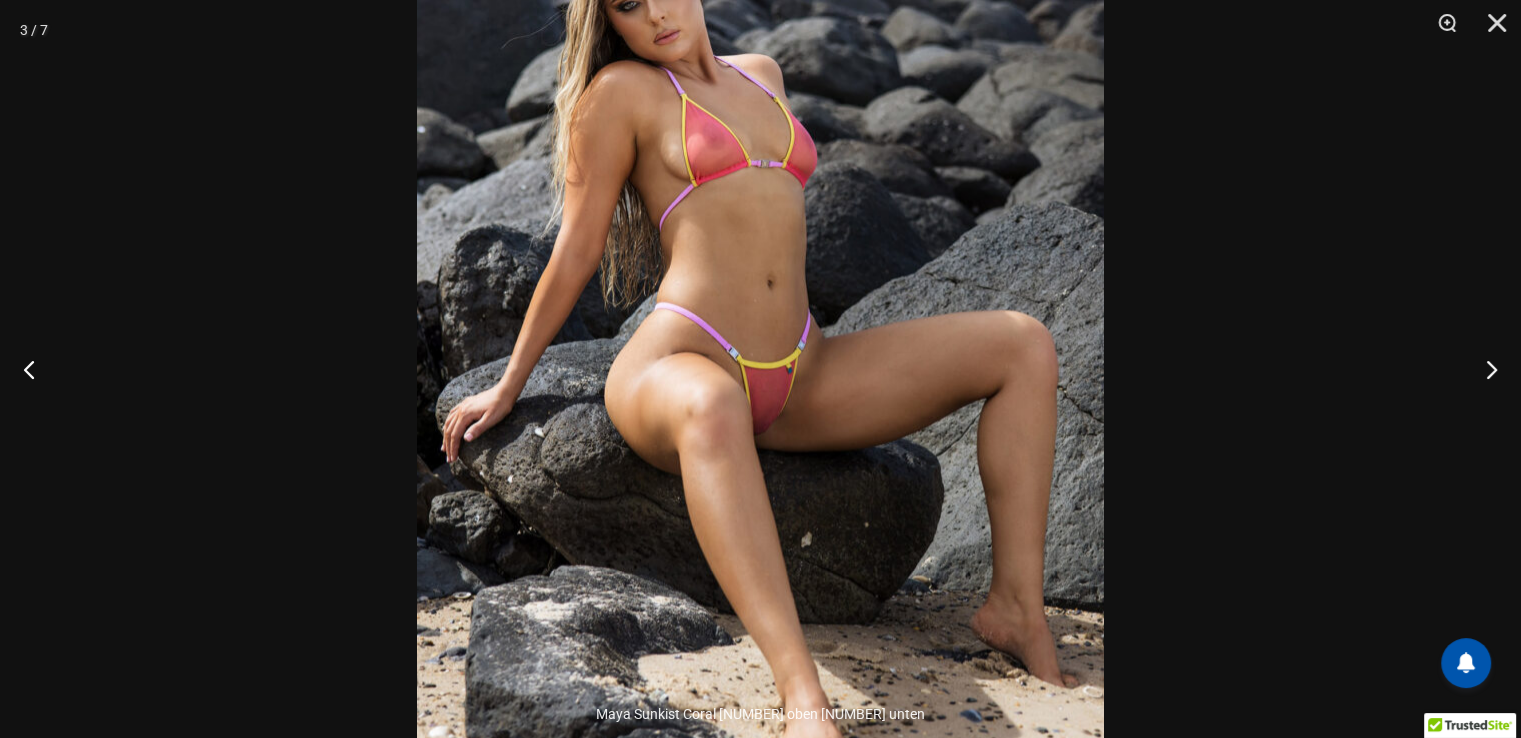 click at bounding box center (760, 323) 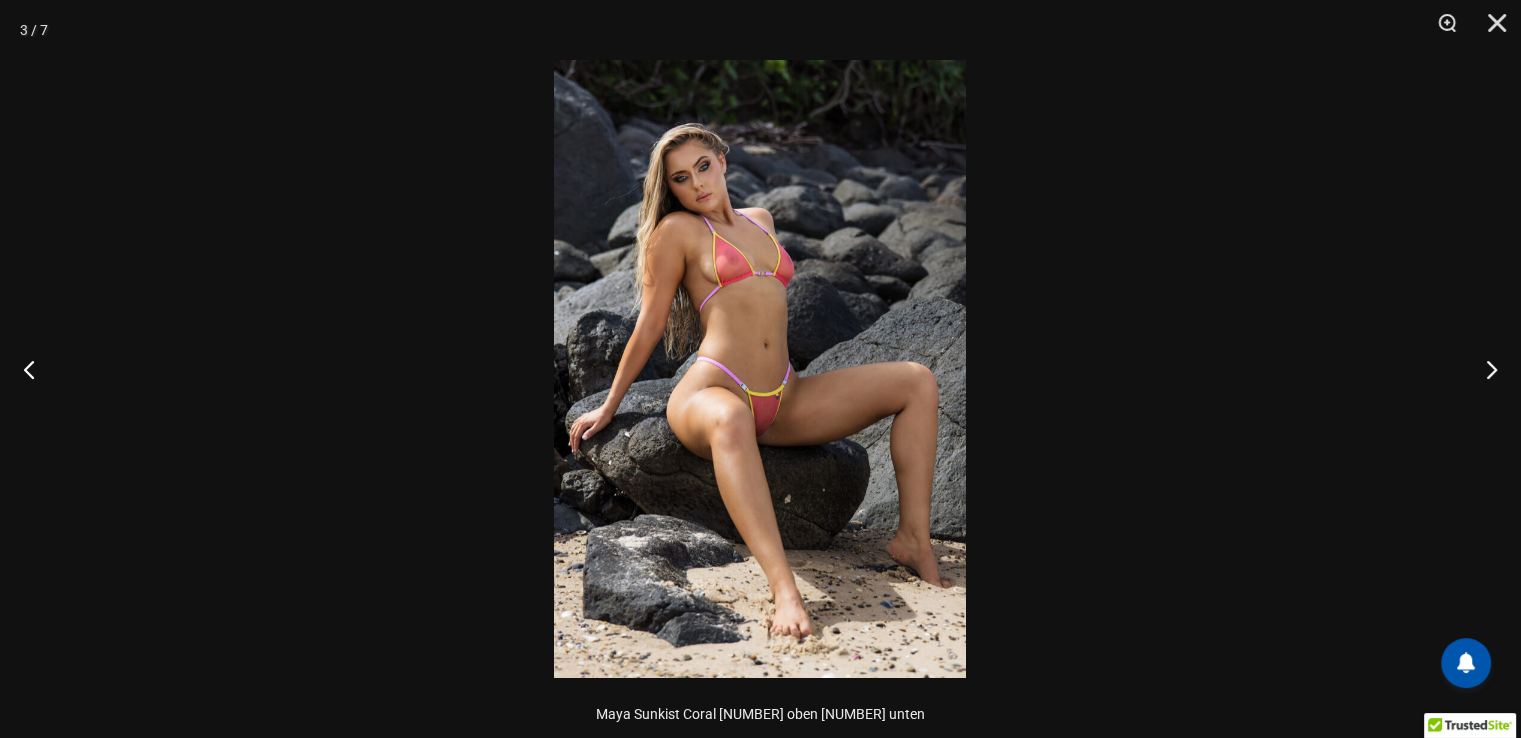 click at bounding box center (760, 369) 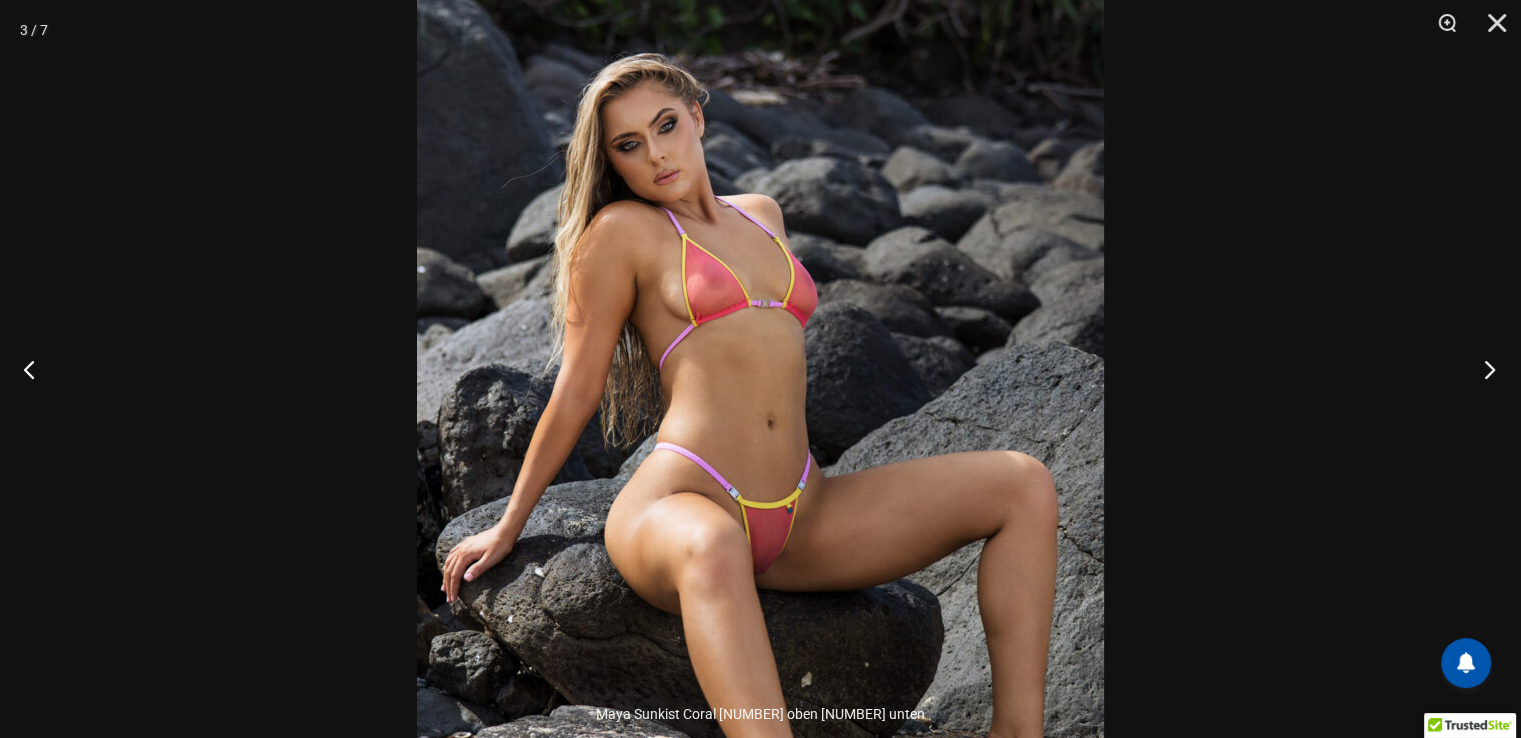 click at bounding box center (1483, 369) 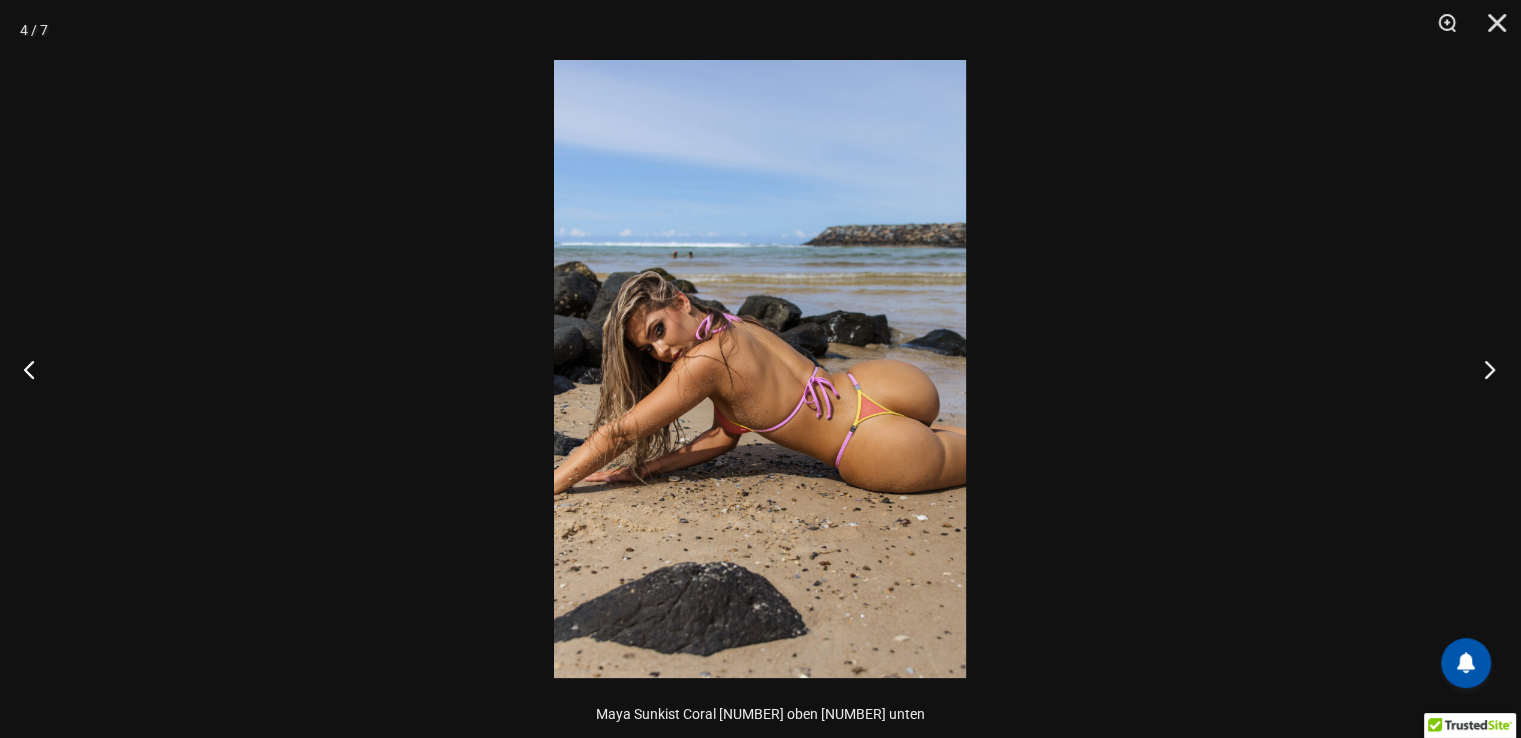 click at bounding box center [1483, 369] 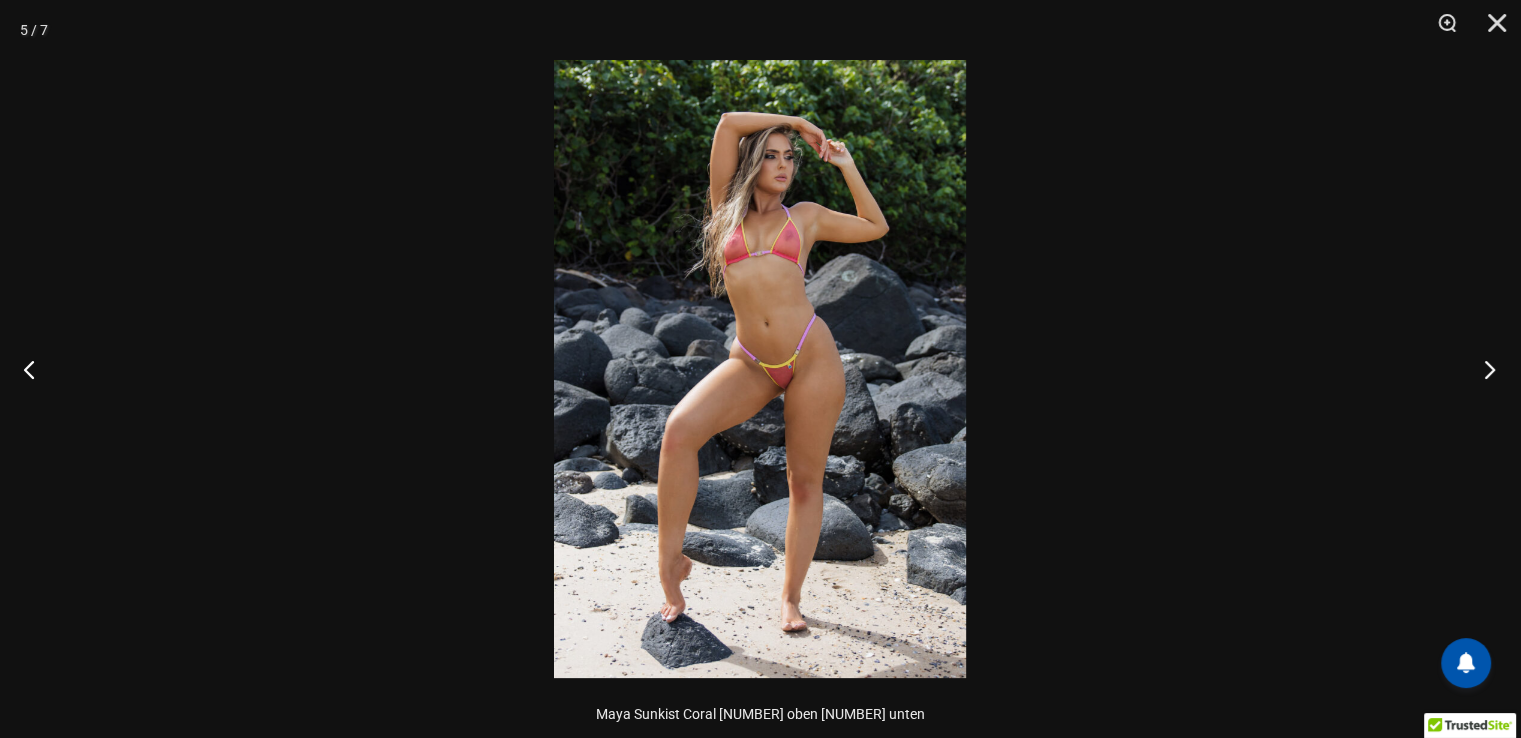 click at bounding box center (1483, 369) 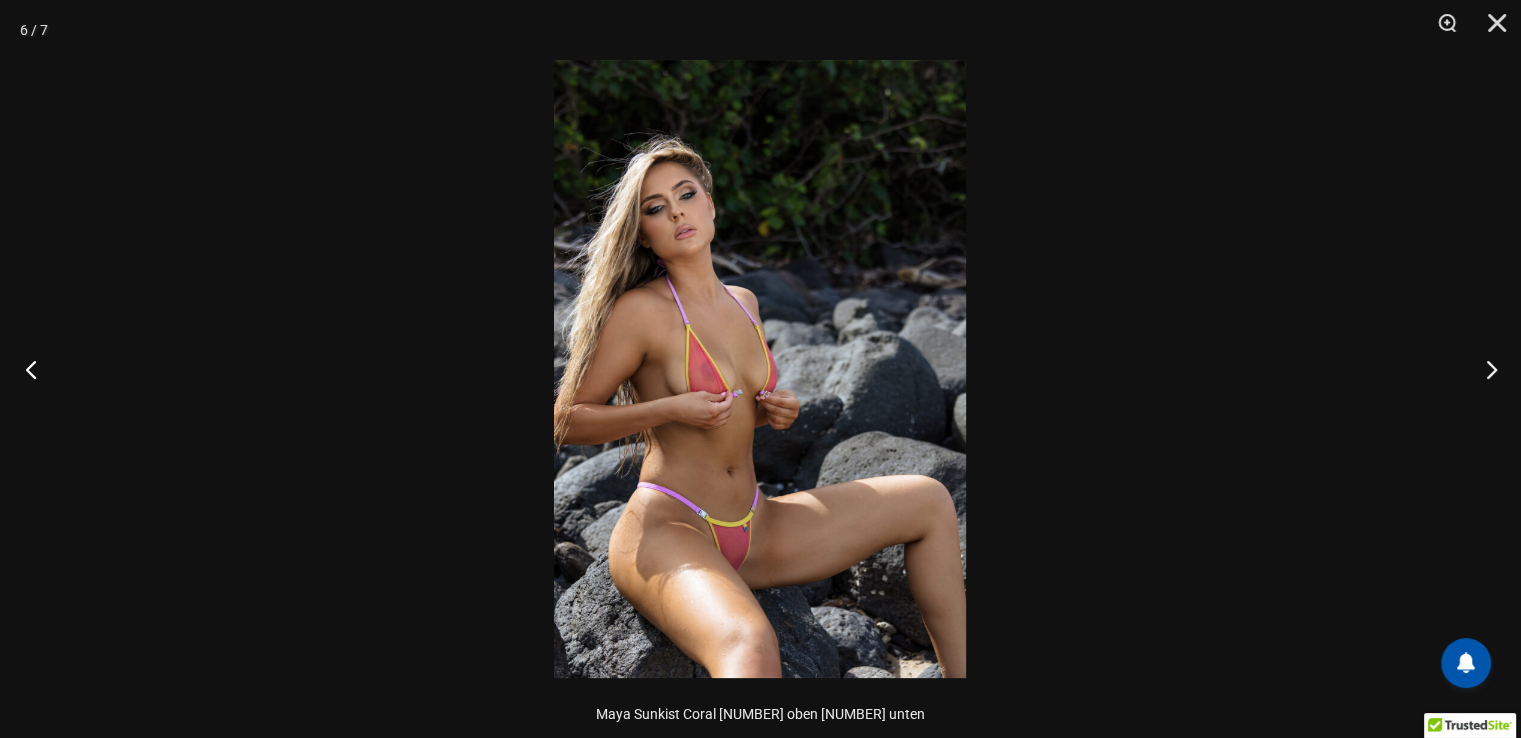 click at bounding box center [37, 369] 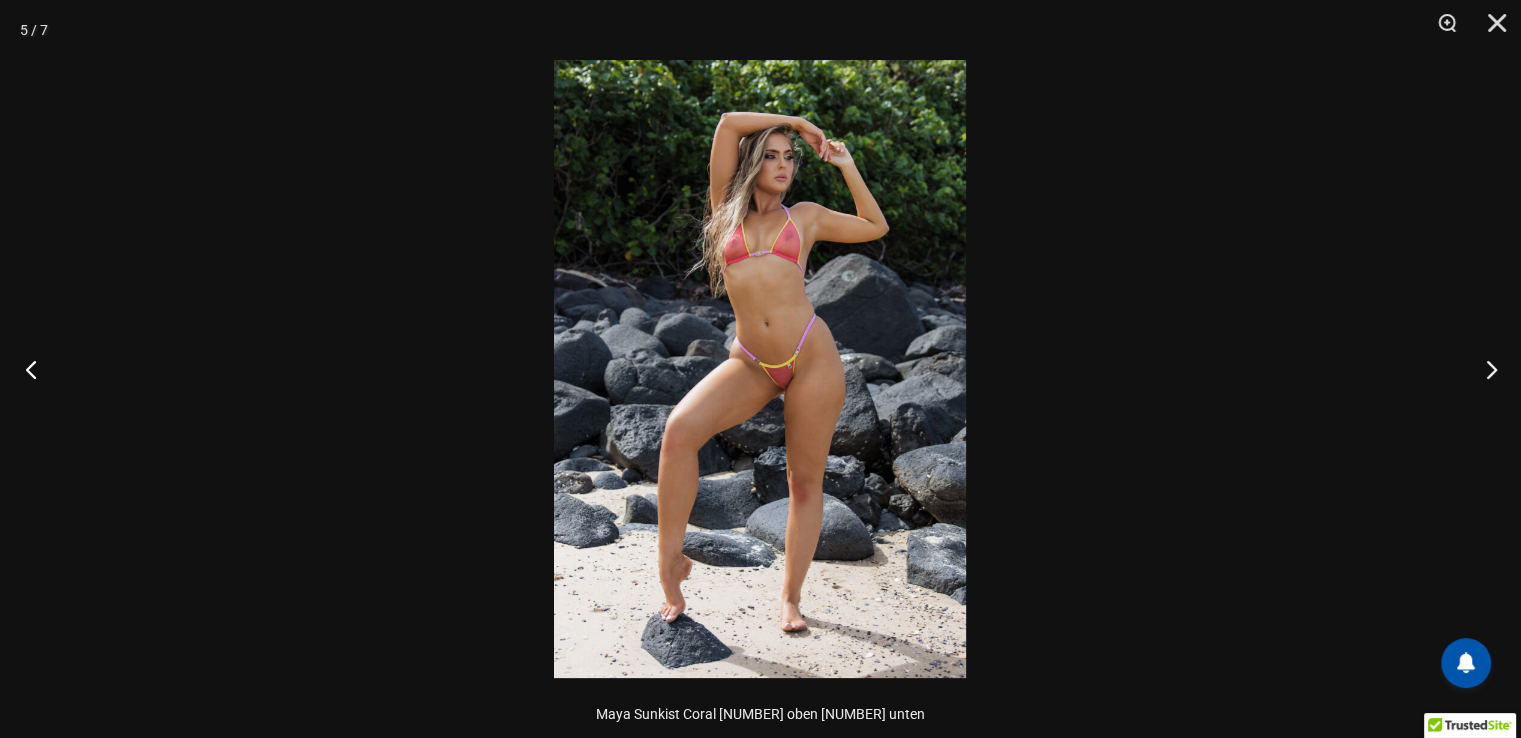 click at bounding box center [37, 369] 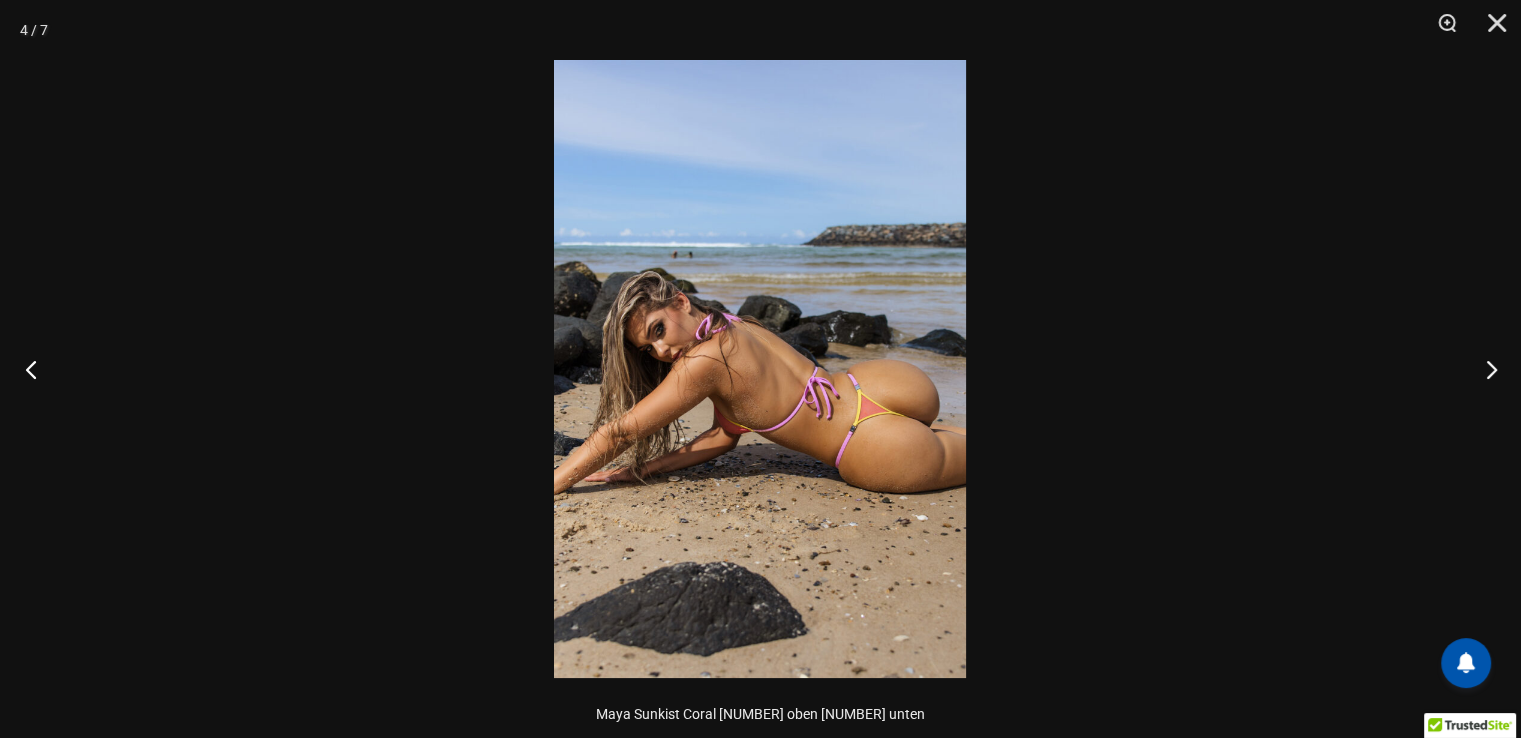 click at bounding box center [37, 369] 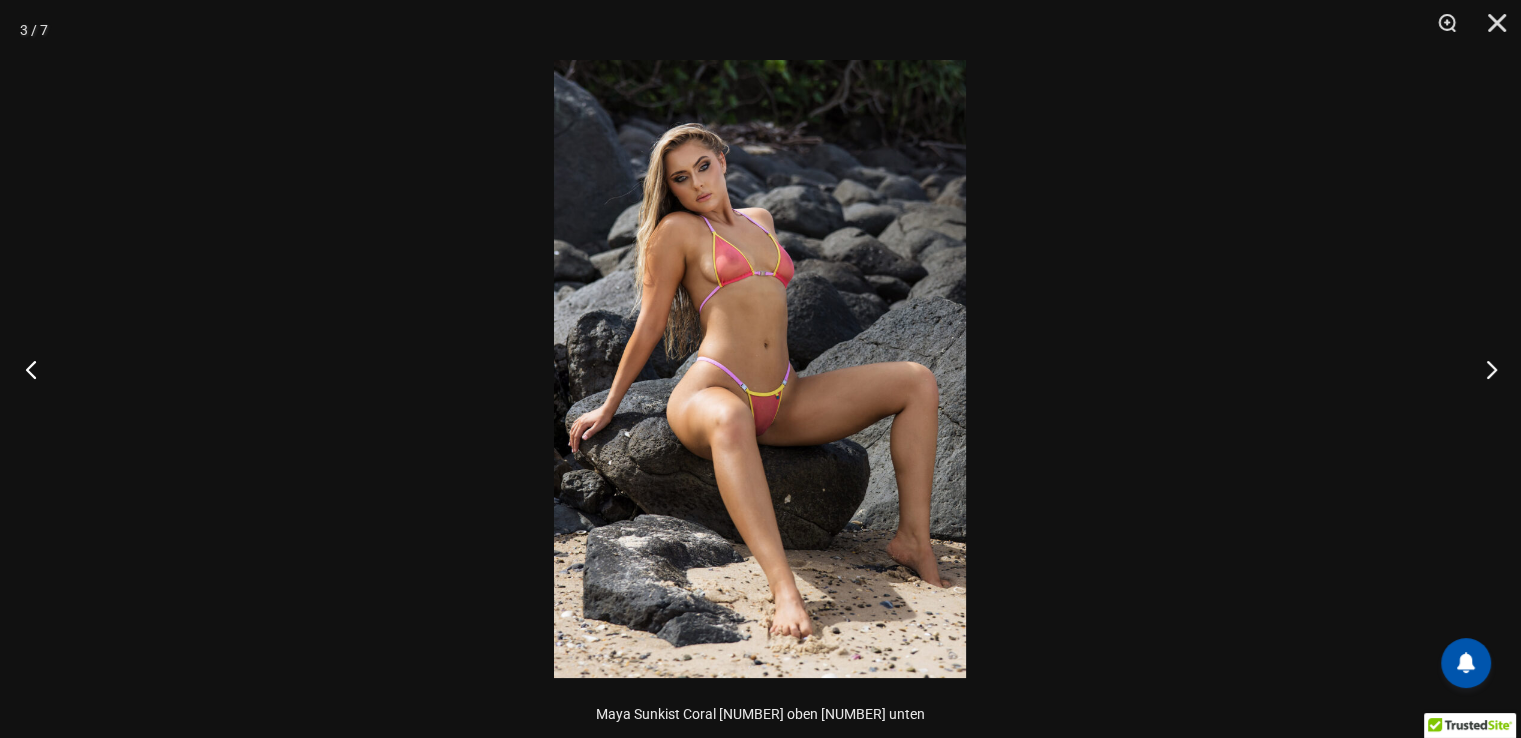 click at bounding box center (37, 369) 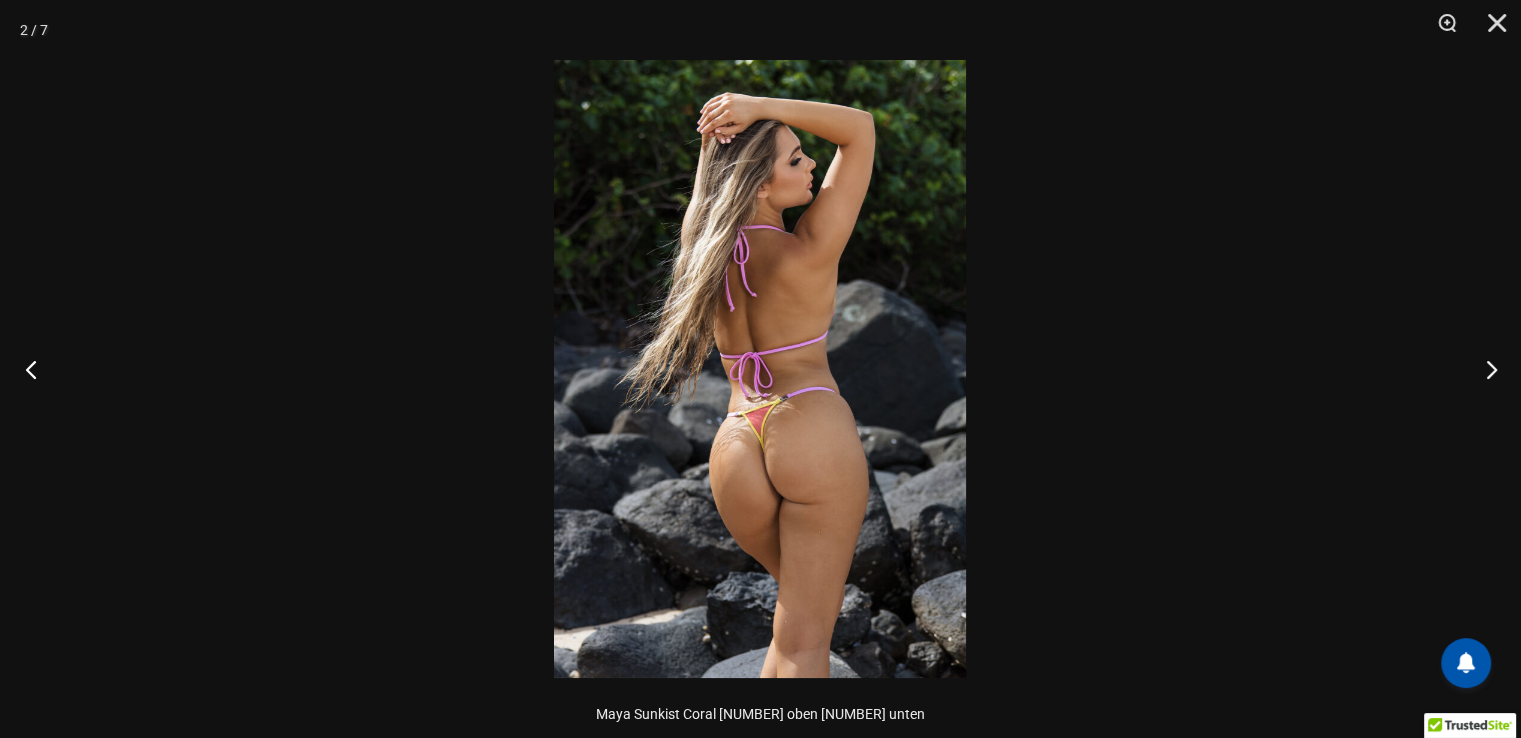 click at bounding box center (37, 369) 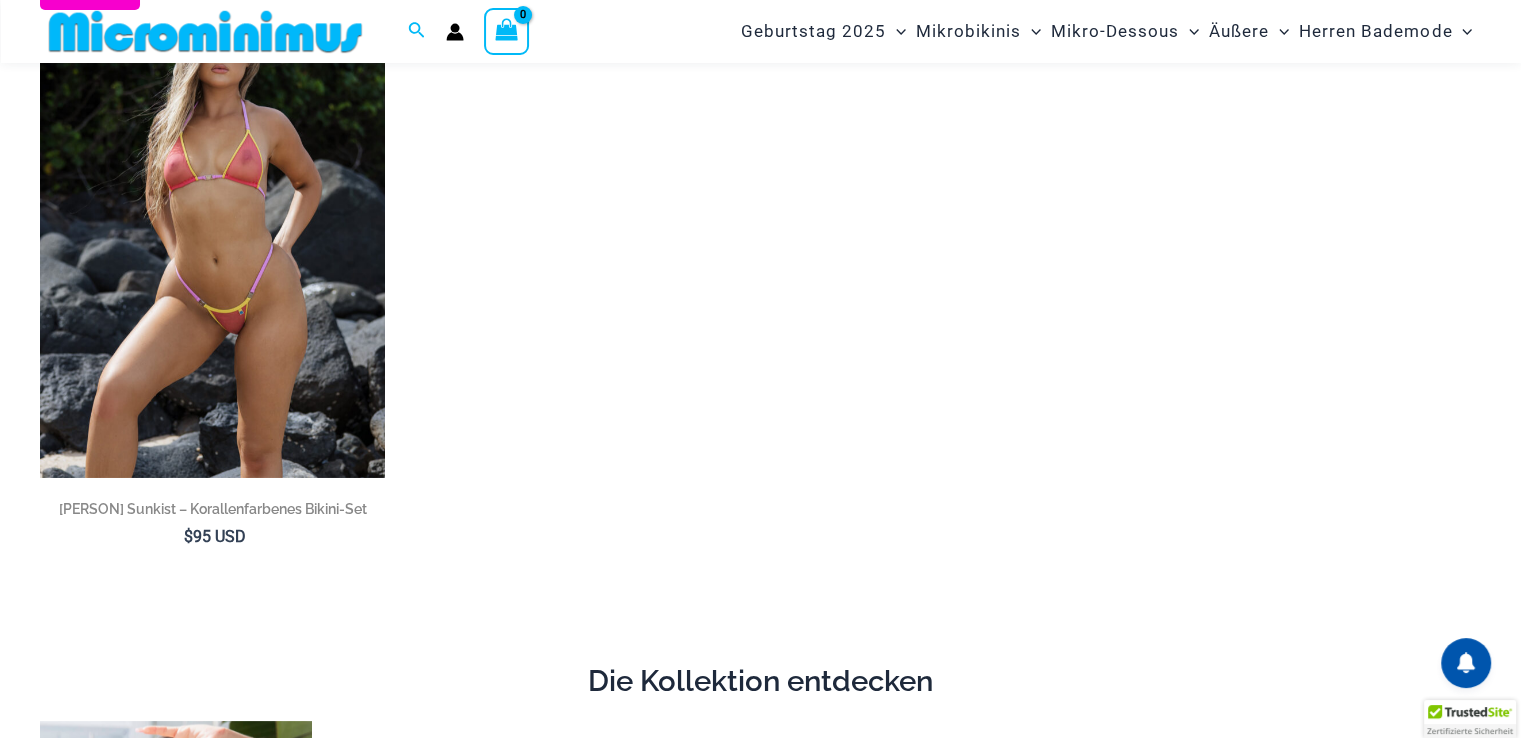 scroll, scrollTop: 182, scrollLeft: 0, axis: vertical 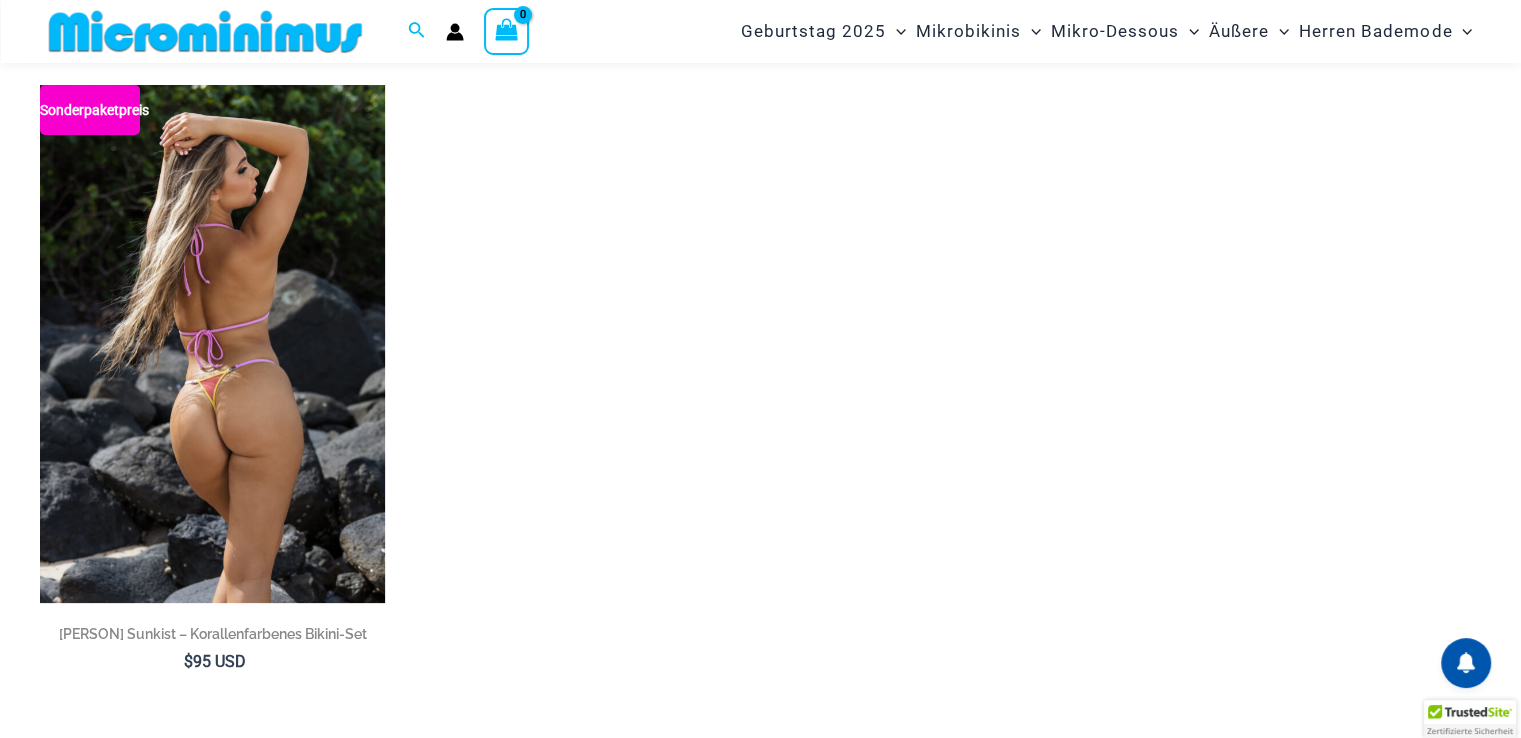 click at bounding box center (212, 344) 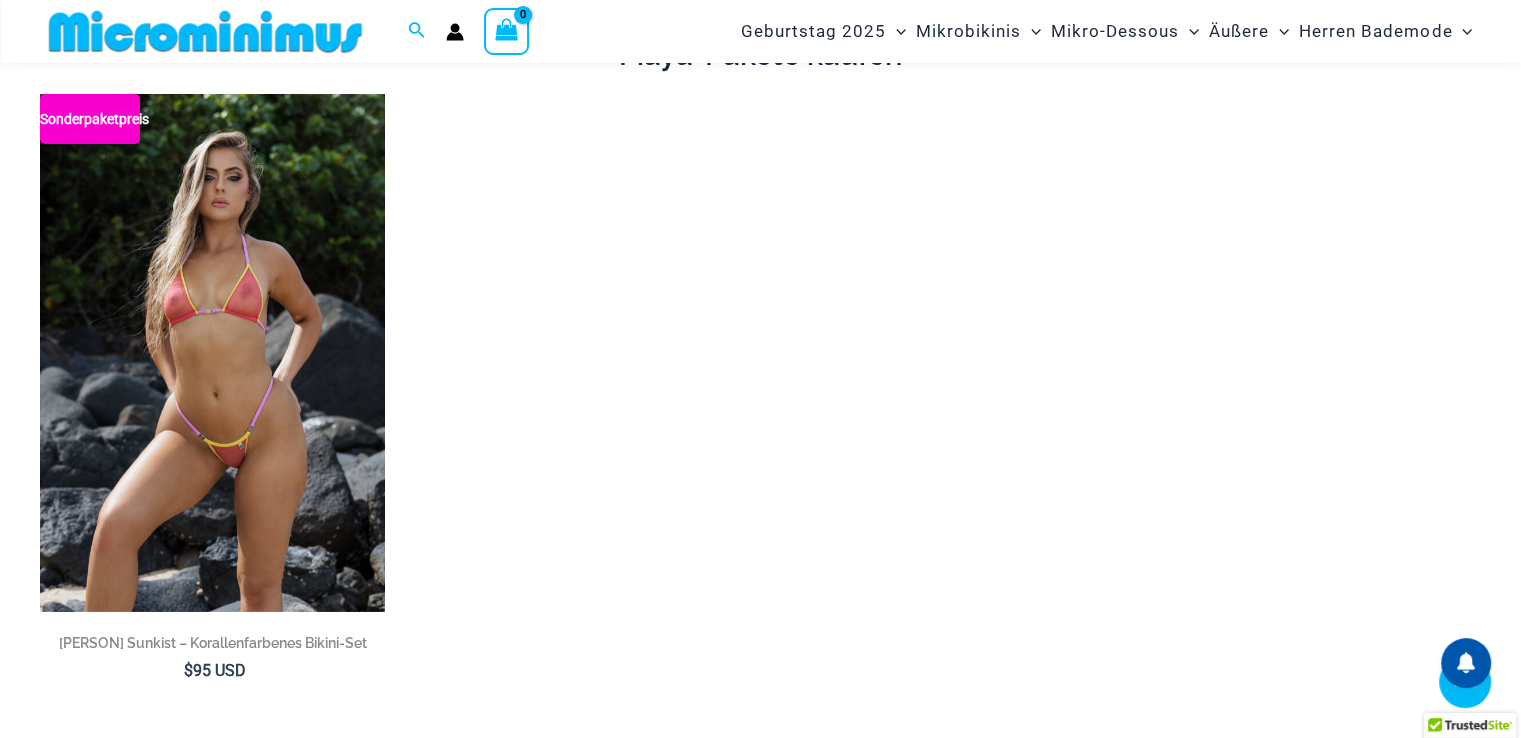 scroll, scrollTop: 0, scrollLeft: 0, axis: both 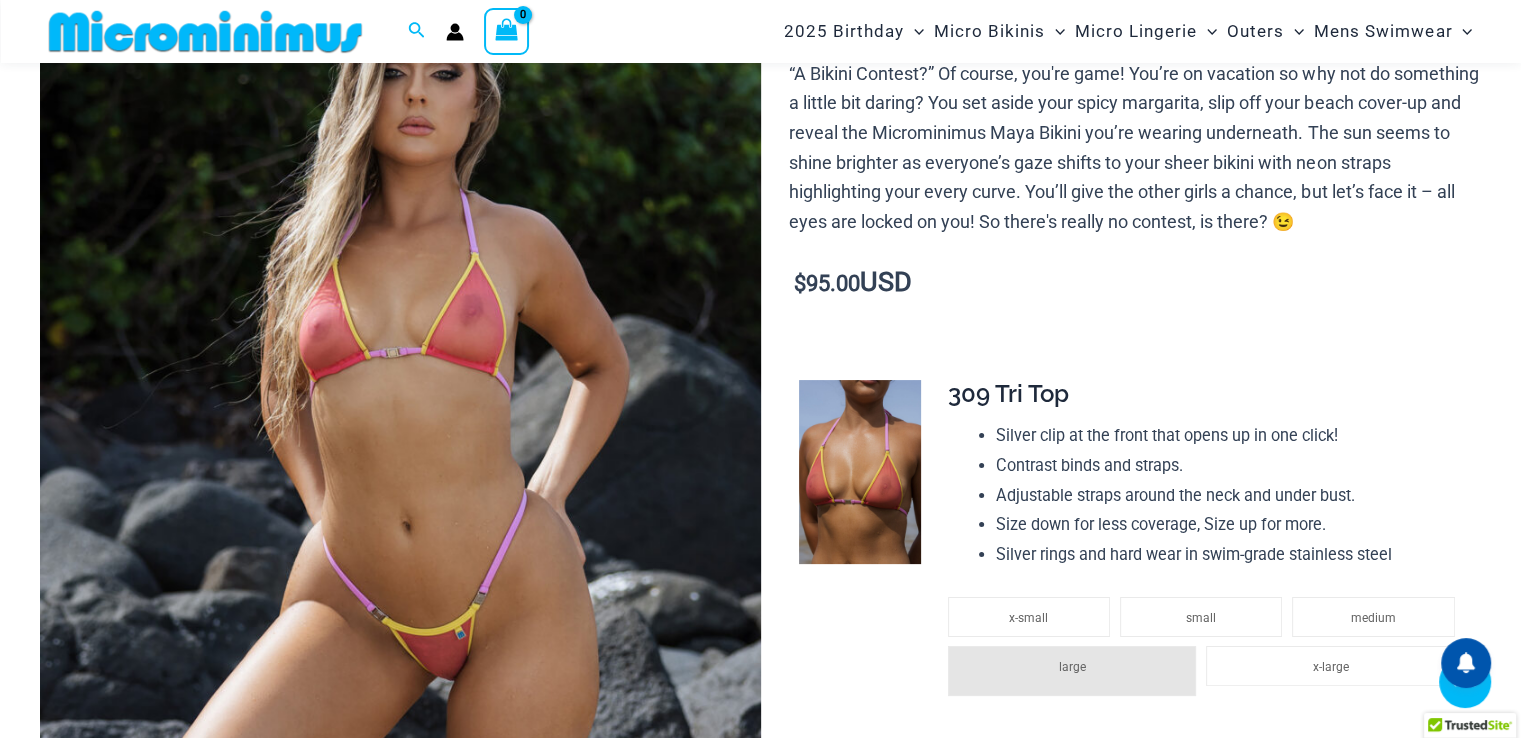 click 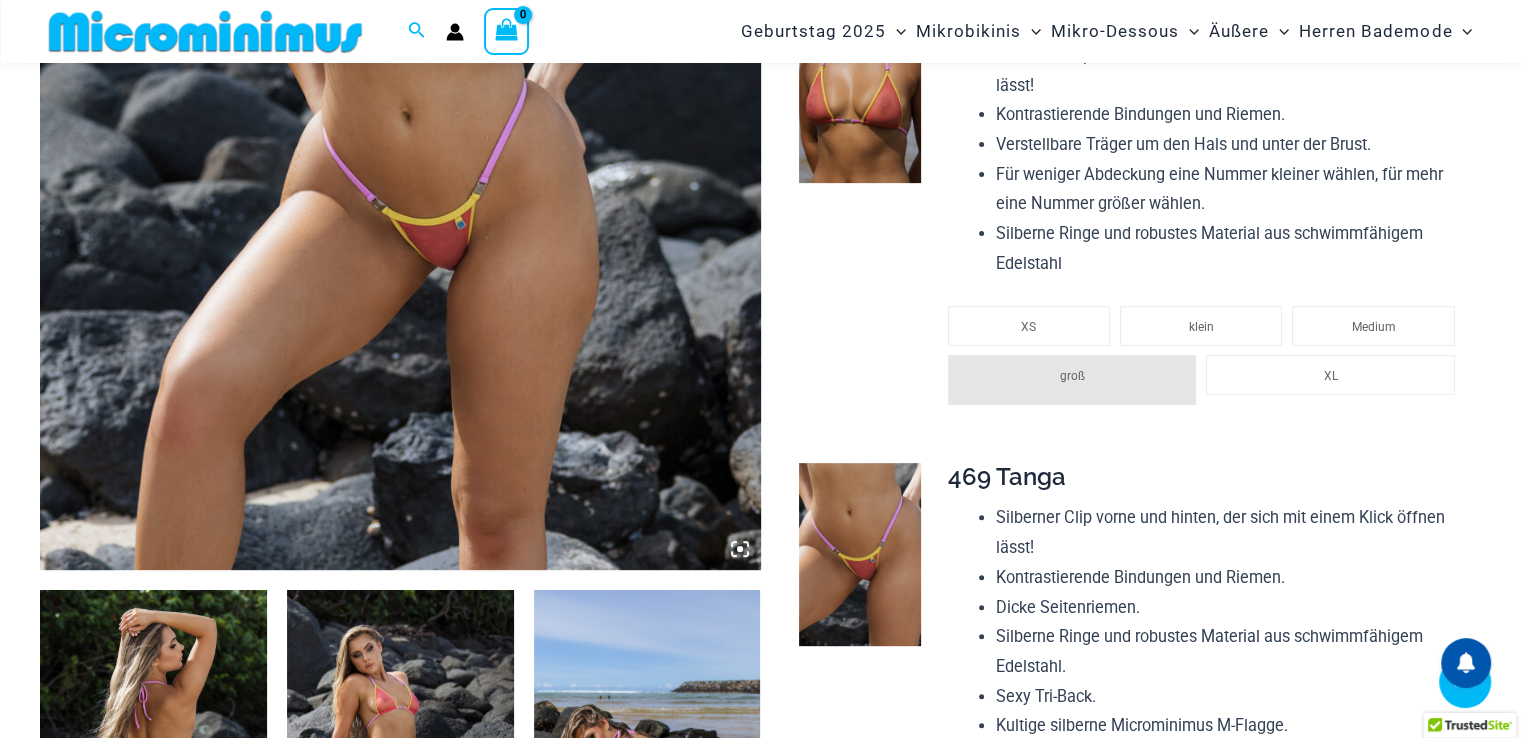 click 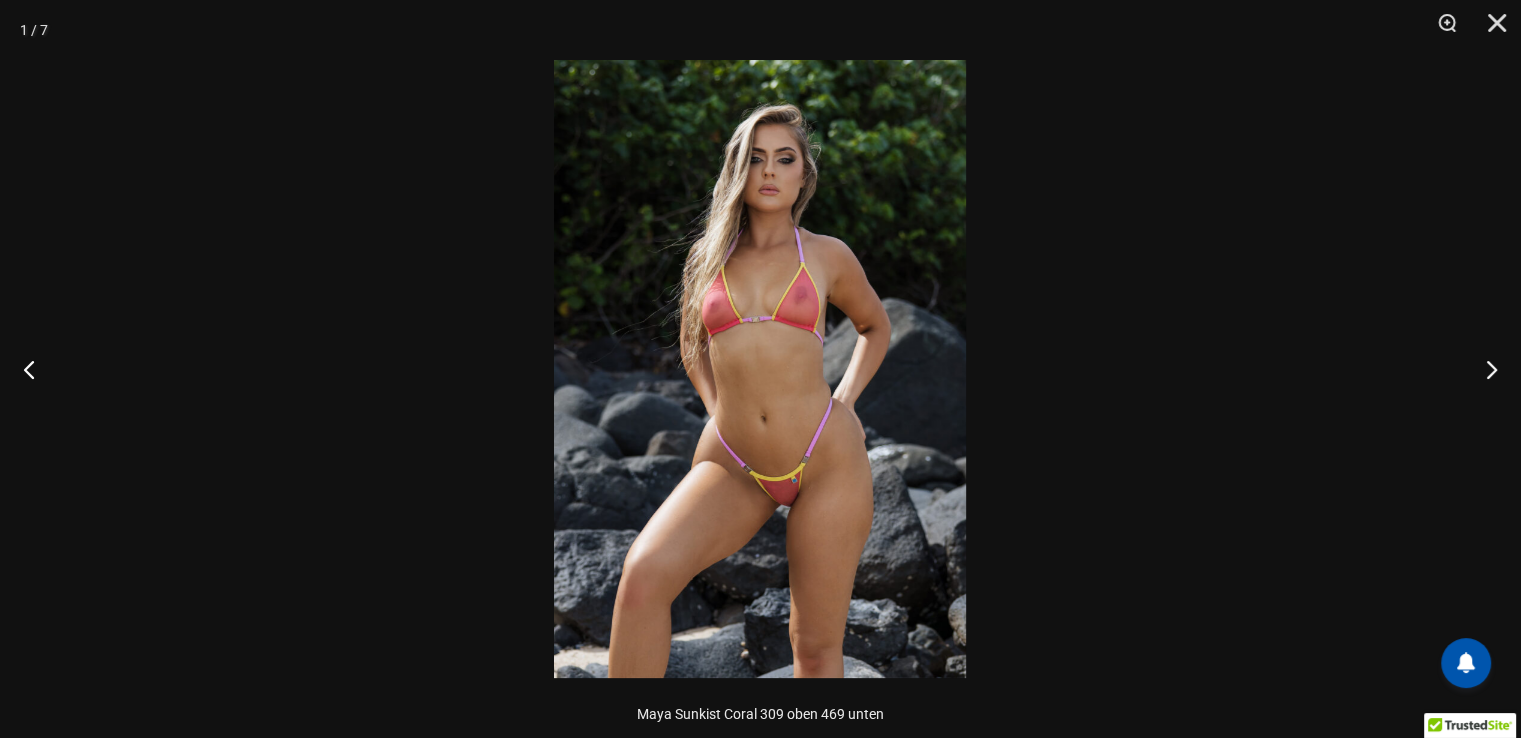 click at bounding box center [760, 369] 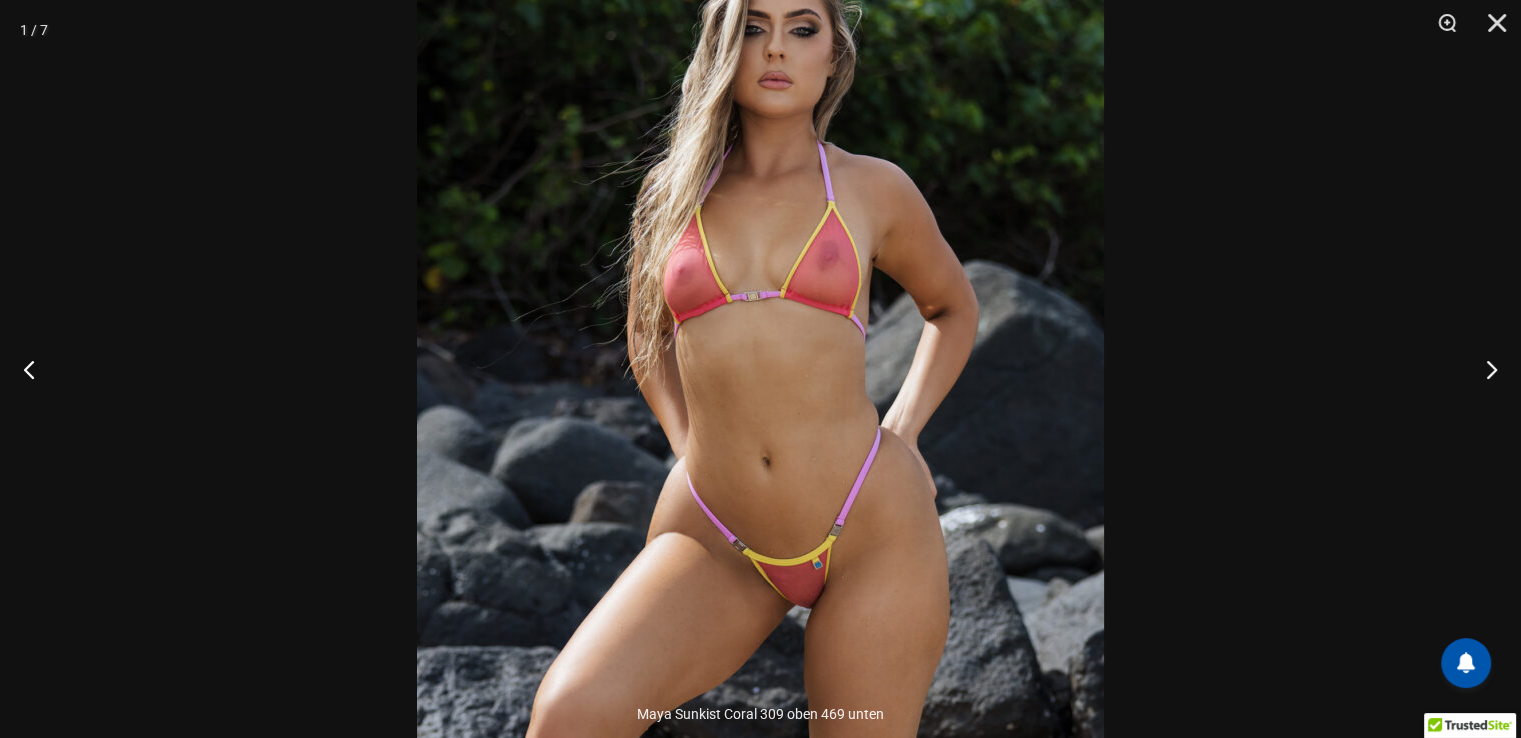 click at bounding box center (760, 379) 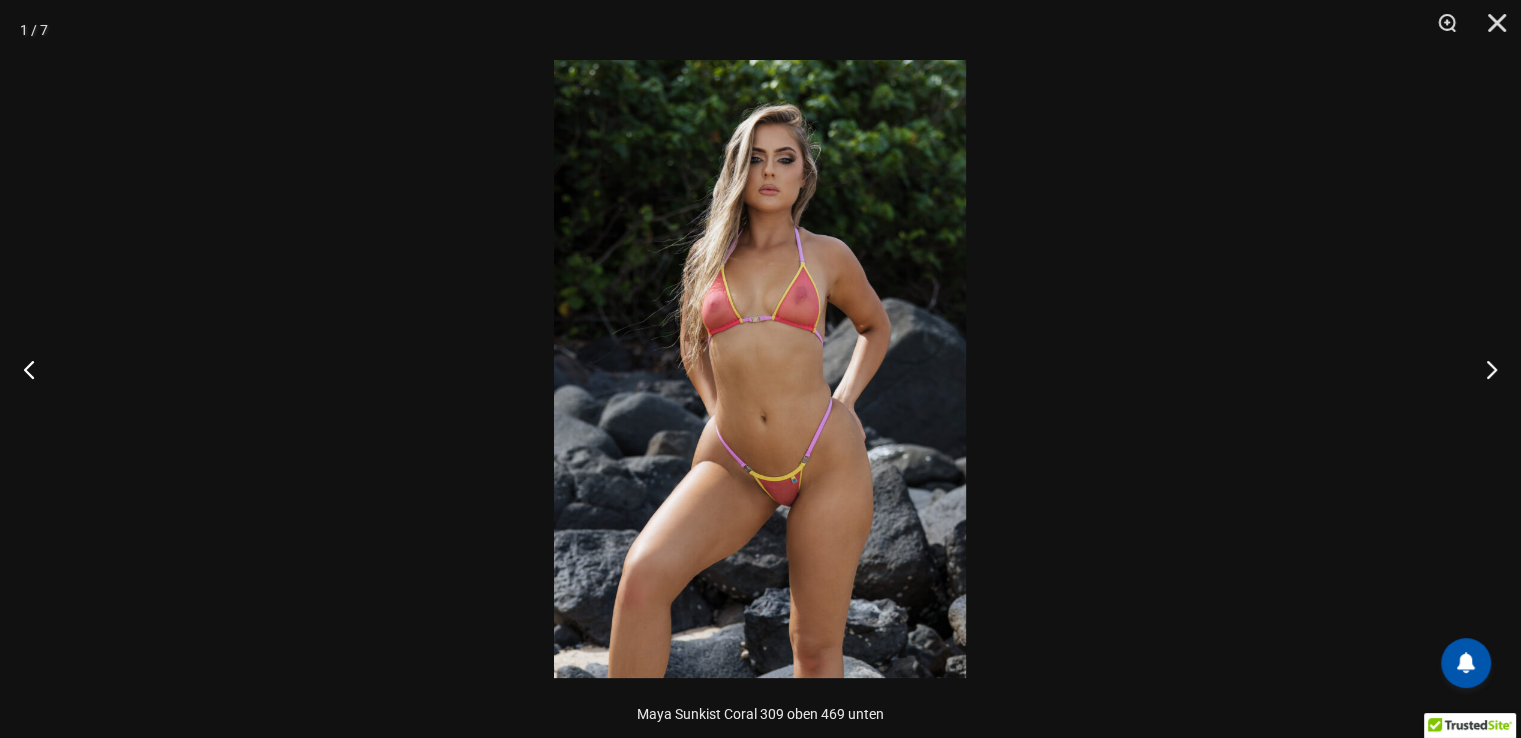 click at bounding box center (760, 369) 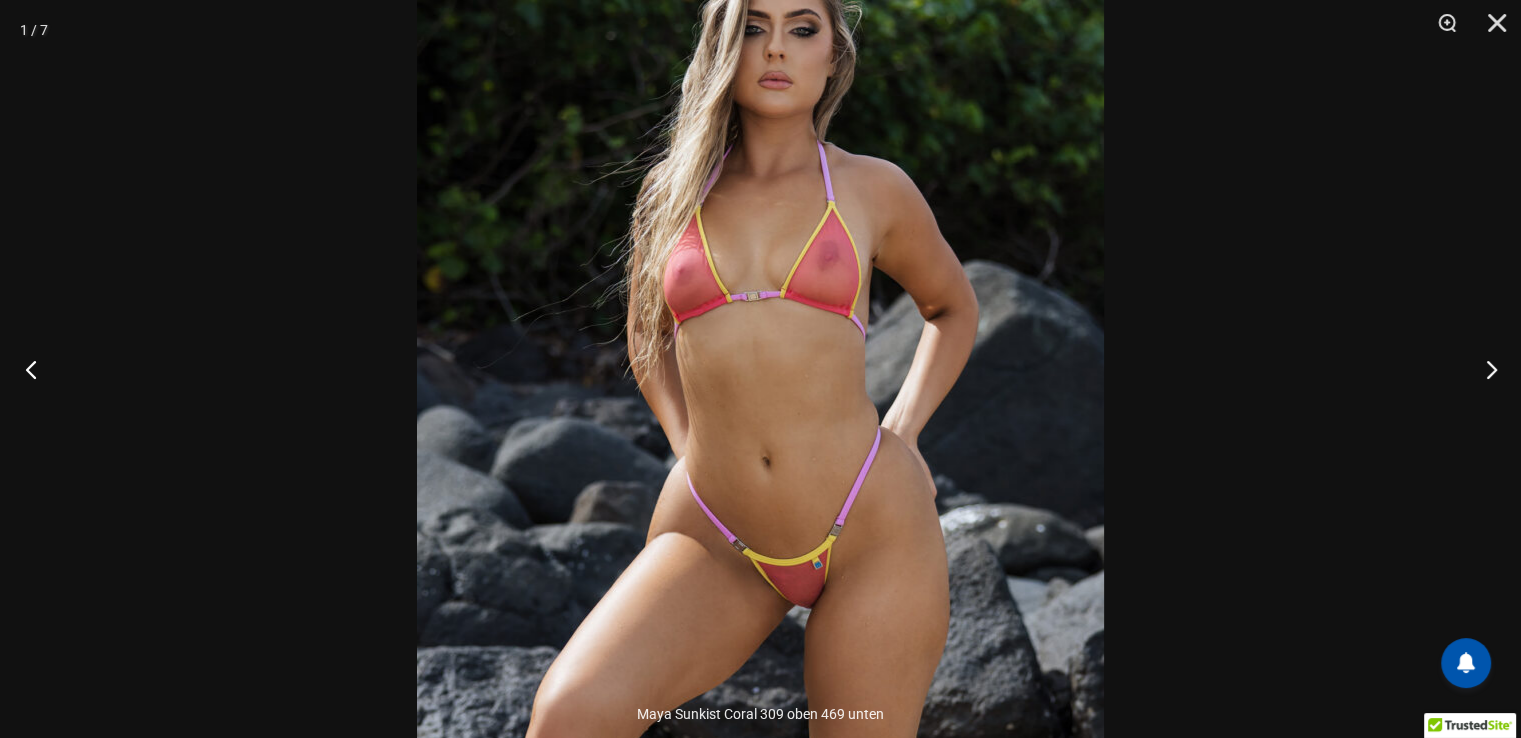 click at bounding box center [37, 369] 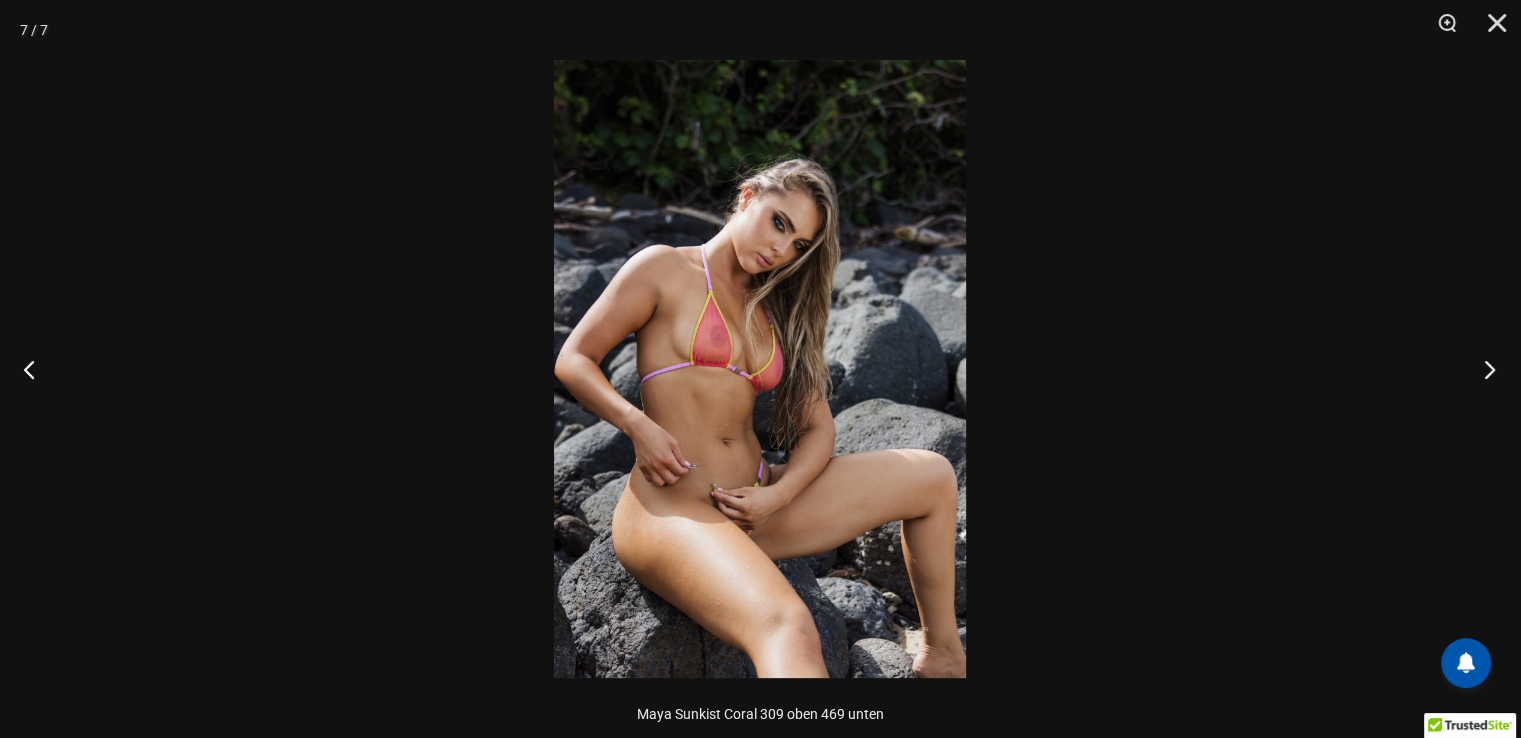 click at bounding box center [1483, 369] 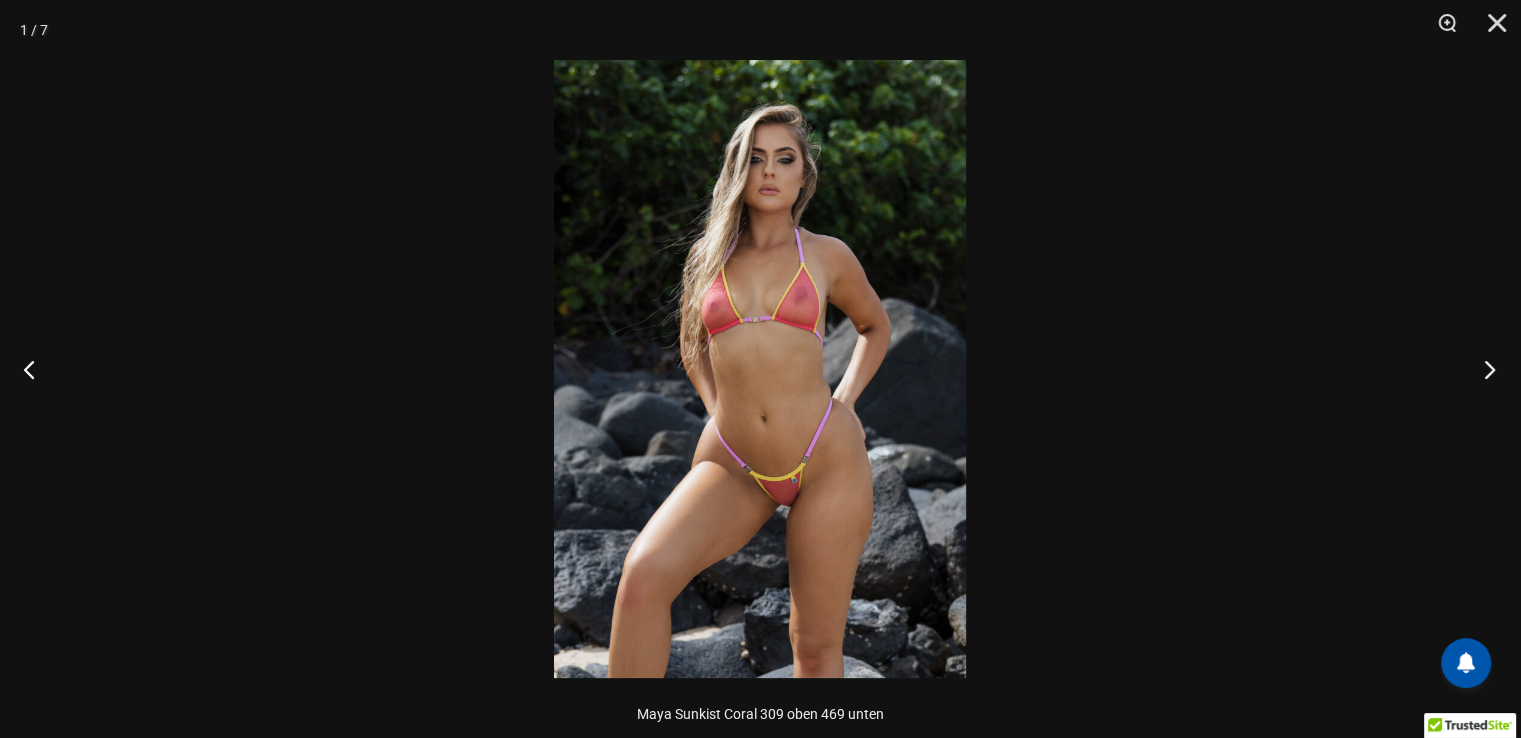 click at bounding box center [1483, 369] 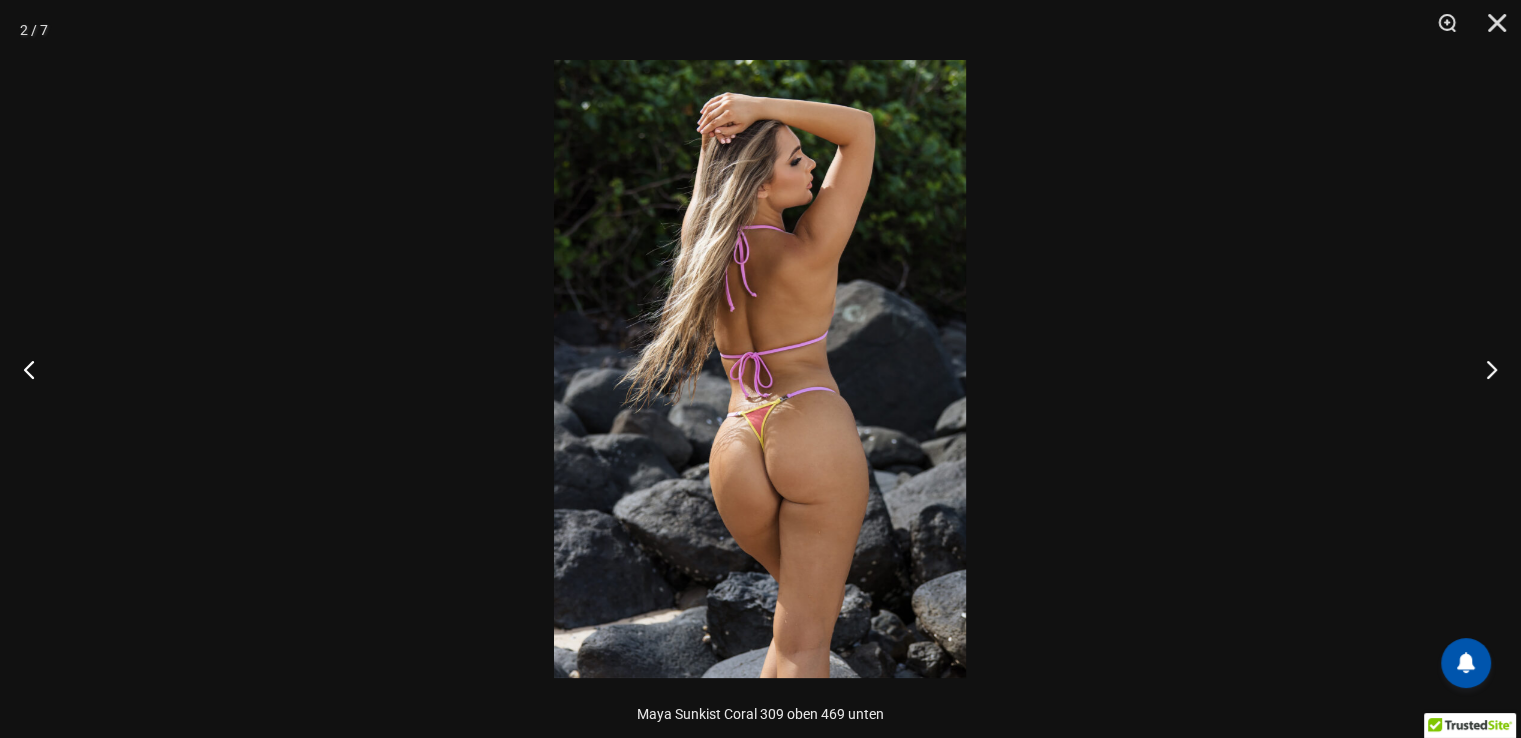click at bounding box center [760, 369] 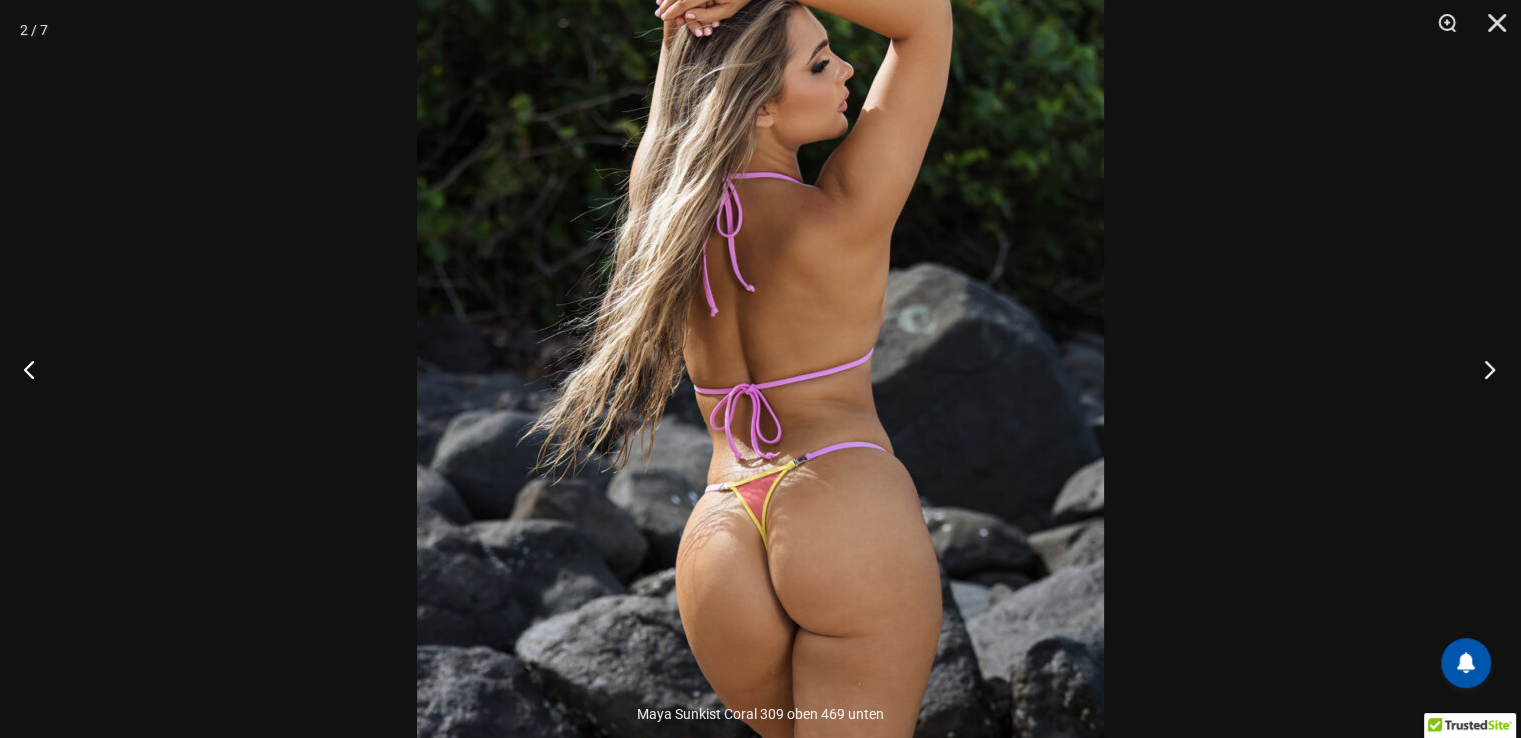 click at bounding box center (1483, 369) 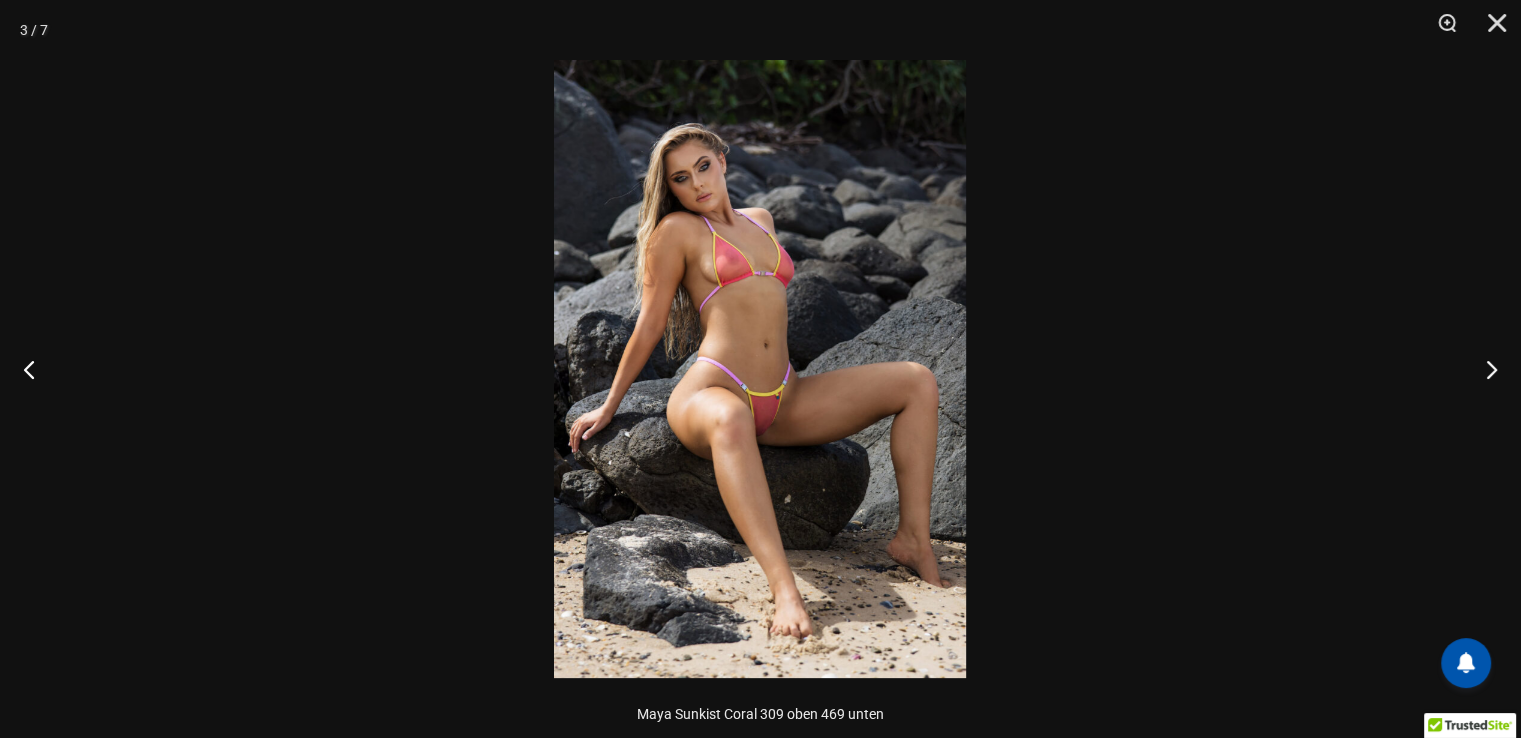 click at bounding box center [760, 369] 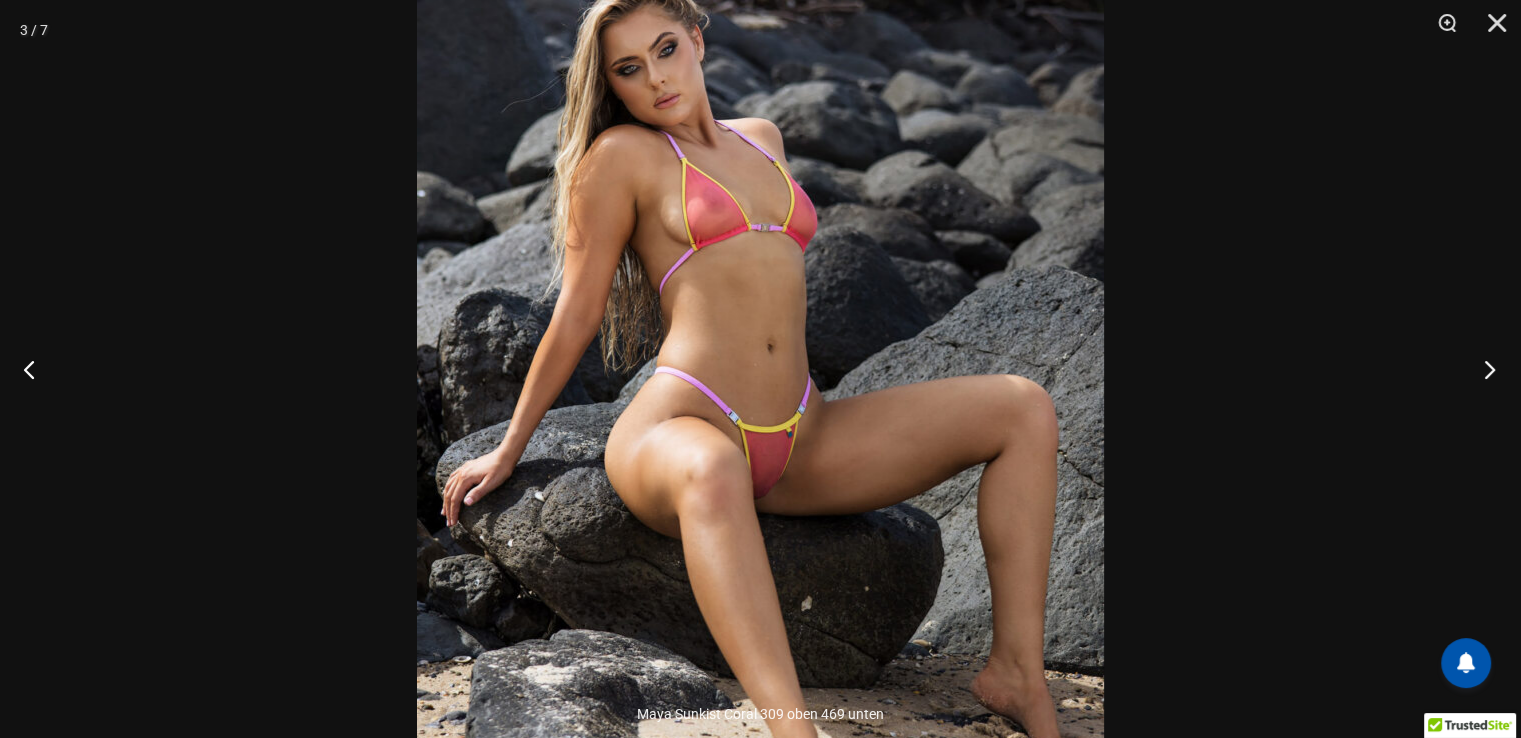 click at bounding box center (1483, 369) 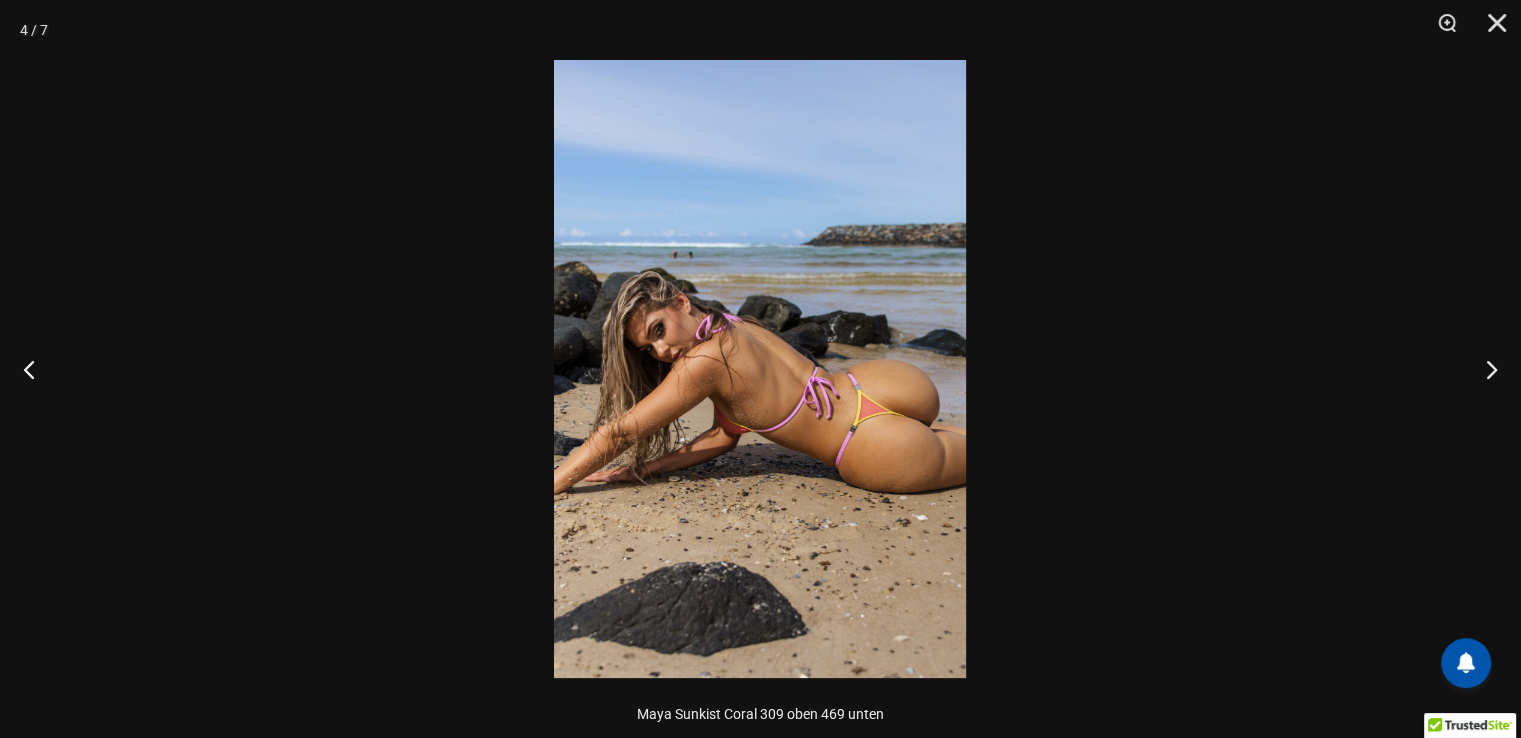 click at bounding box center (760, 369) 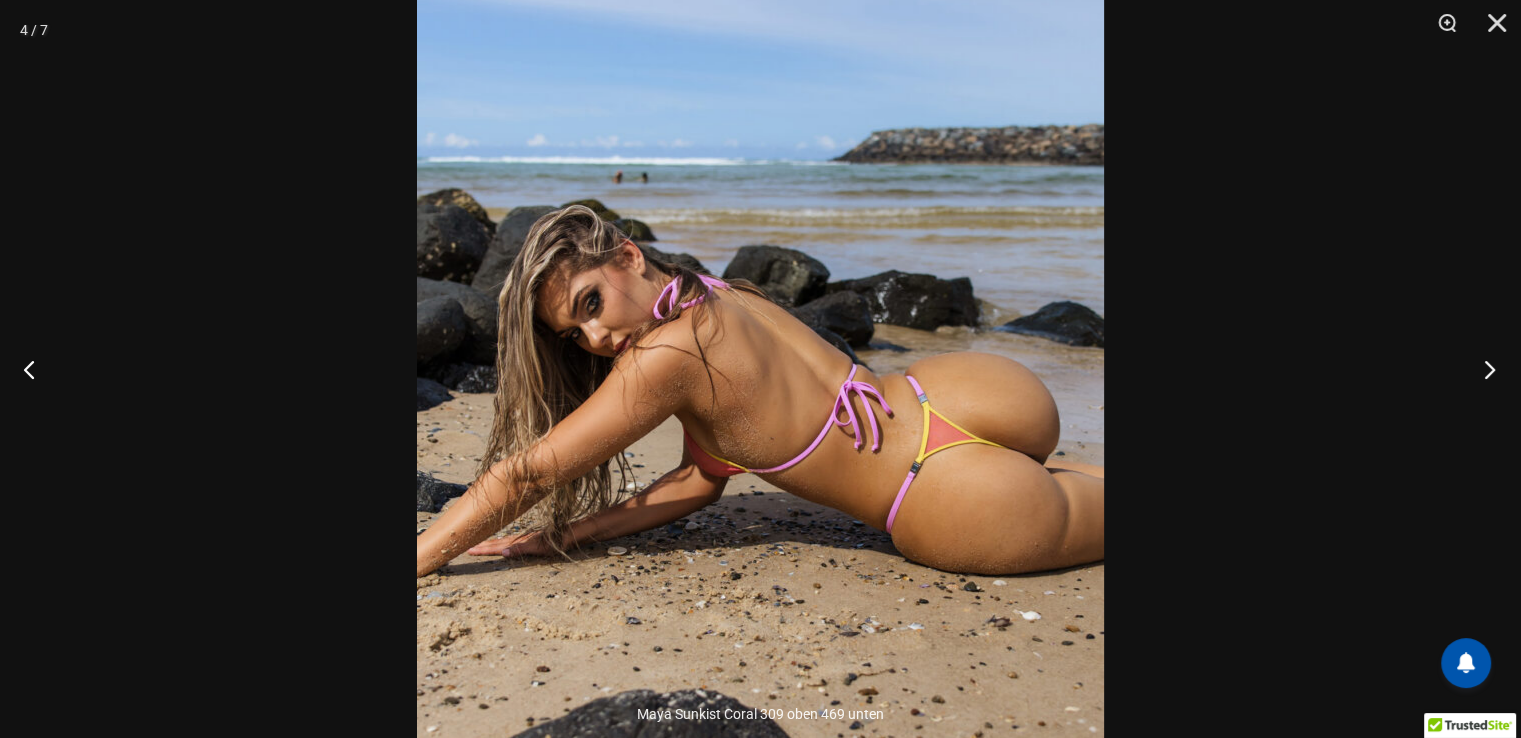 click at bounding box center [1483, 369] 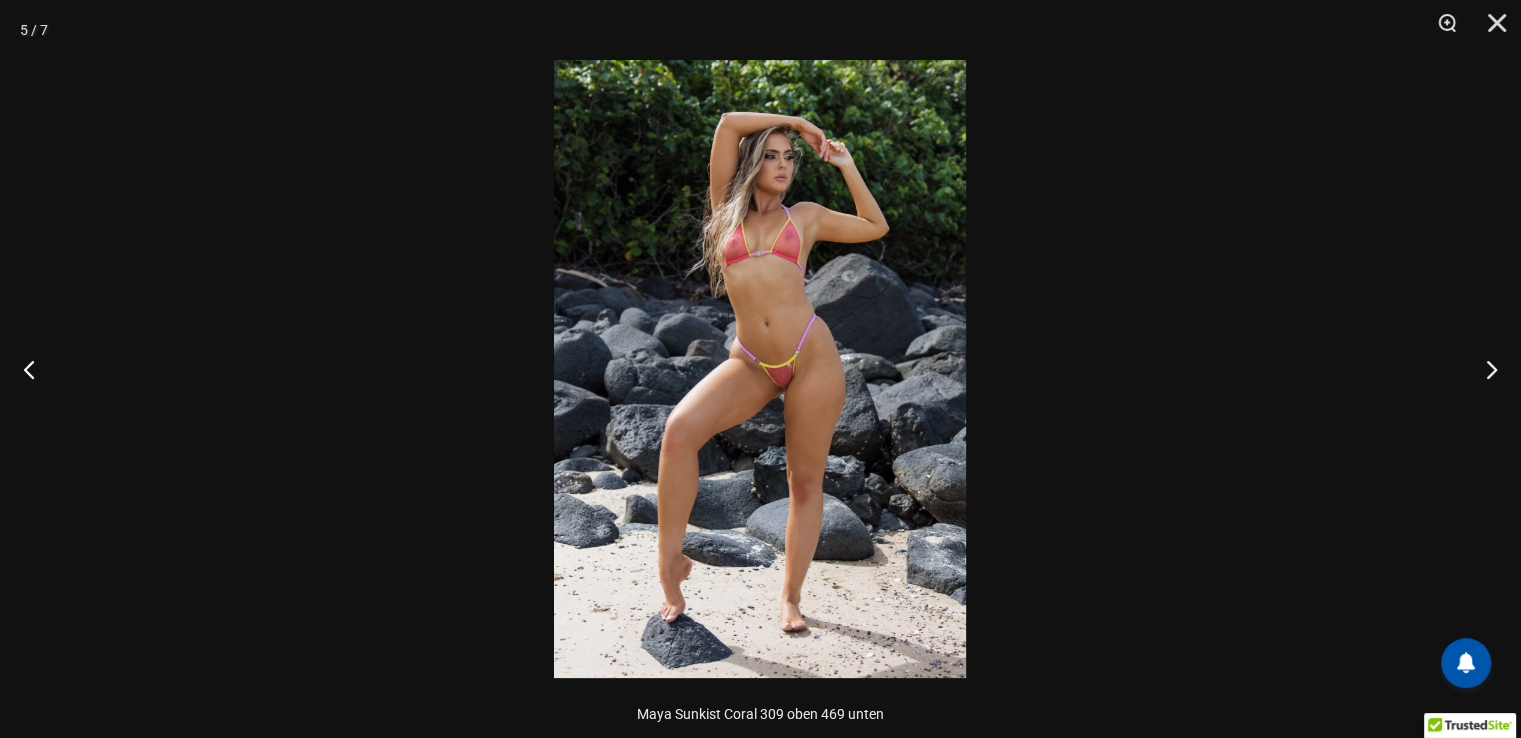 click at bounding box center (760, 369) 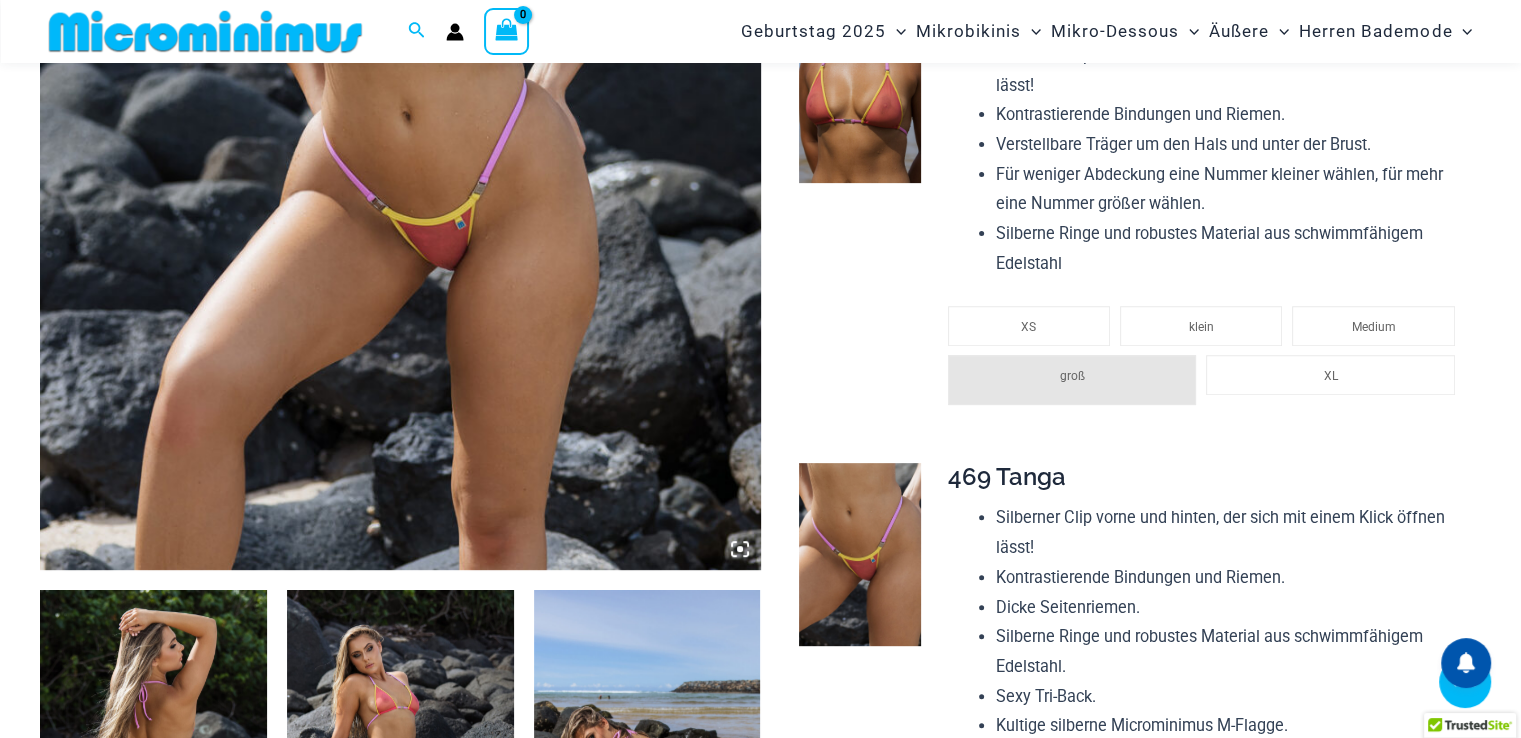 click 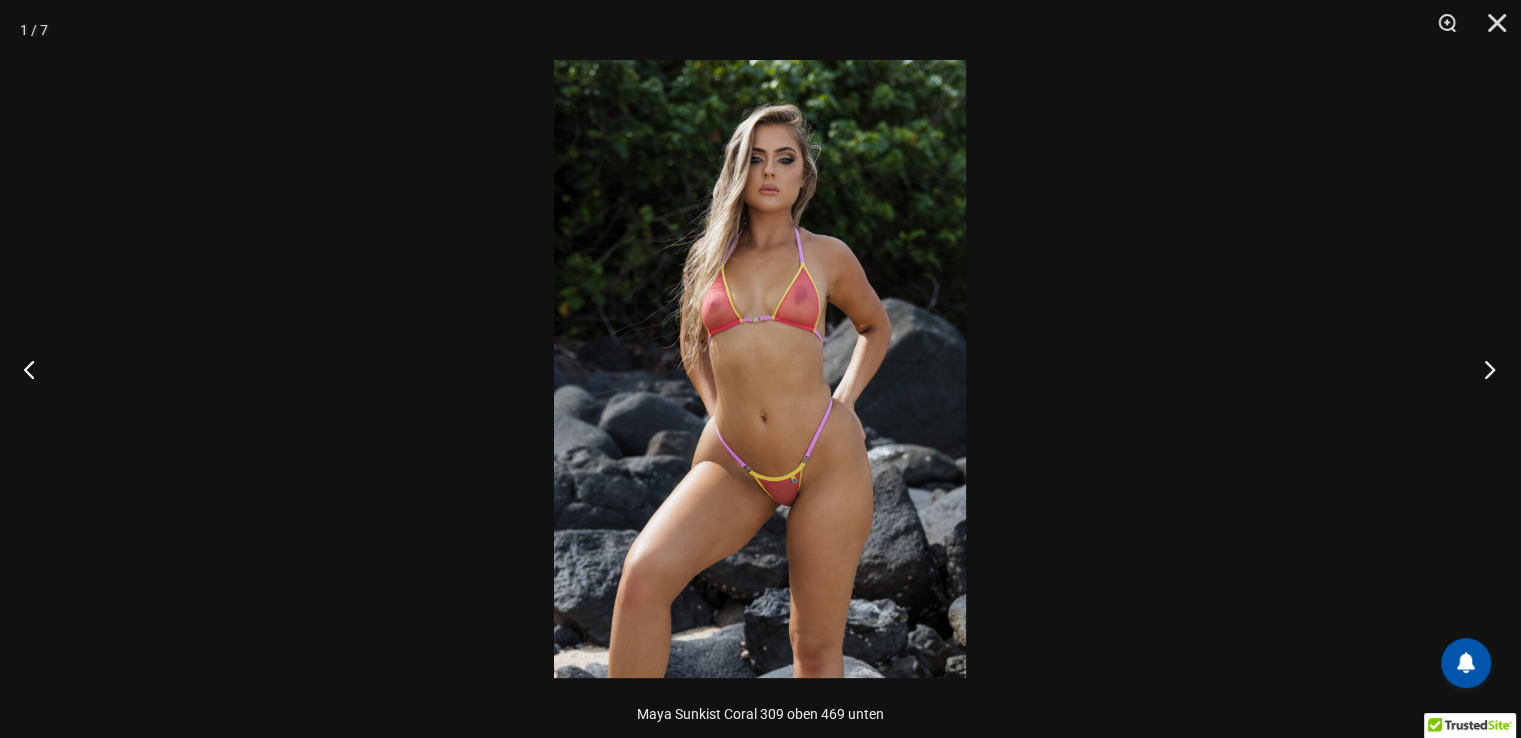 click at bounding box center [1483, 369] 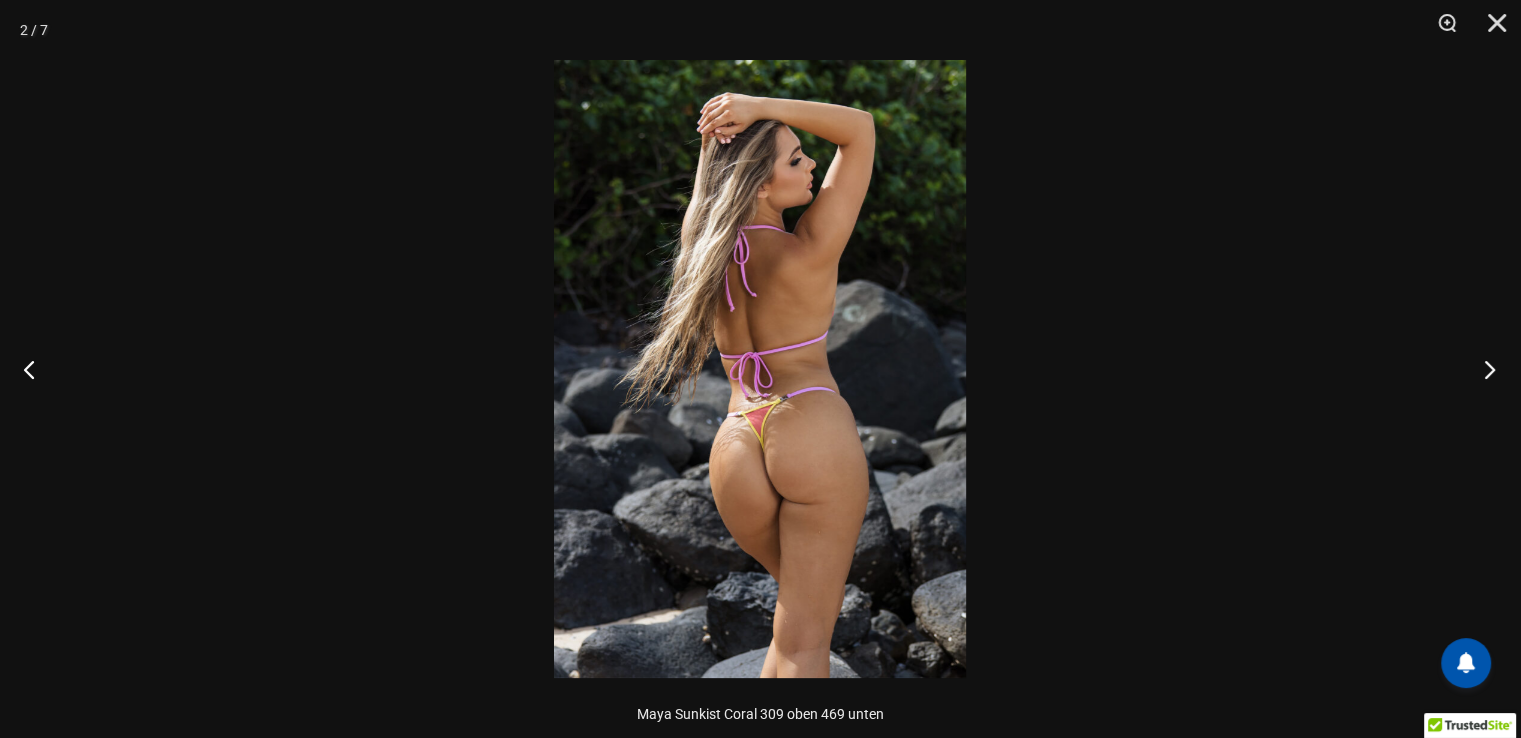click at bounding box center (1483, 369) 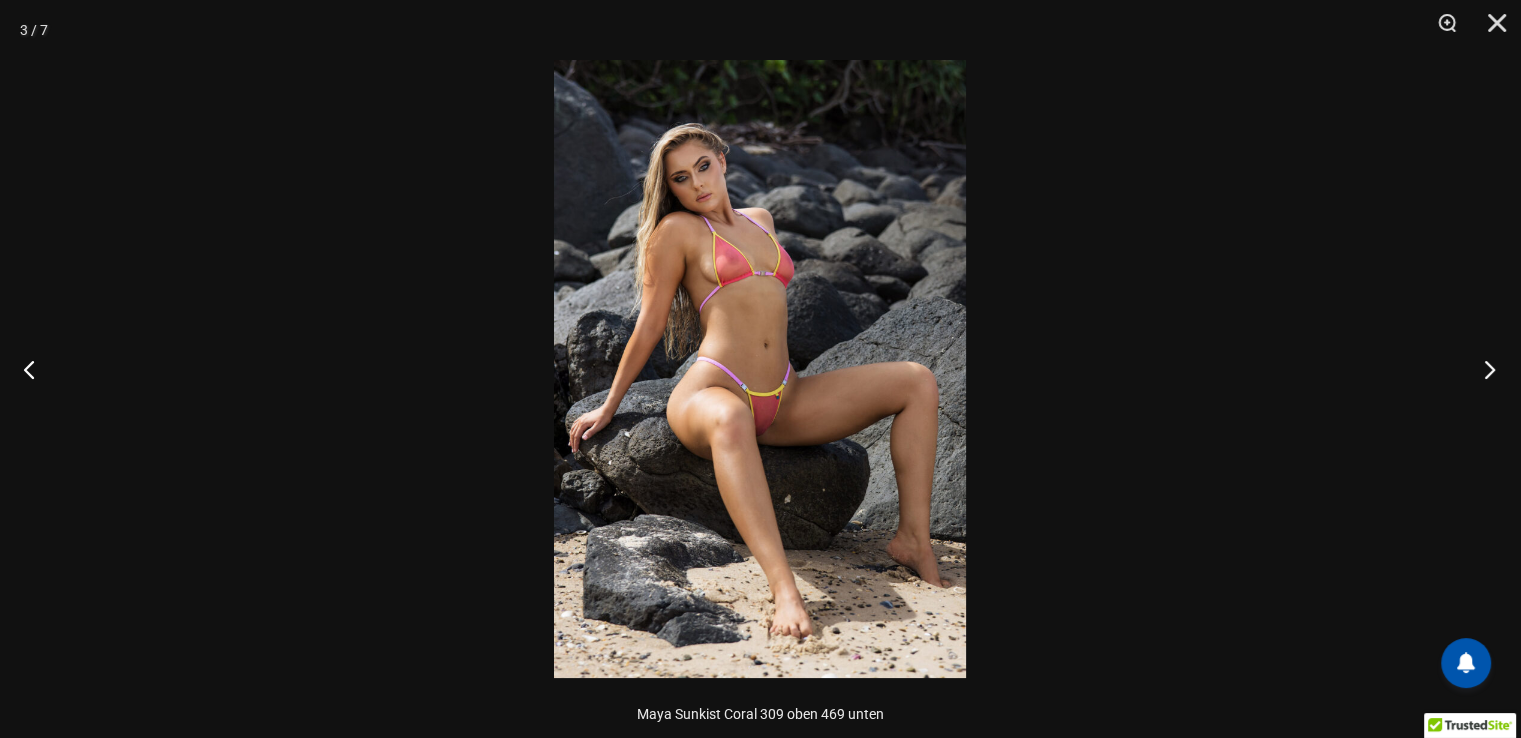 click at bounding box center [1483, 369] 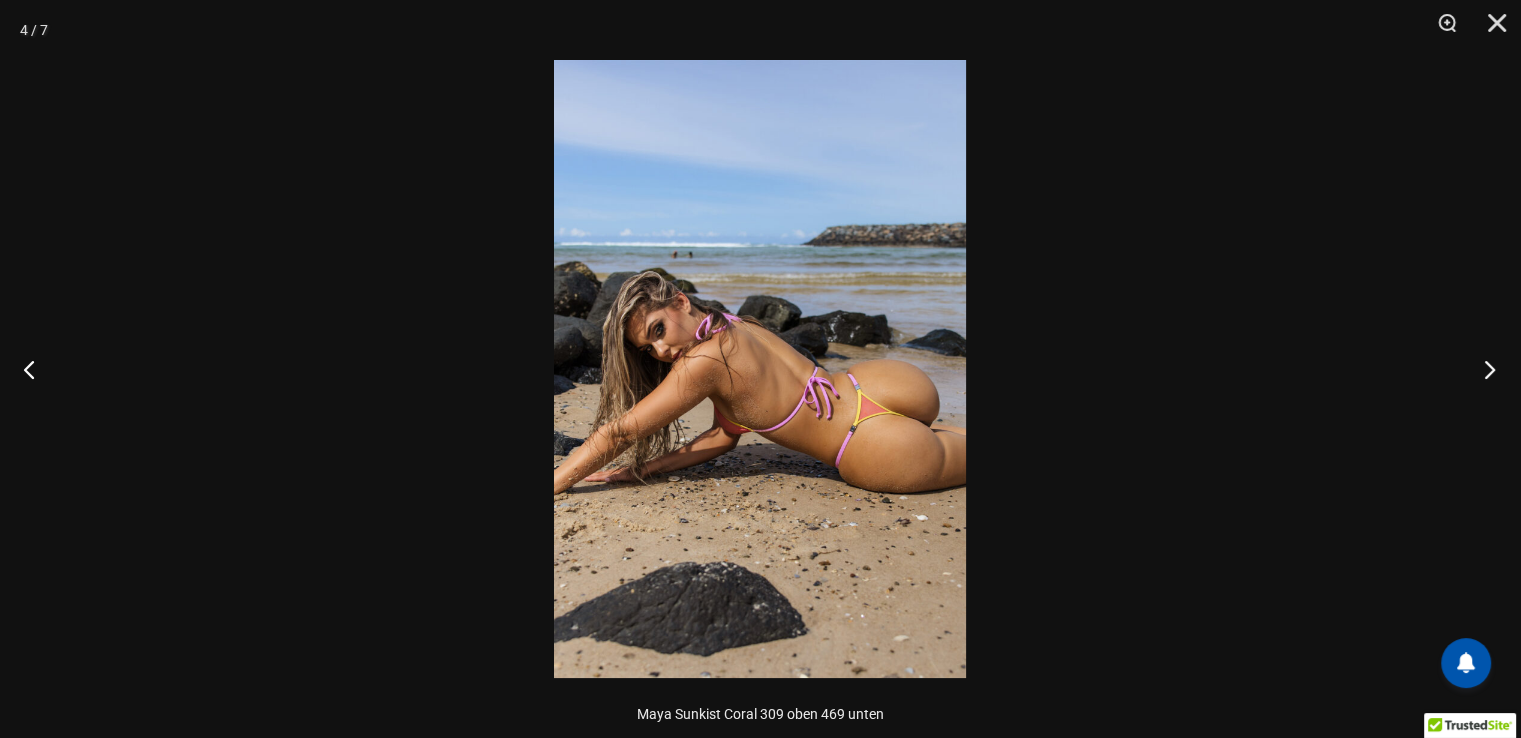 click at bounding box center (1483, 369) 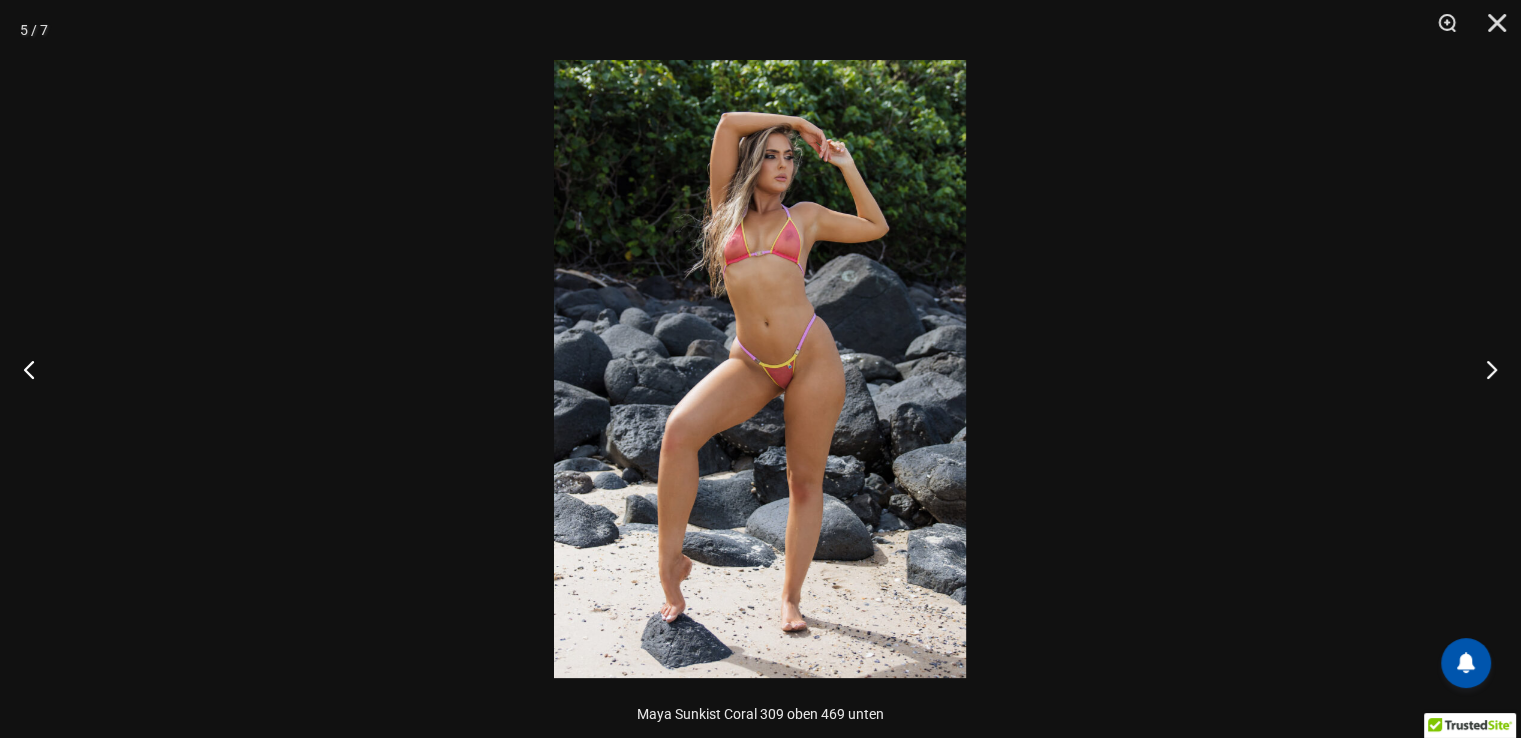 click at bounding box center (760, 369) 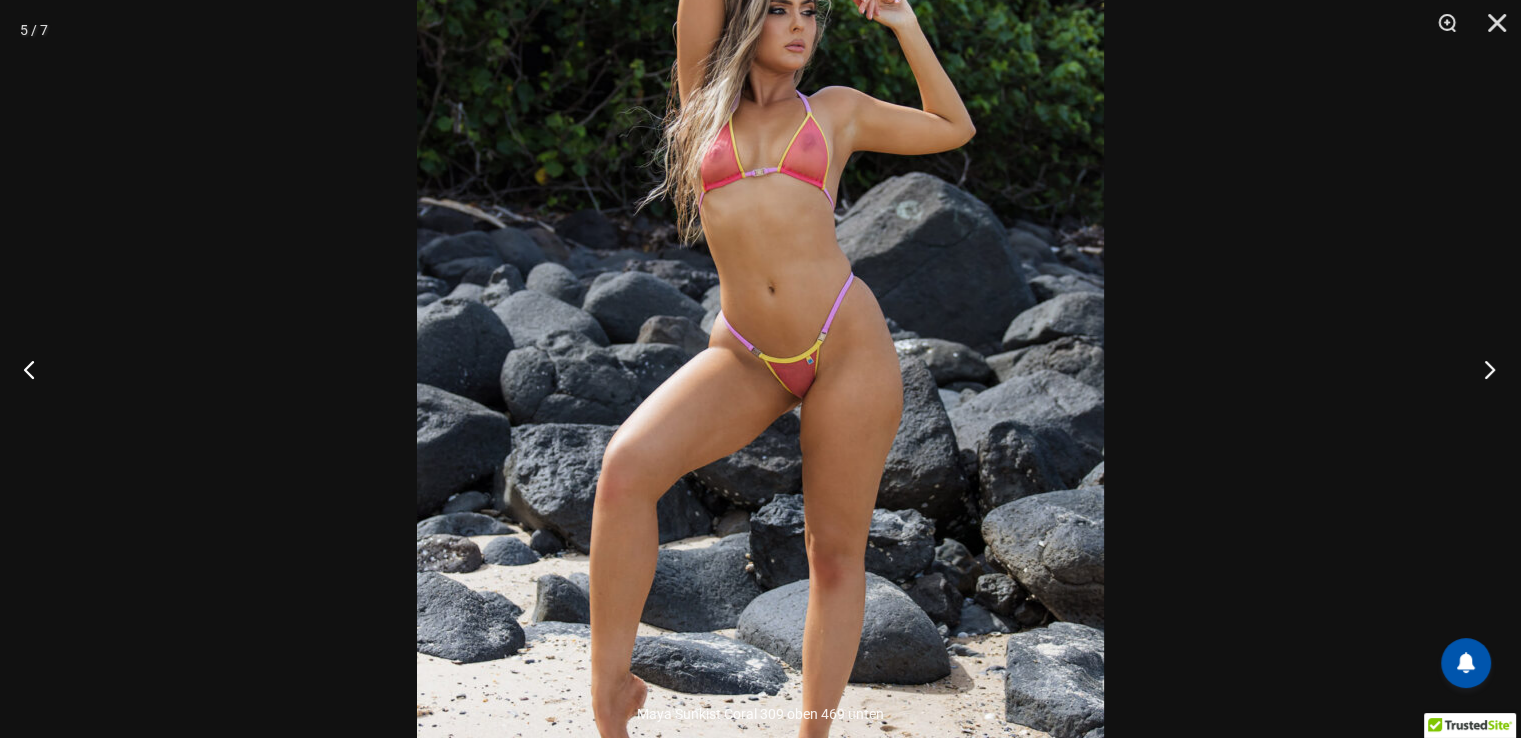 click at bounding box center (1483, 369) 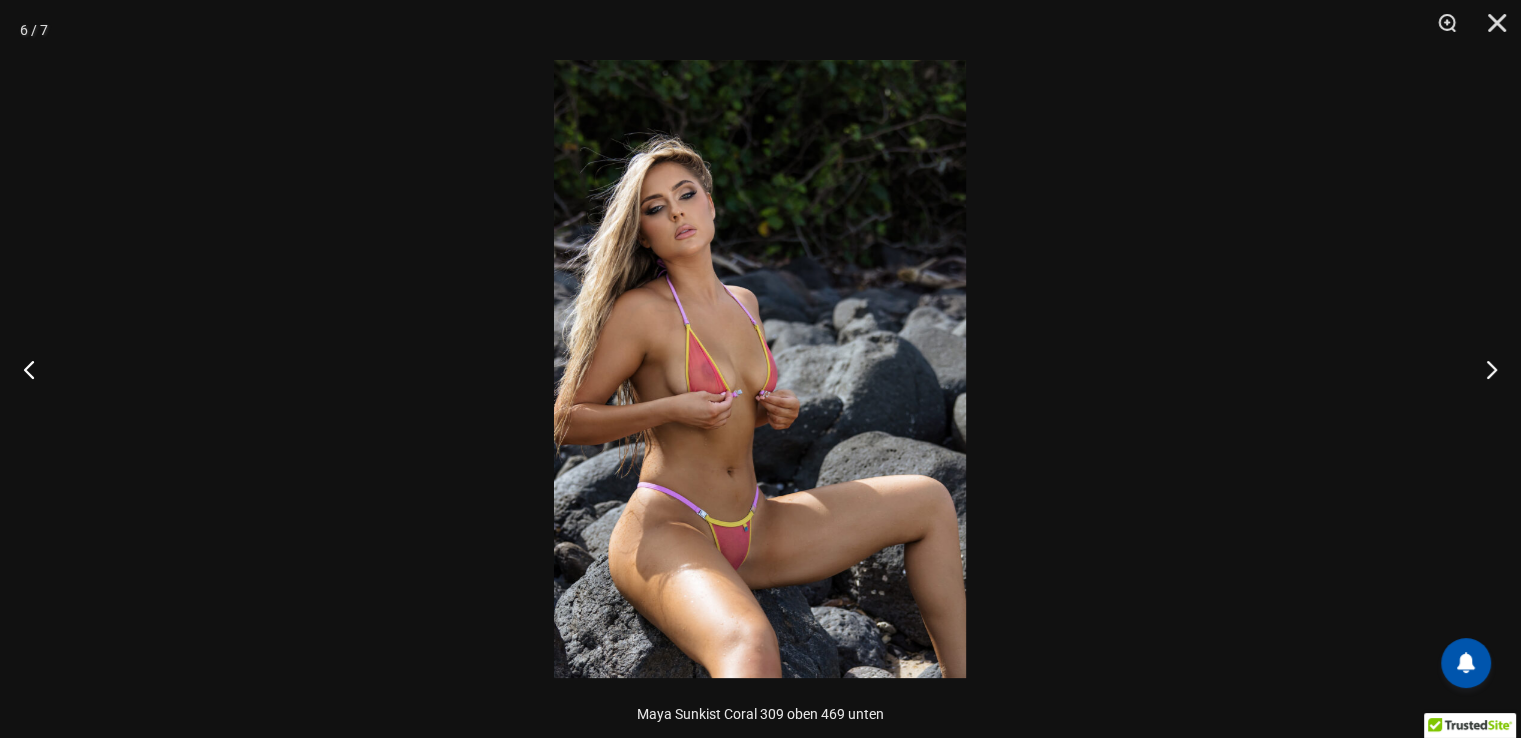 click at bounding box center (760, 369) 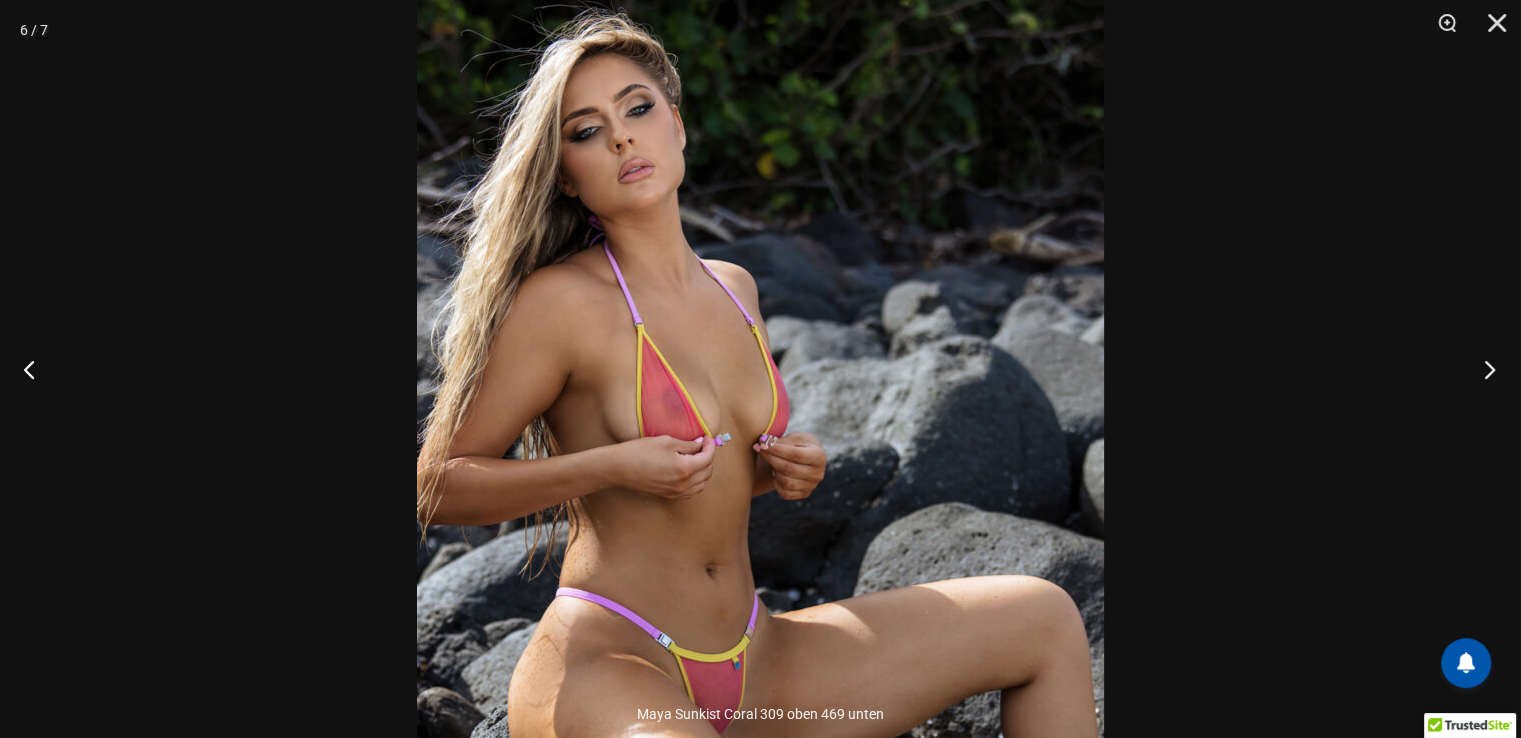 click at bounding box center (1483, 369) 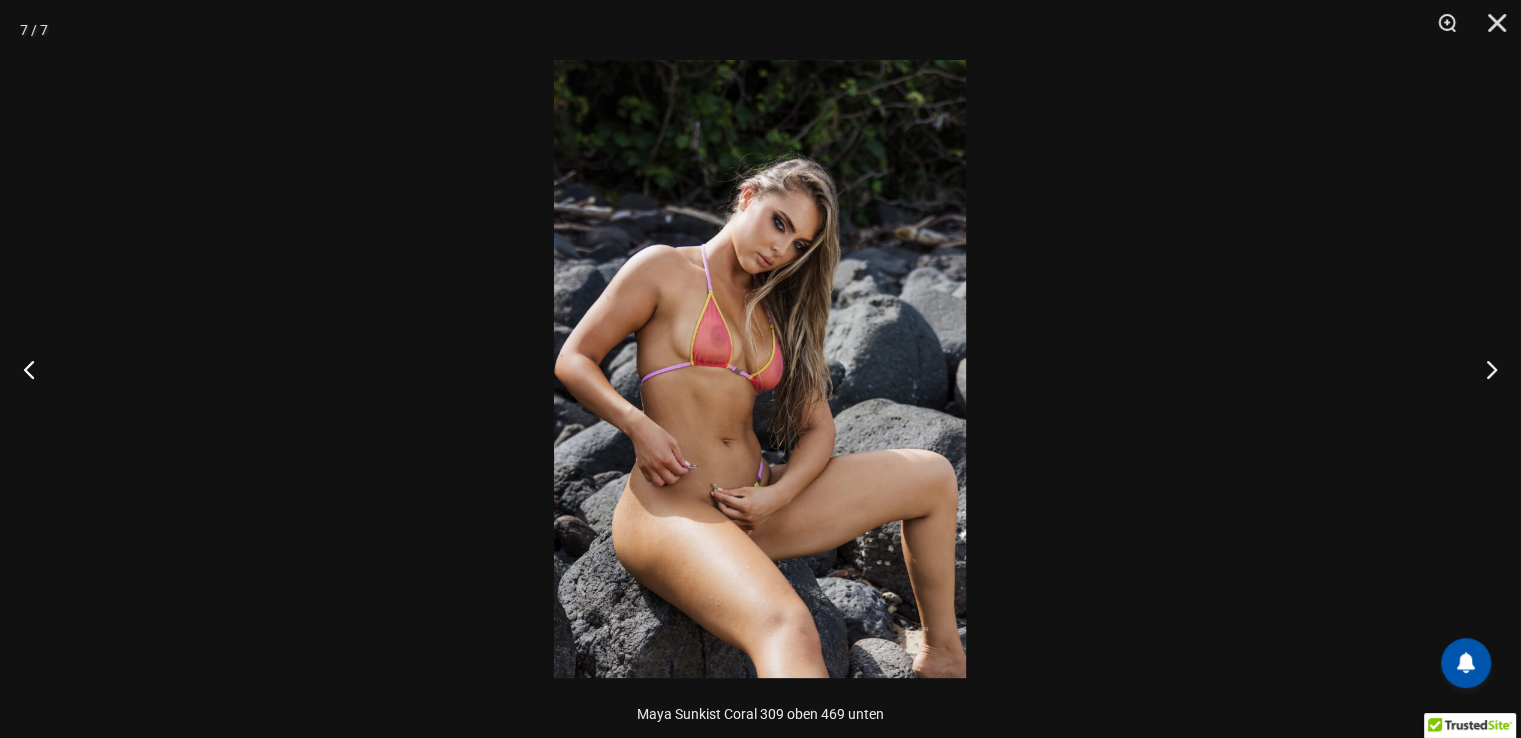 click at bounding box center (760, 369) 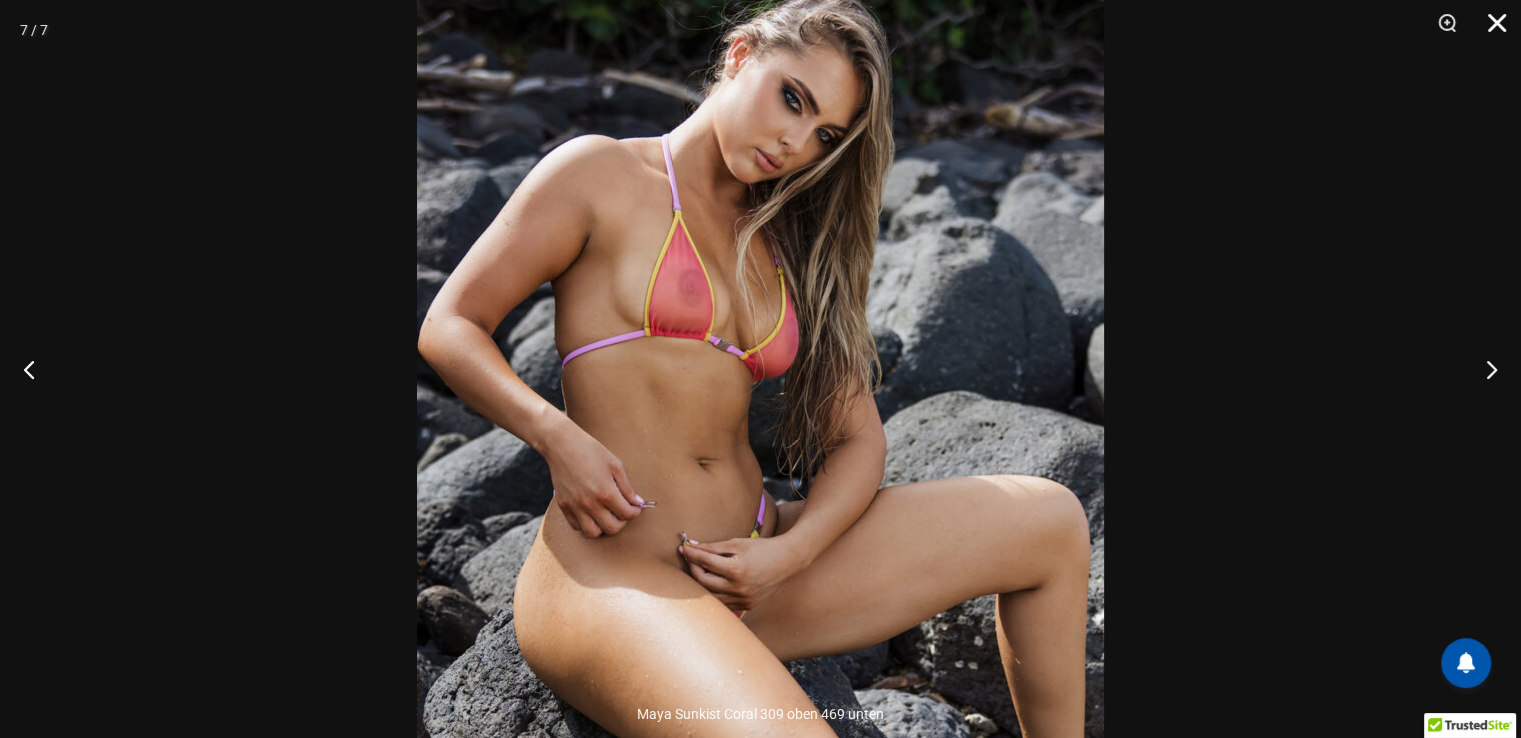click at bounding box center [1490, 30] 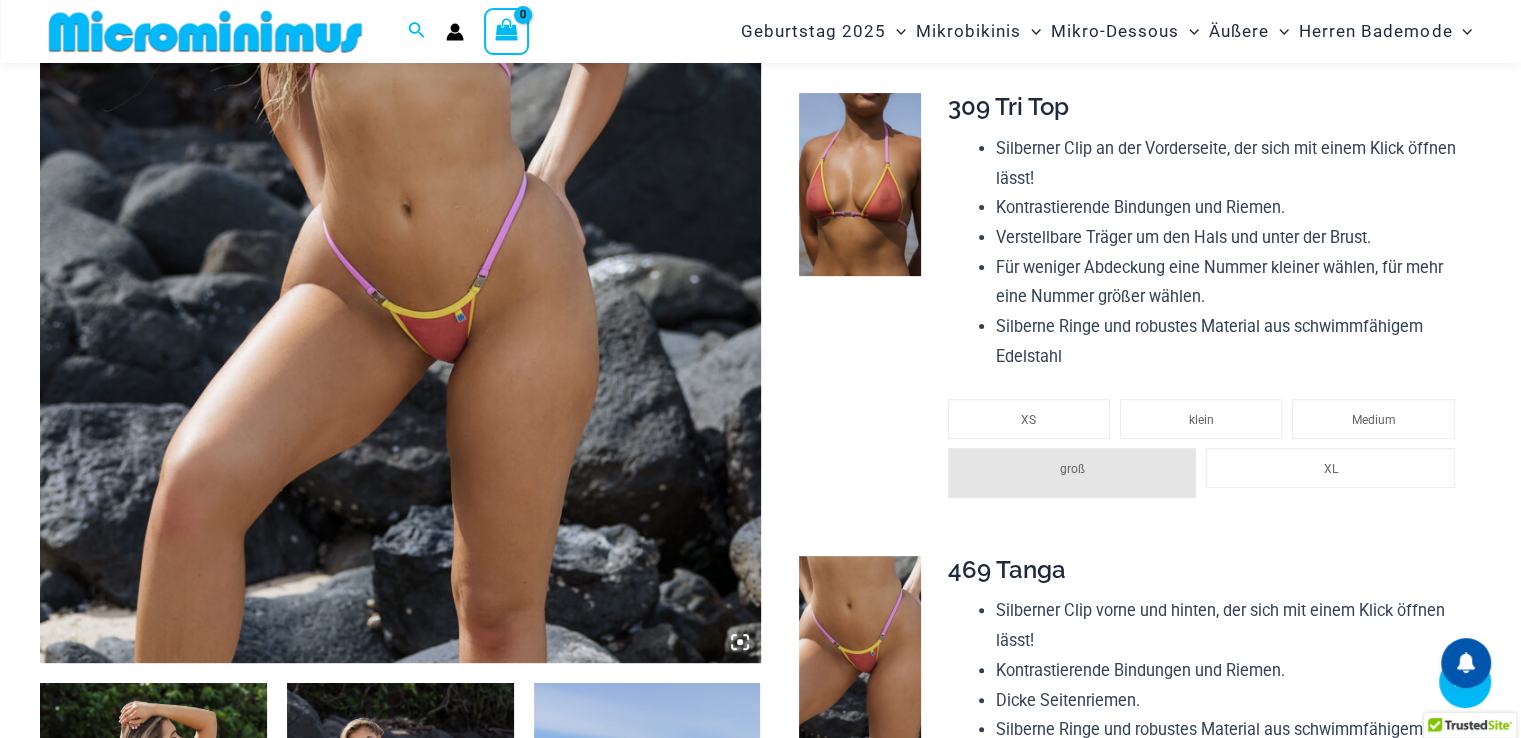 scroll, scrollTop: 493, scrollLeft: 0, axis: vertical 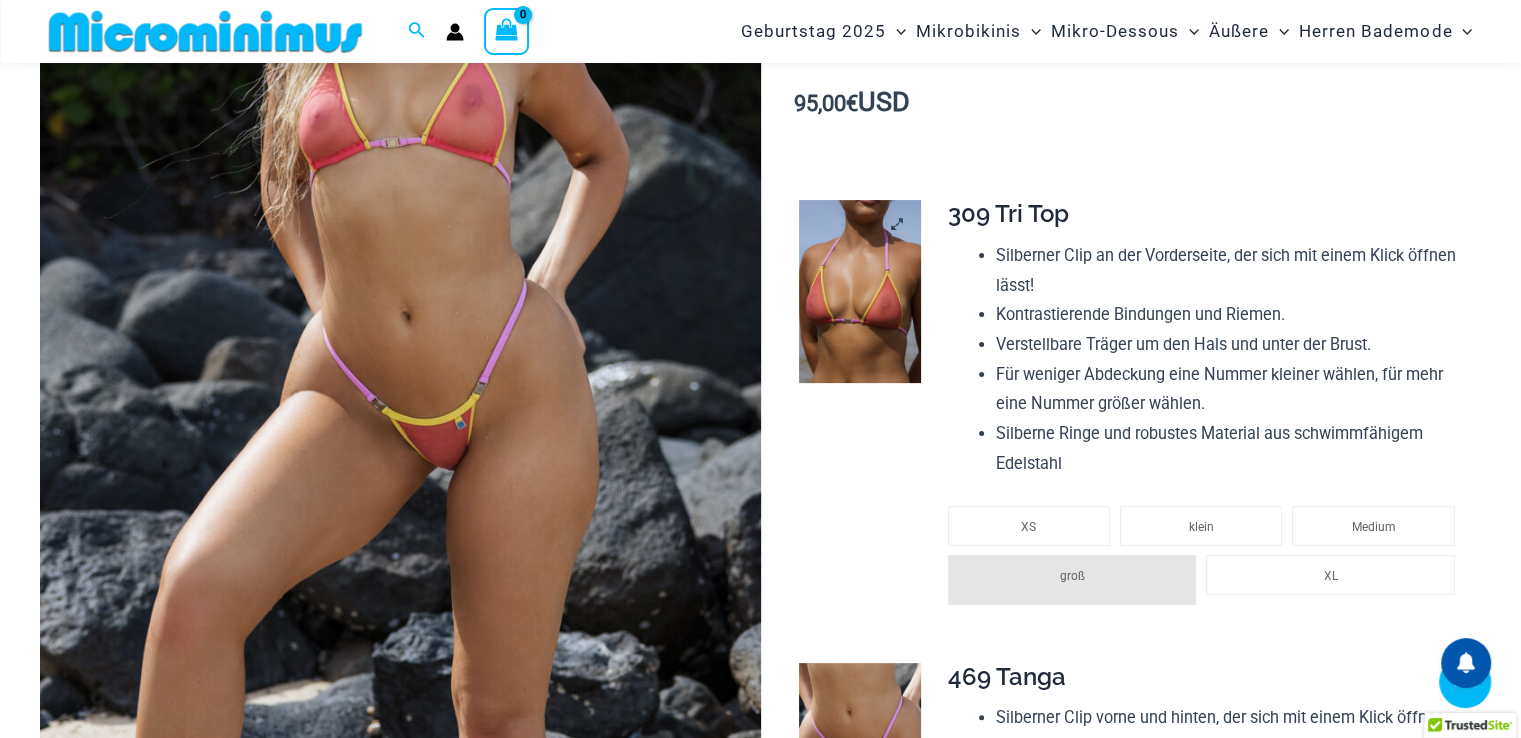 click at bounding box center (860, 291) 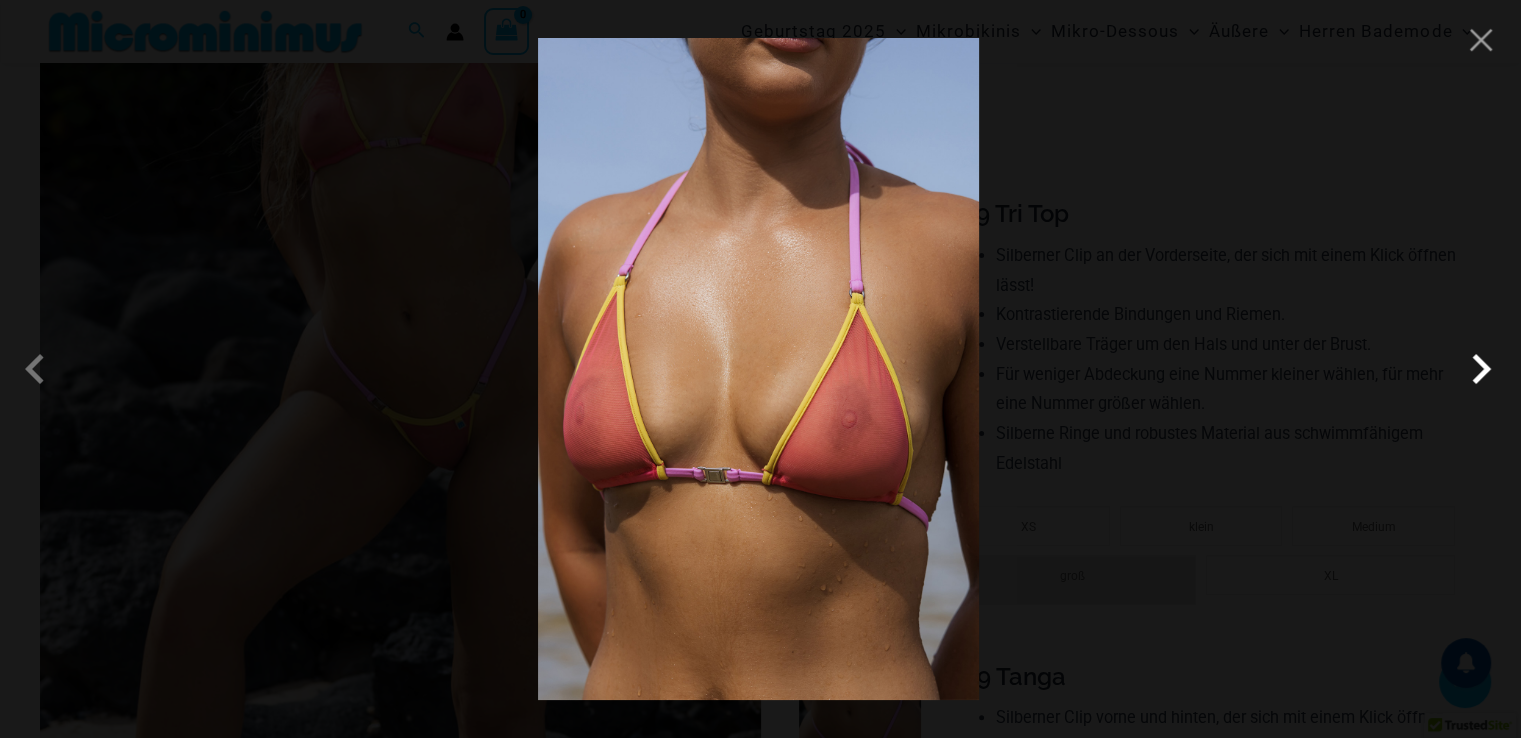 click at bounding box center (1481, 369) 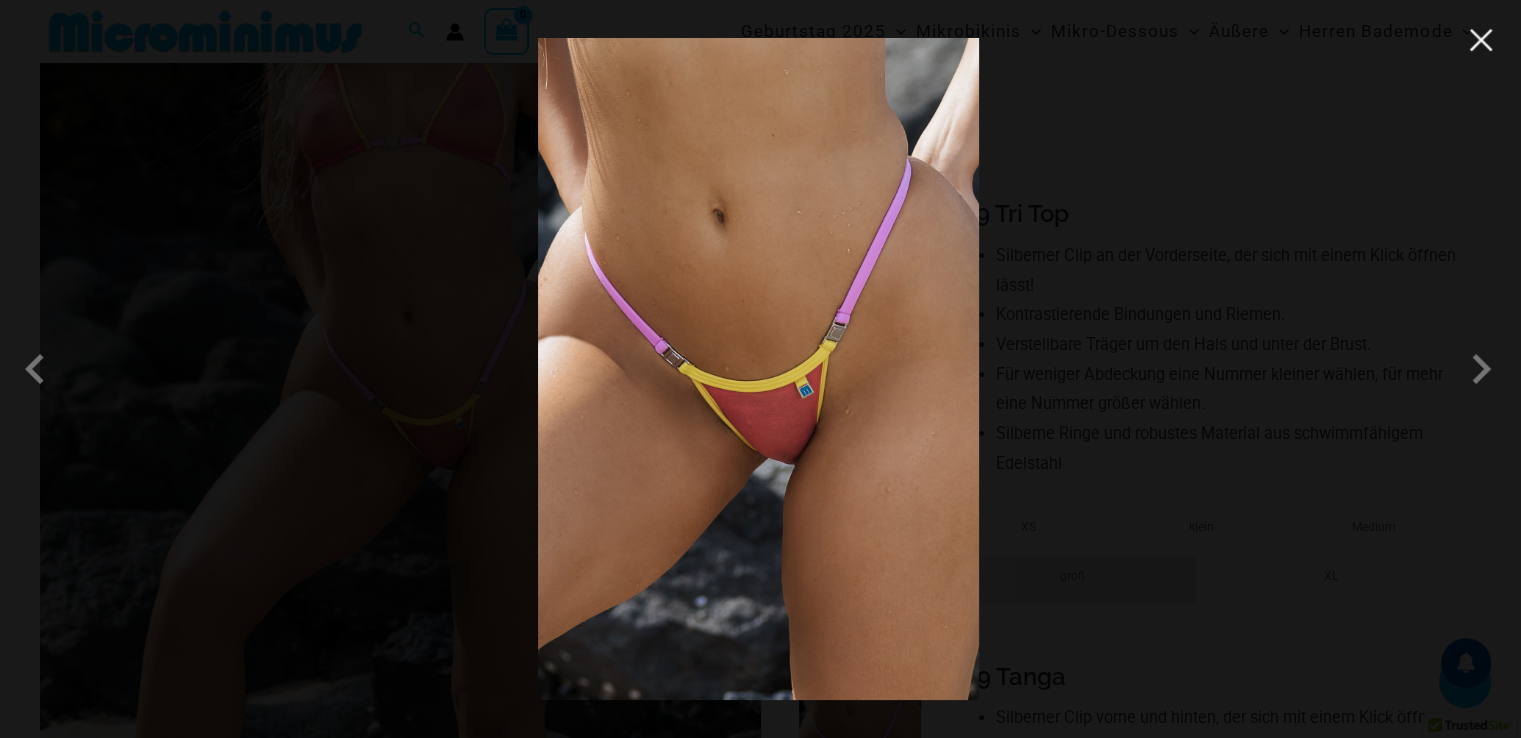 click at bounding box center (1481, 40) 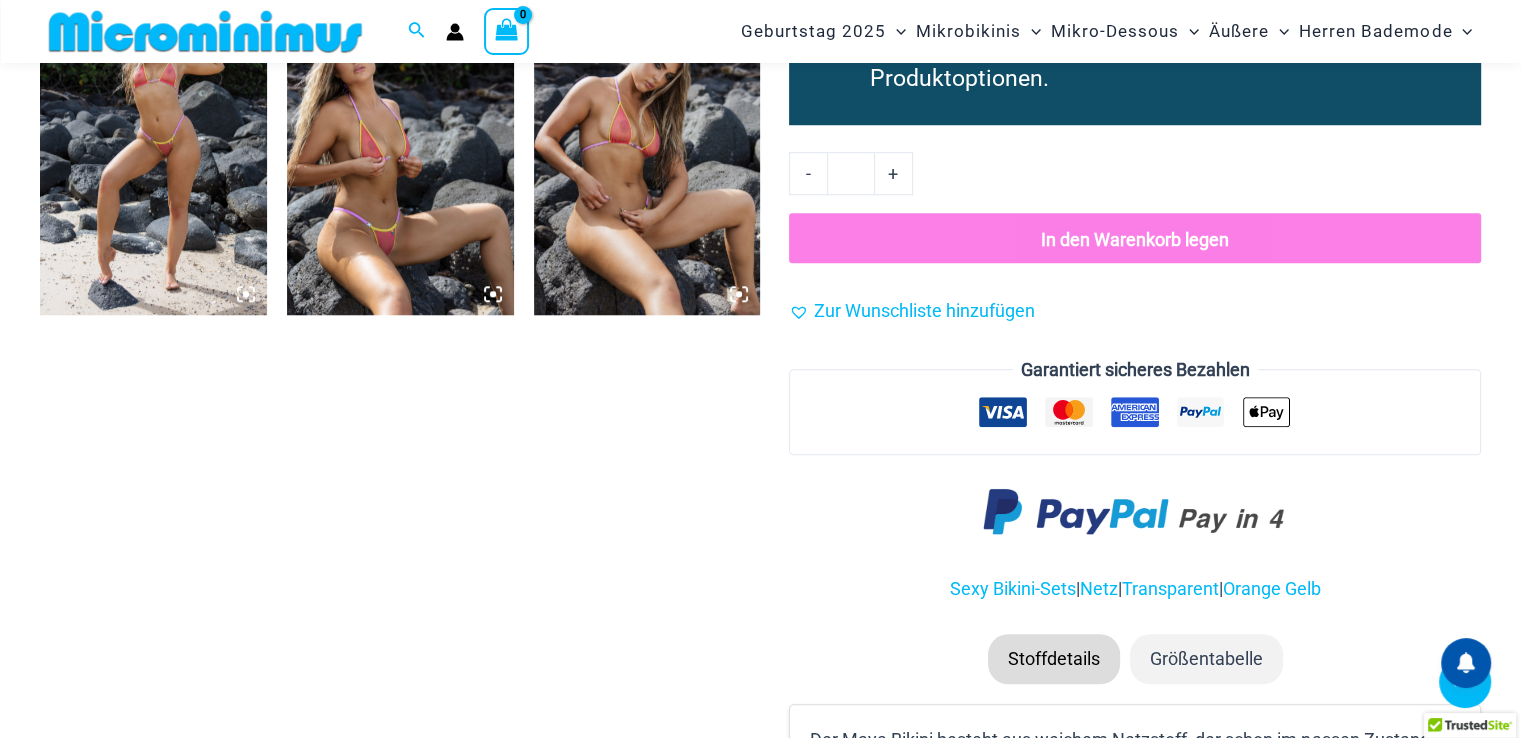 scroll, scrollTop: 1393, scrollLeft: 0, axis: vertical 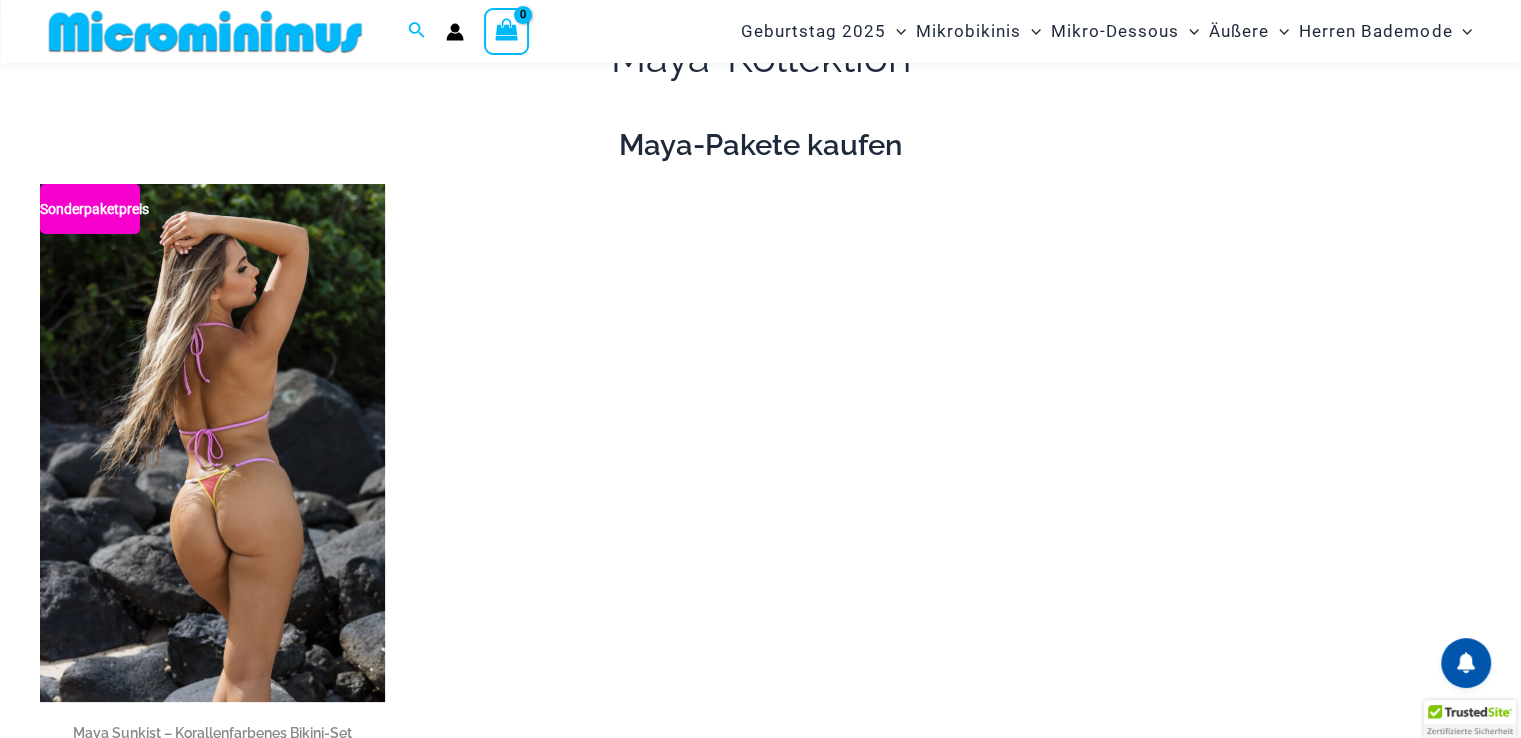 click at bounding box center (212, 443) 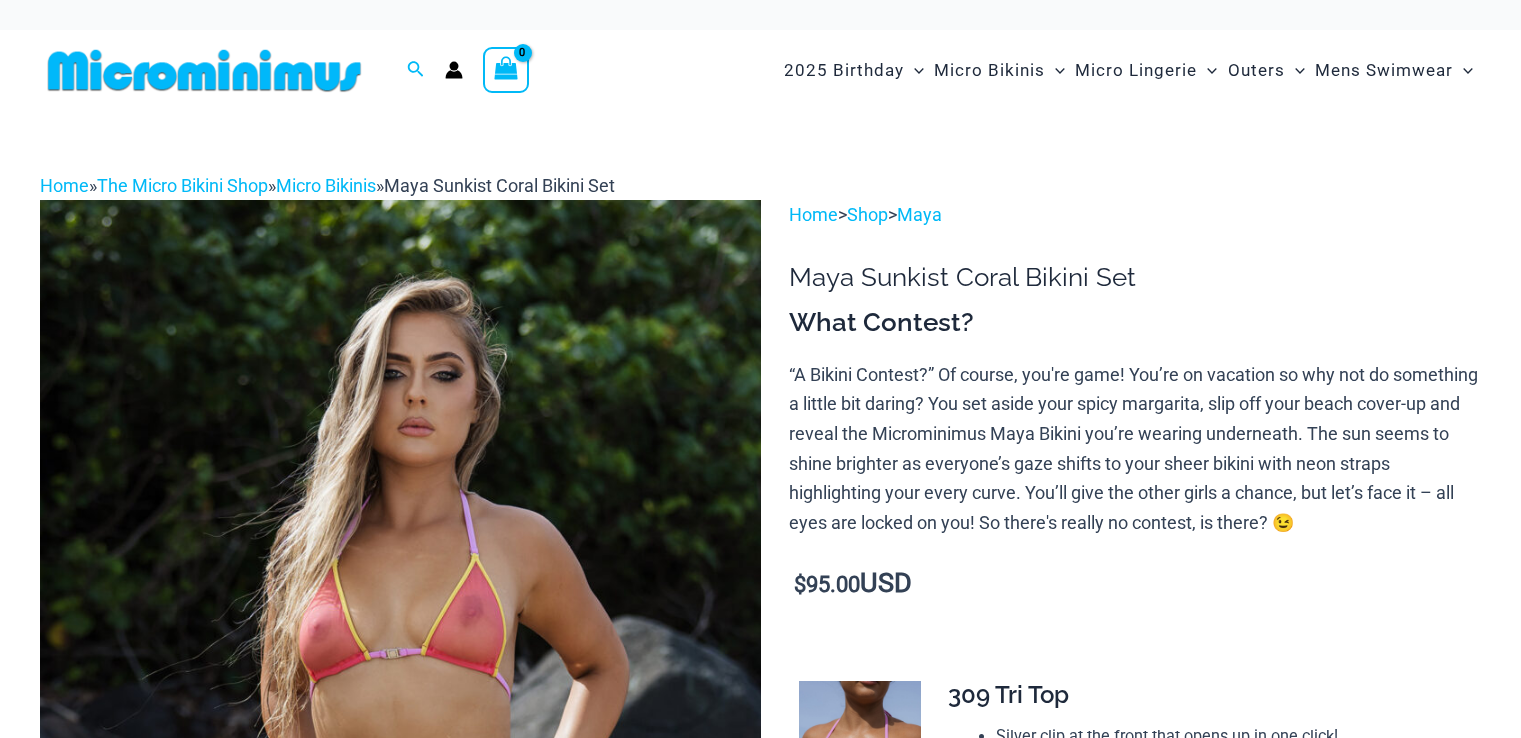 scroll, scrollTop: 0, scrollLeft: 0, axis: both 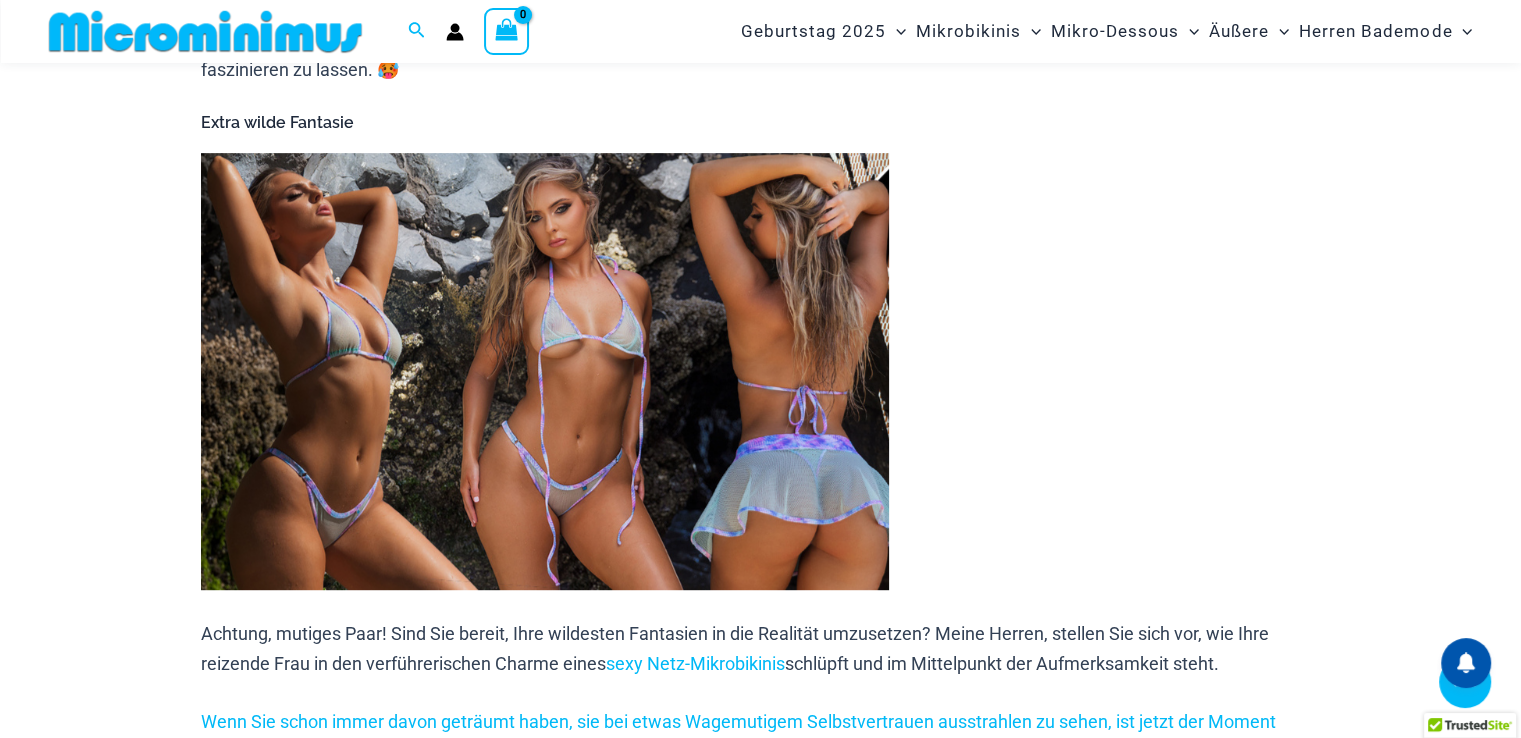 click at bounding box center (545, 371) 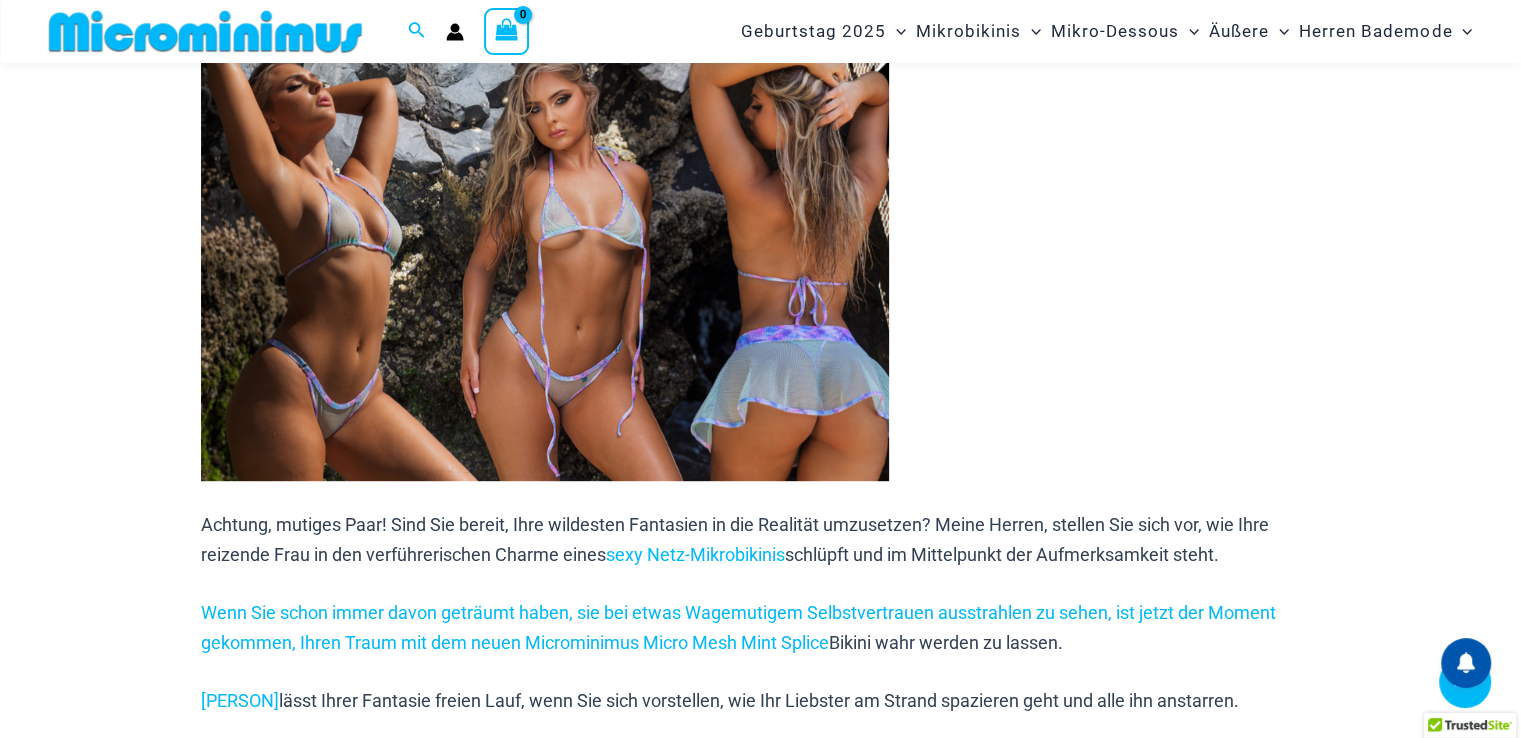 scroll, scrollTop: 1184, scrollLeft: 0, axis: vertical 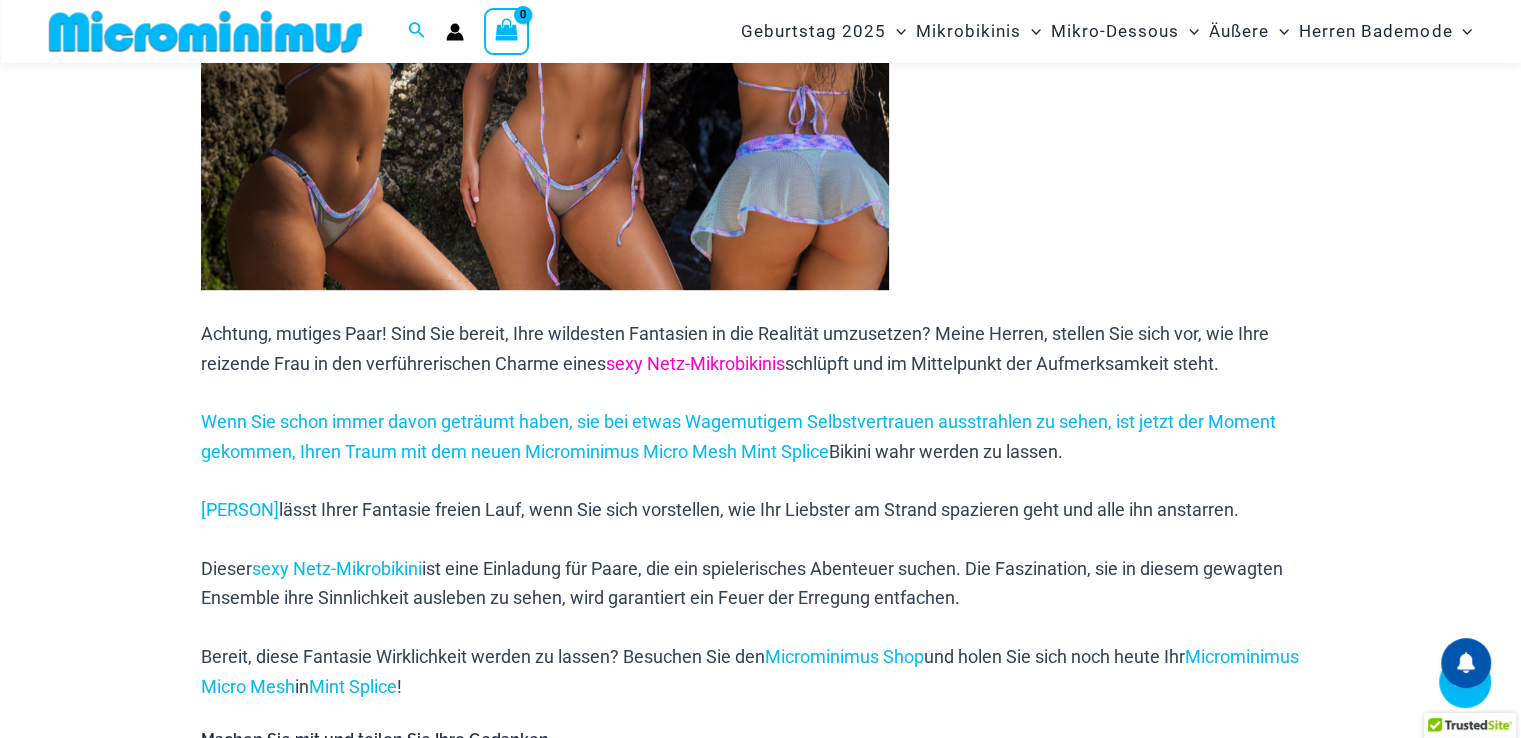 click on "sexy Netz-Mikrobikinis" at bounding box center [695, 363] 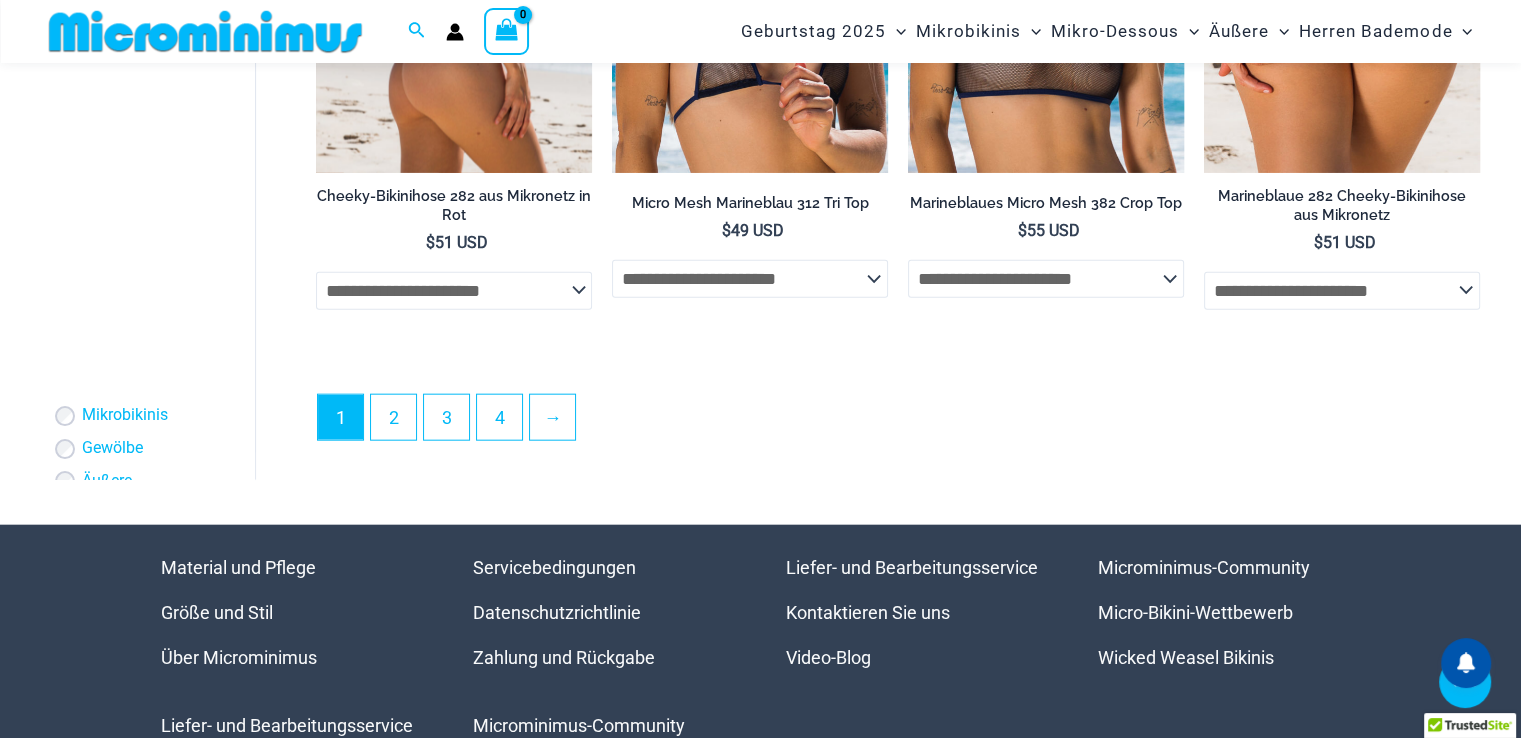 scroll, scrollTop: 4500, scrollLeft: 0, axis: vertical 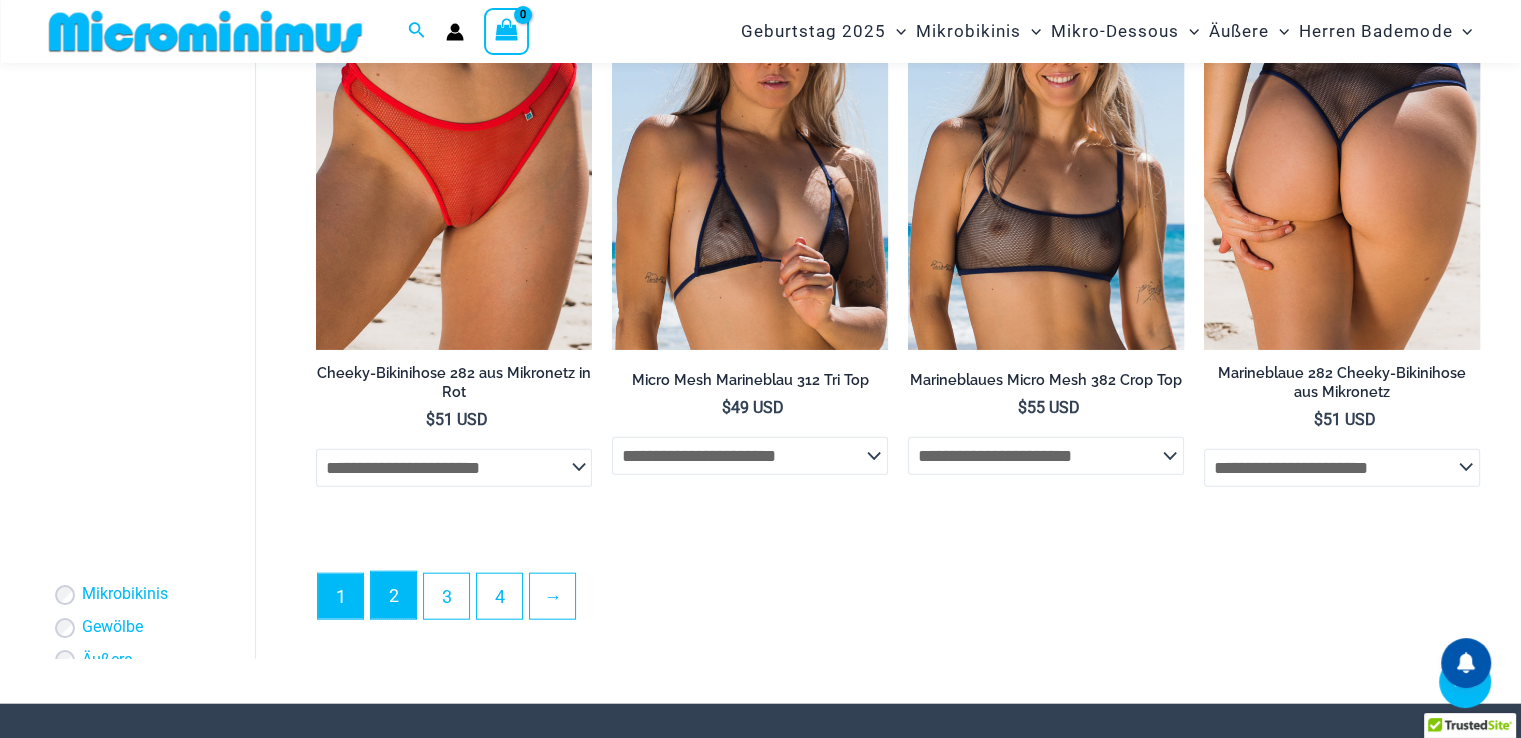drag, startPoint x: 399, startPoint y: 591, endPoint x: 315, endPoint y: 505, distance: 120.21647 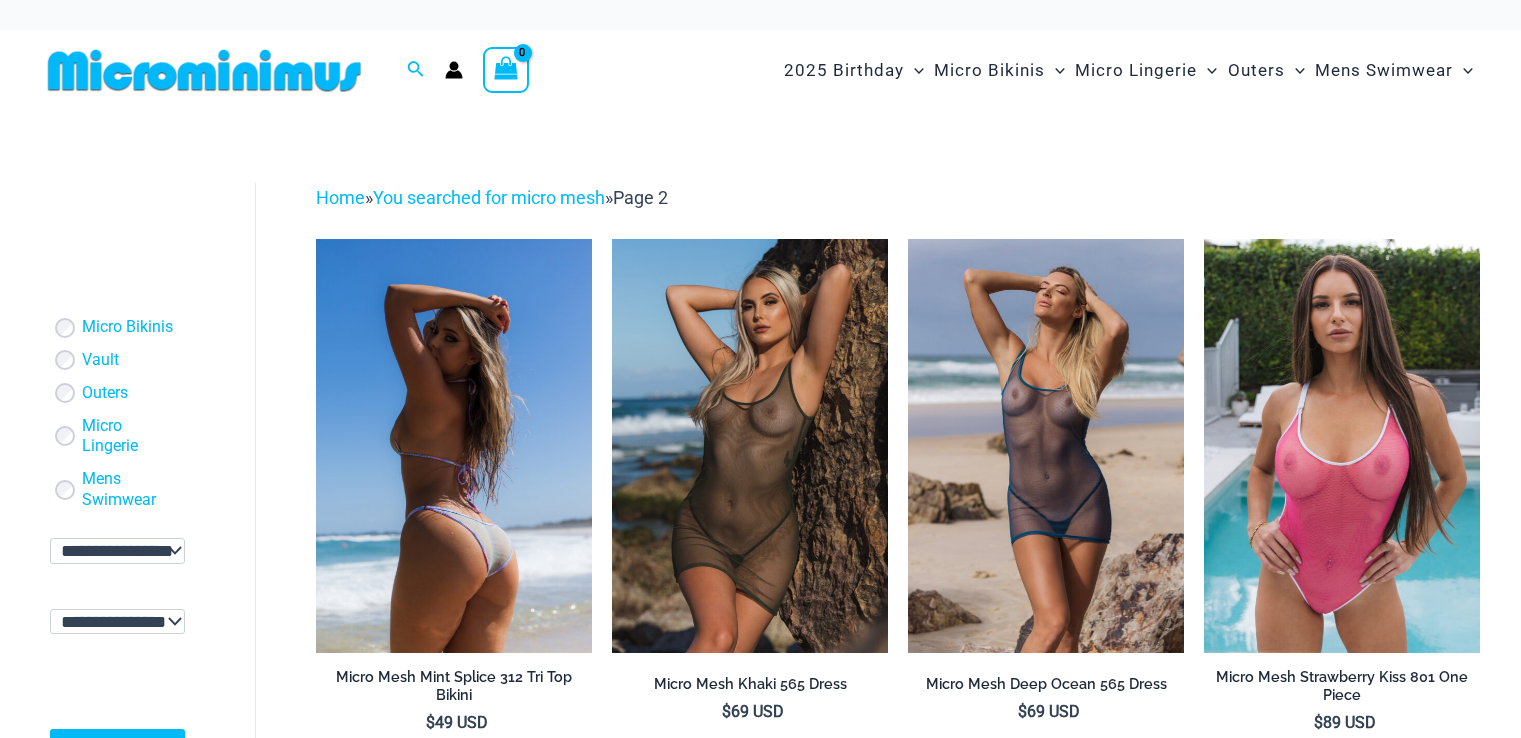 scroll, scrollTop: 0, scrollLeft: 0, axis: both 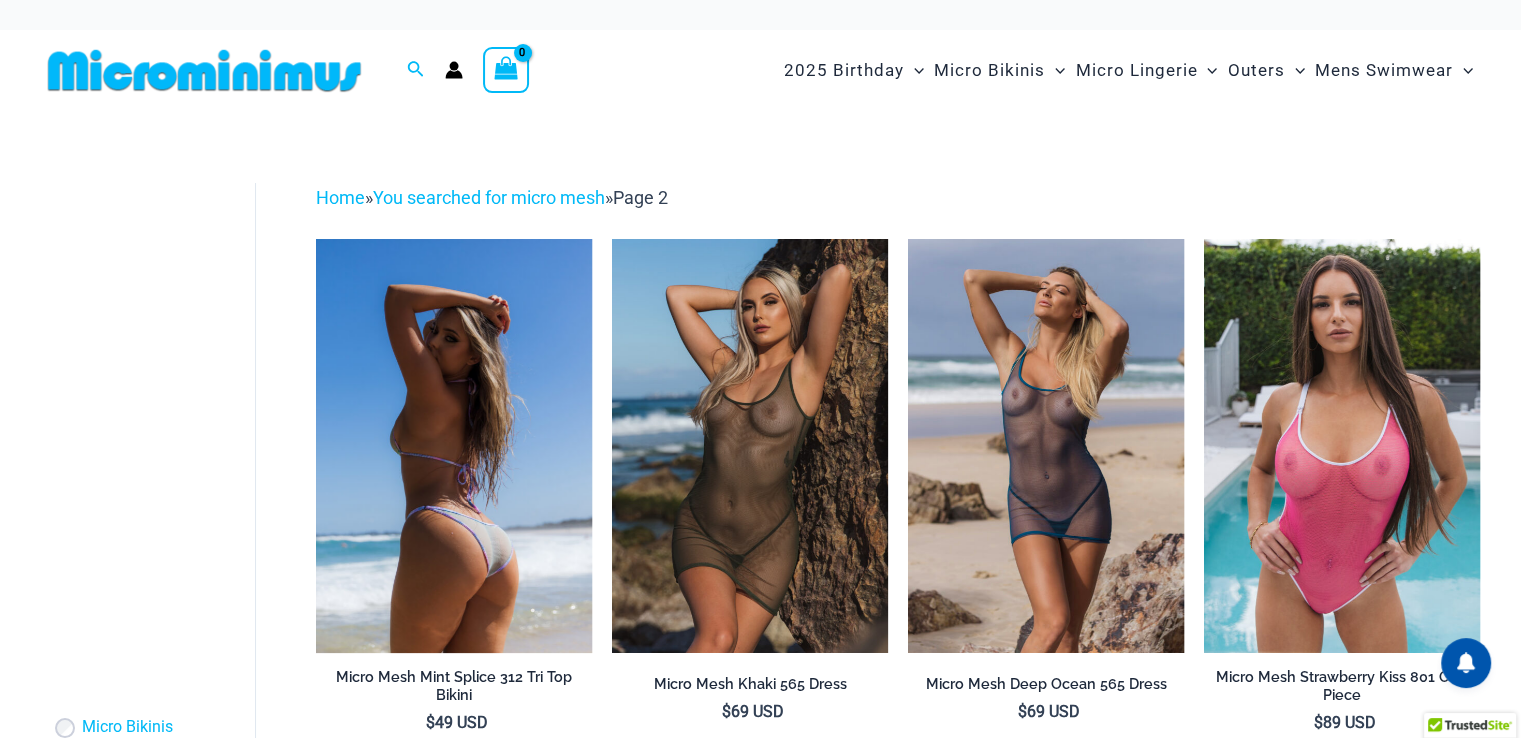click at bounding box center (454, 446) 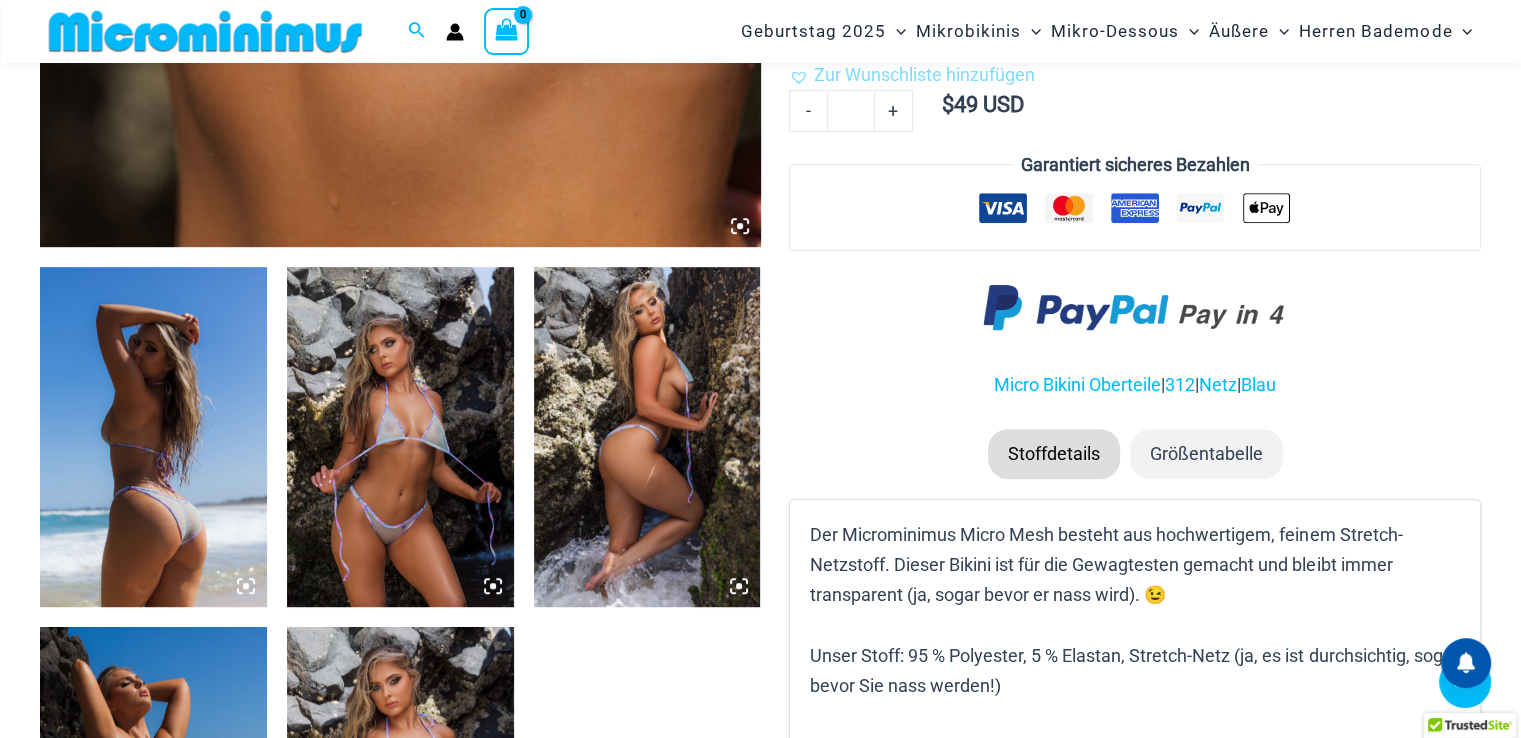 scroll, scrollTop: 1181, scrollLeft: 0, axis: vertical 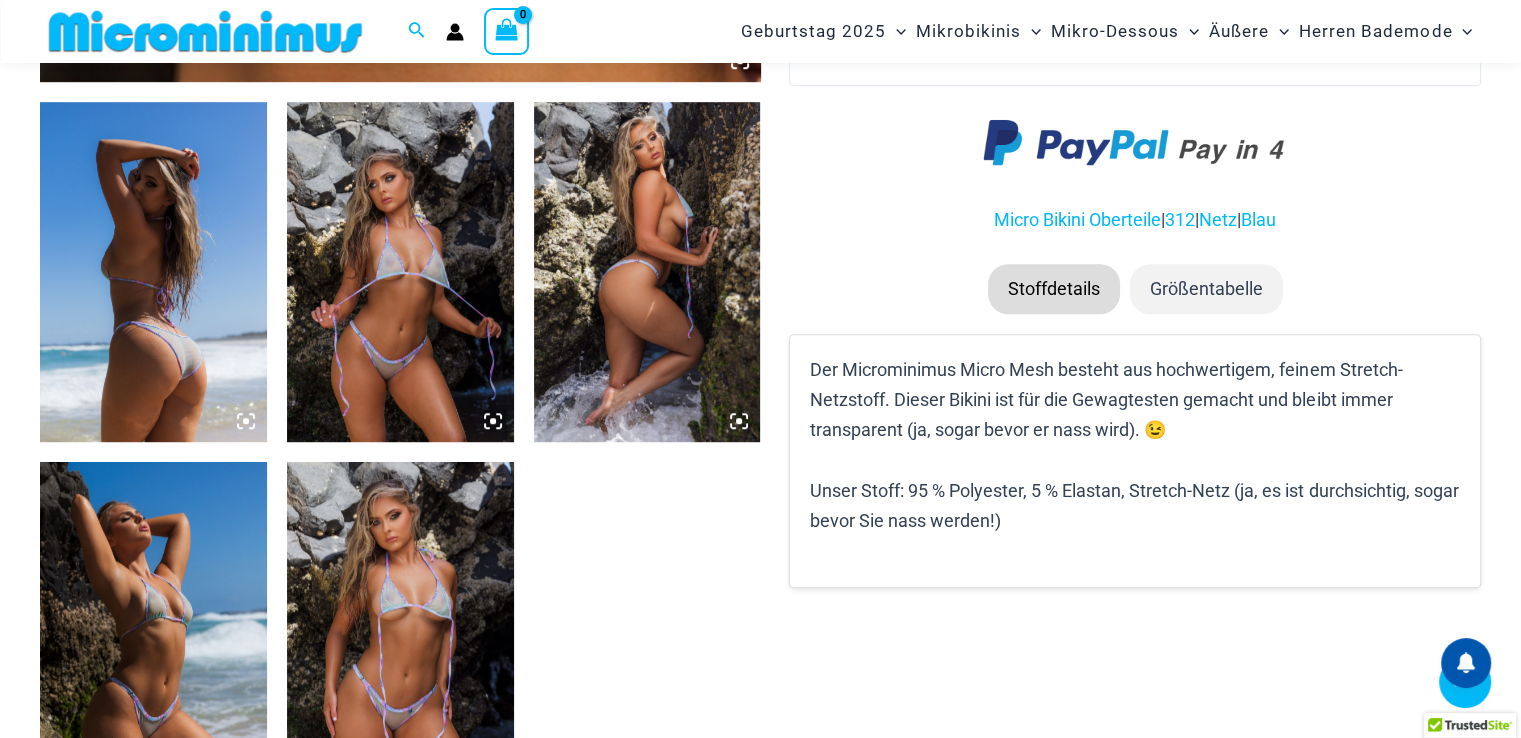click 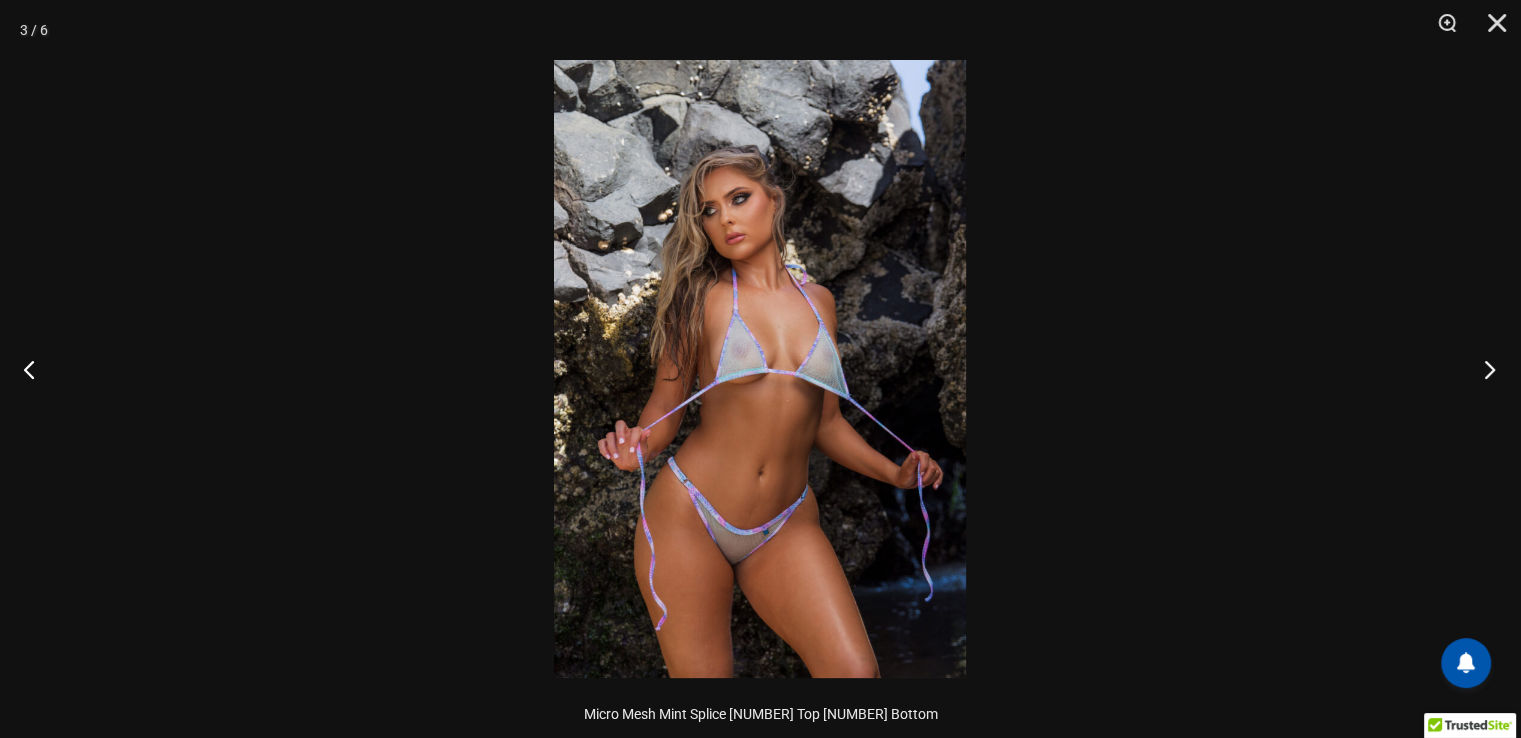 click at bounding box center [1483, 369] 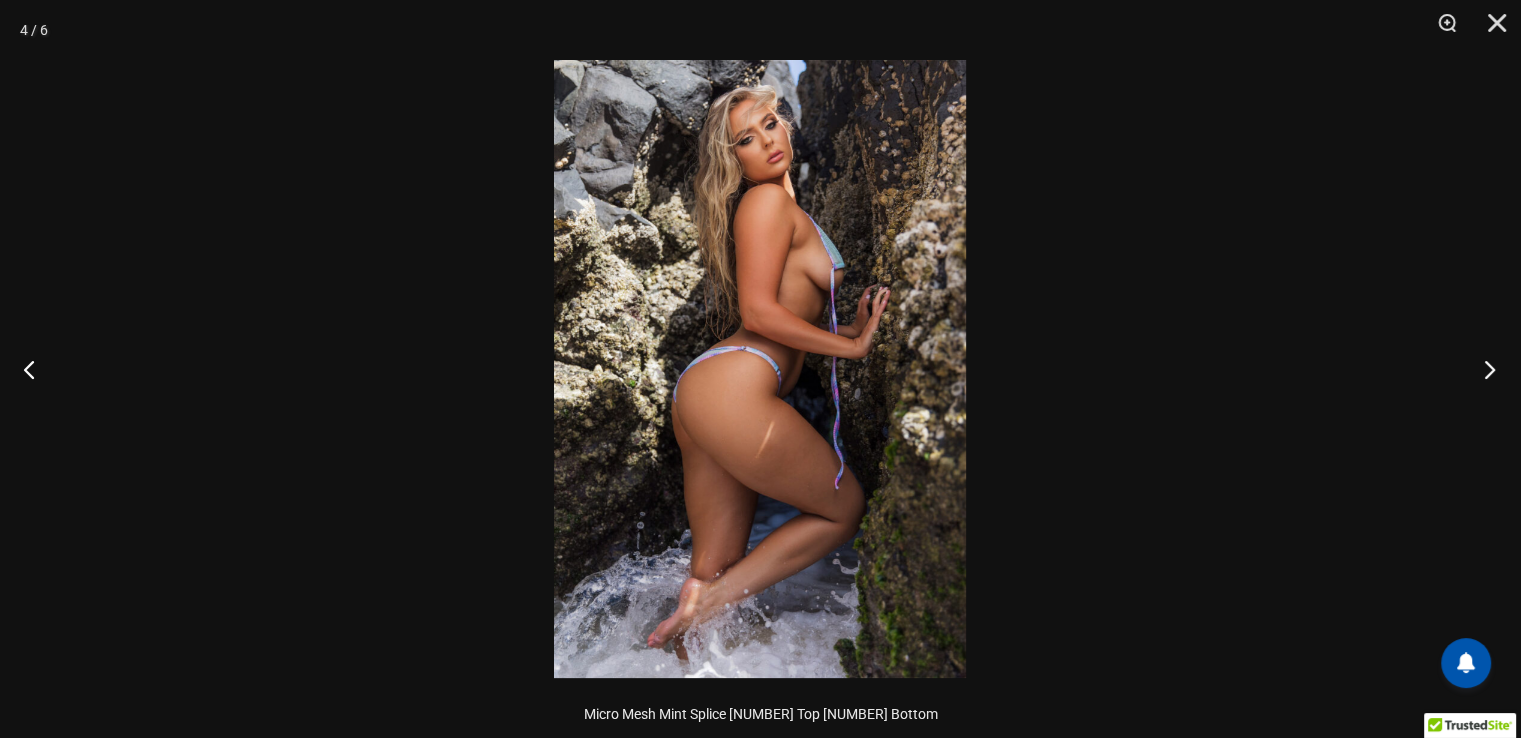 click at bounding box center [1483, 369] 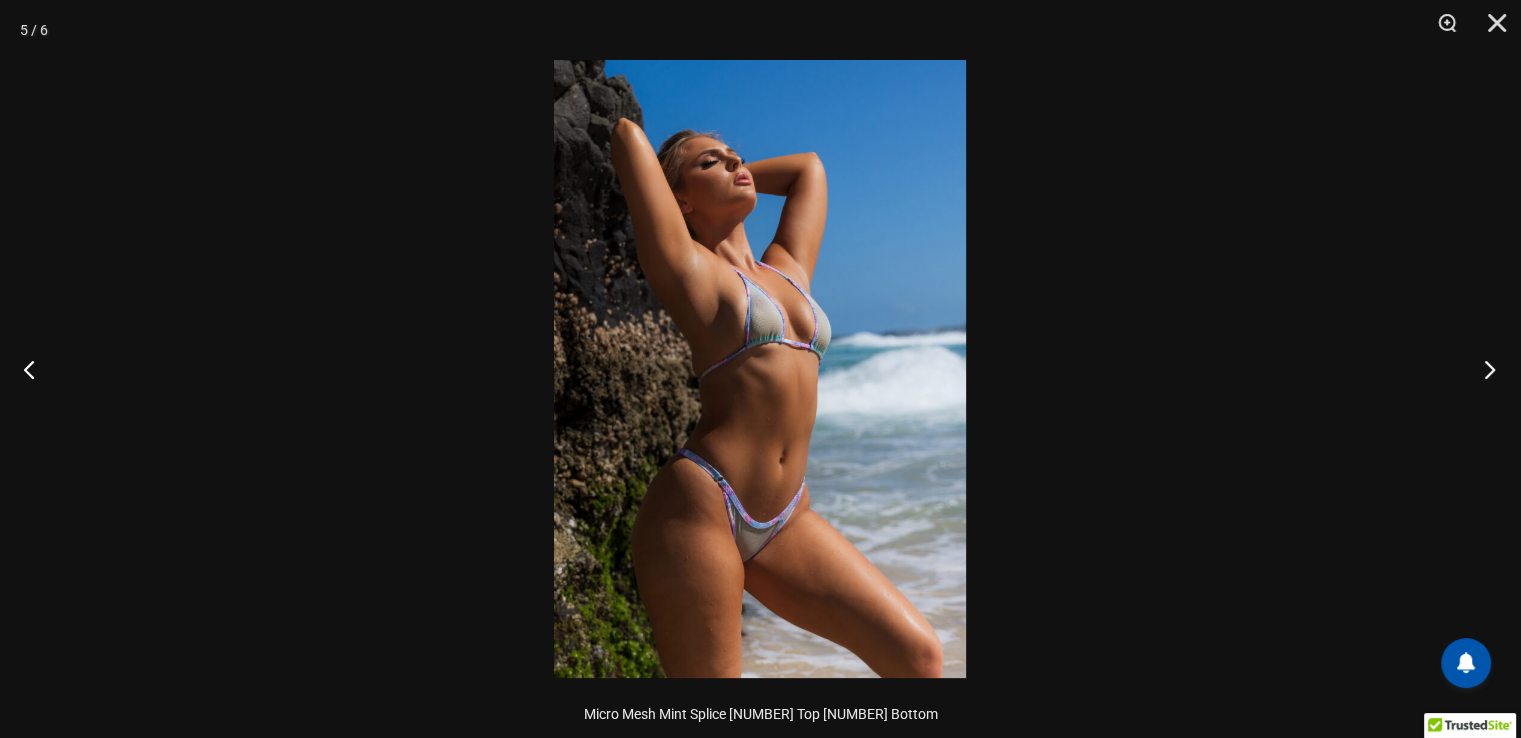 click at bounding box center [1483, 369] 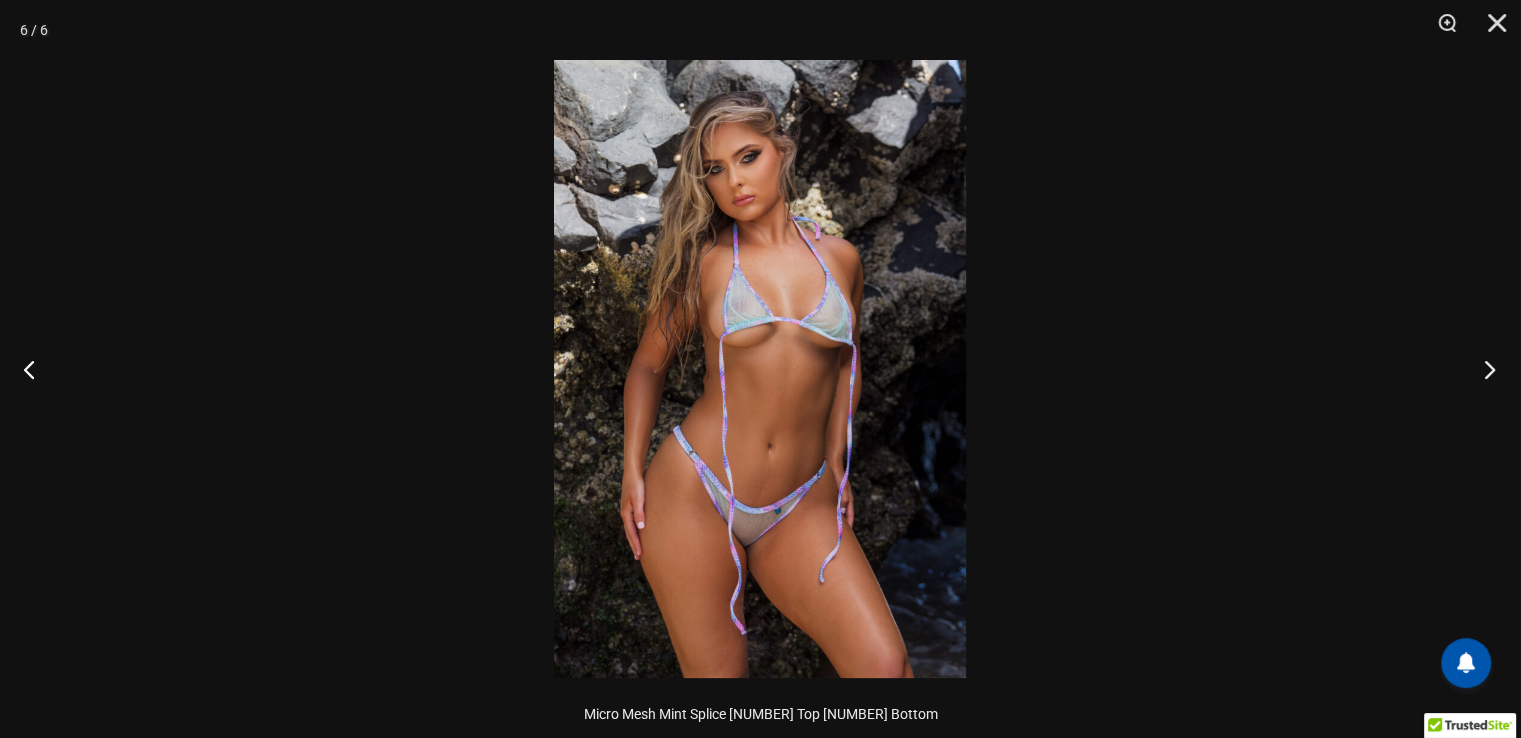 click at bounding box center [1483, 369] 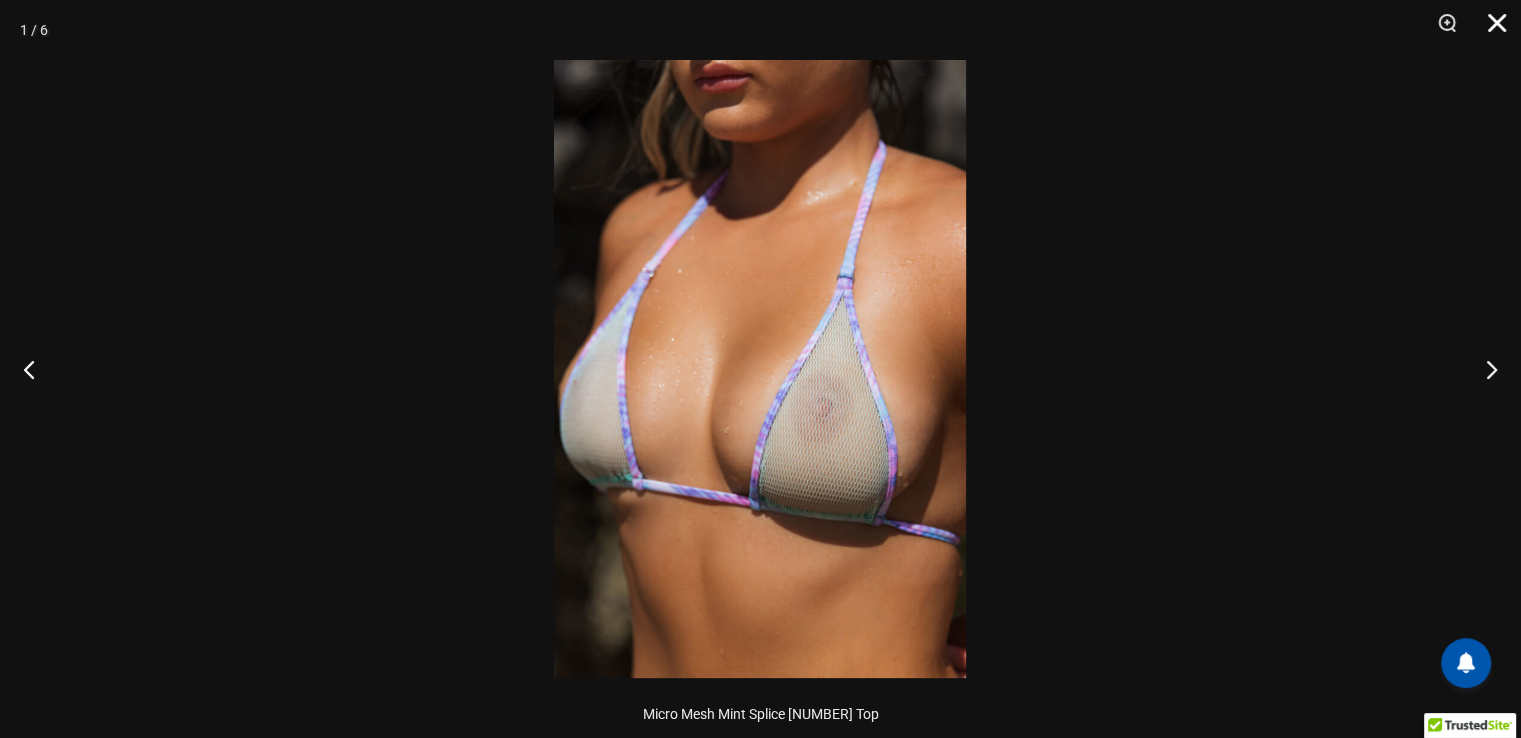 click at bounding box center (1490, 30) 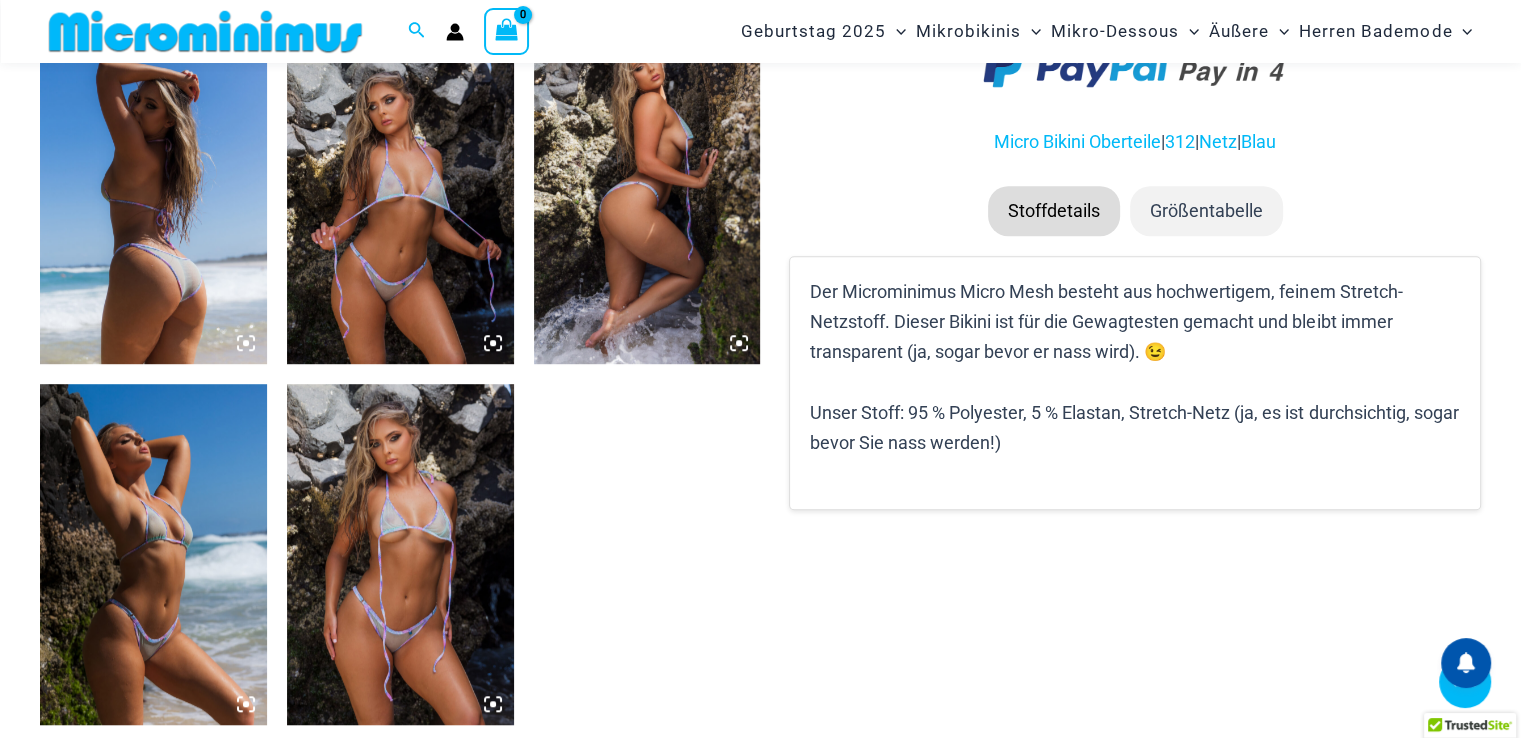 scroll, scrollTop: 1381, scrollLeft: 0, axis: vertical 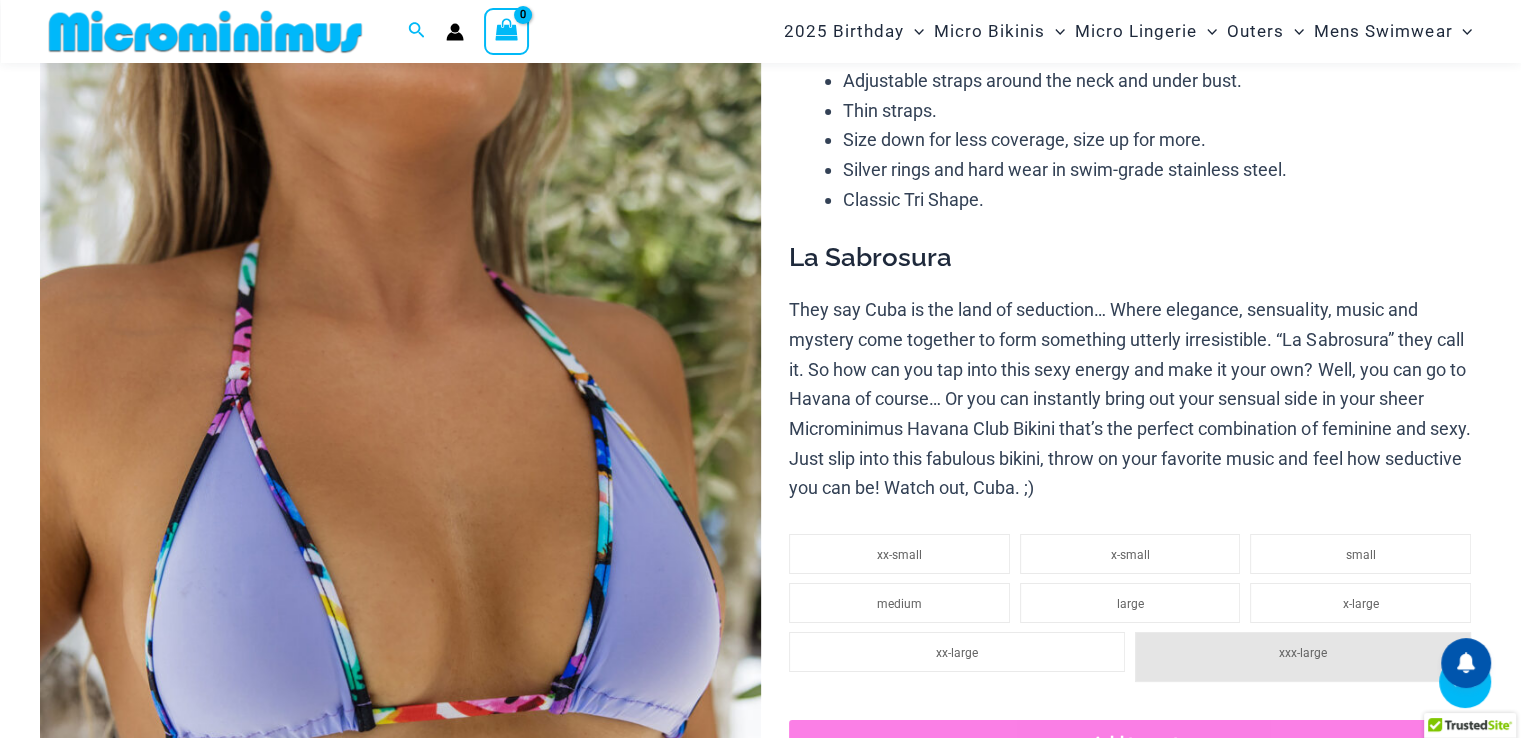 click at bounding box center (153, 1591) 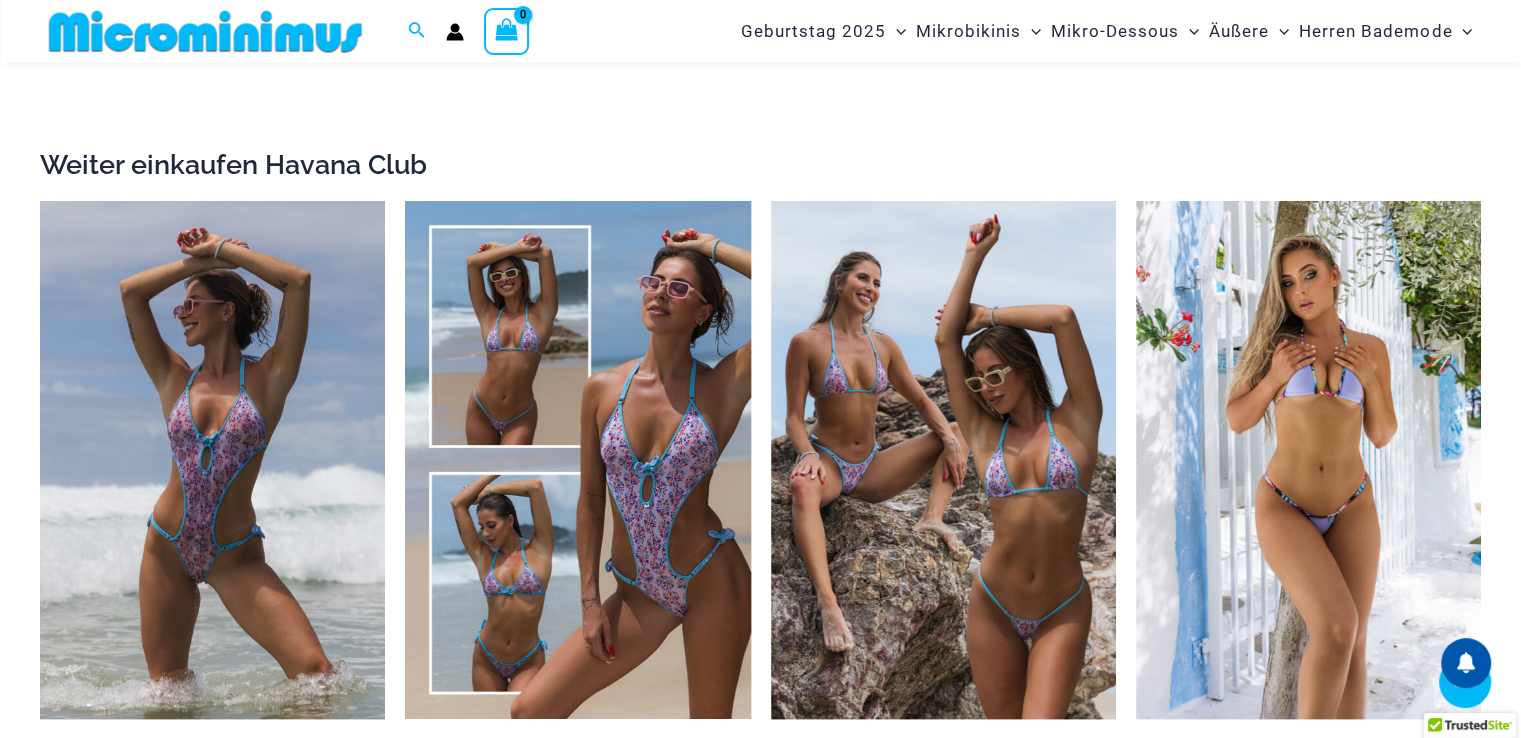 scroll, scrollTop: 2772, scrollLeft: 0, axis: vertical 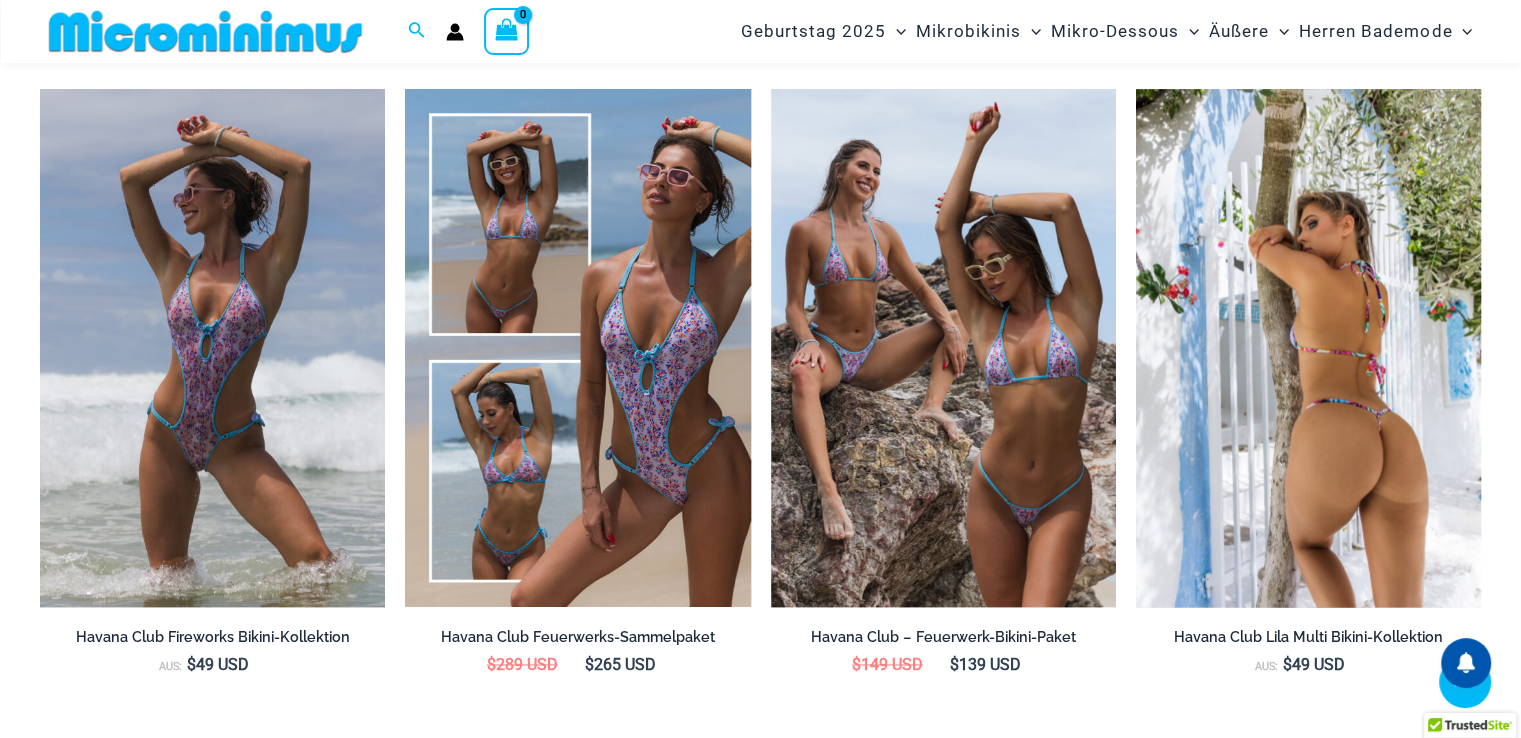 click at bounding box center (1308, 348) 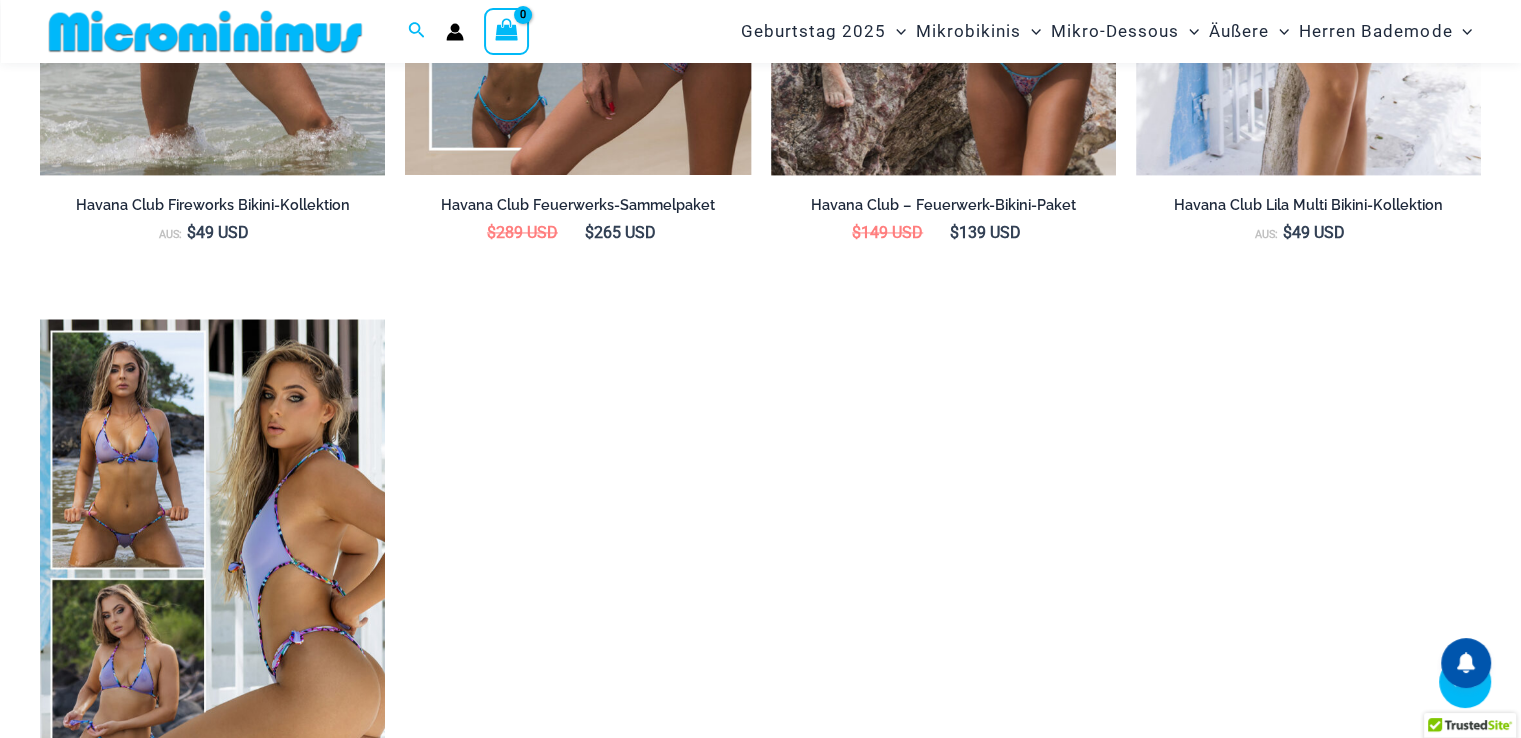scroll, scrollTop: 3247, scrollLeft: 0, axis: vertical 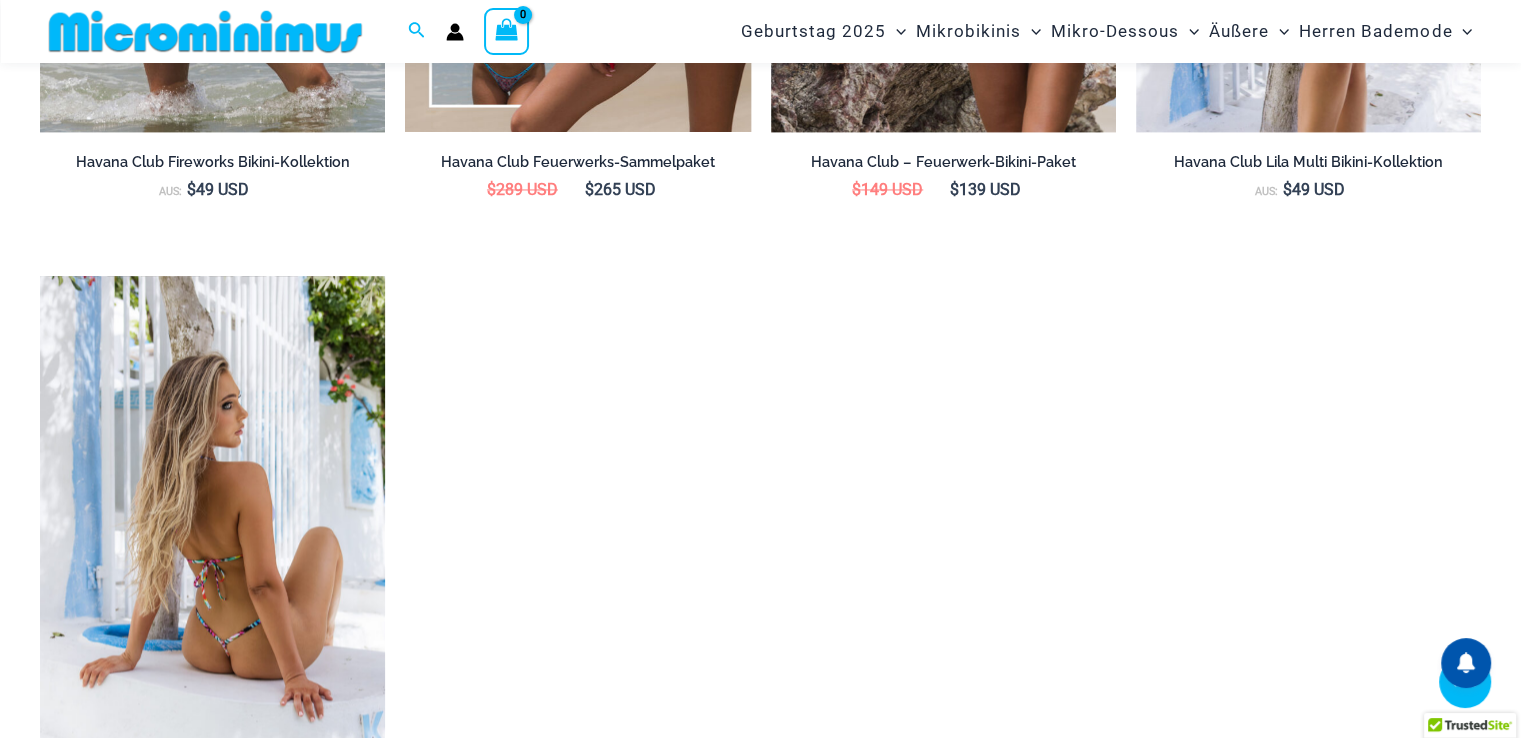 click at bounding box center (212, 535) 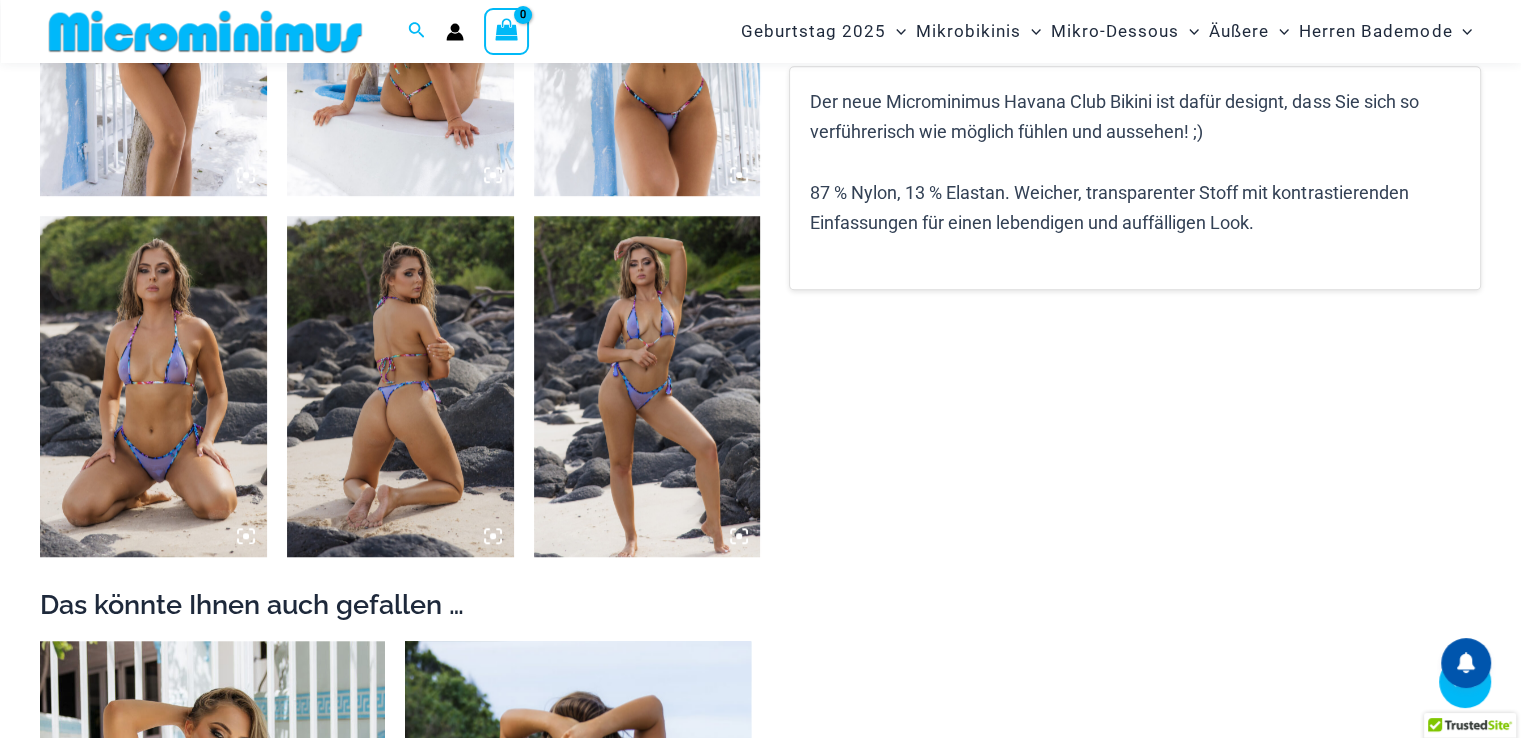 scroll, scrollTop: 1422, scrollLeft: 0, axis: vertical 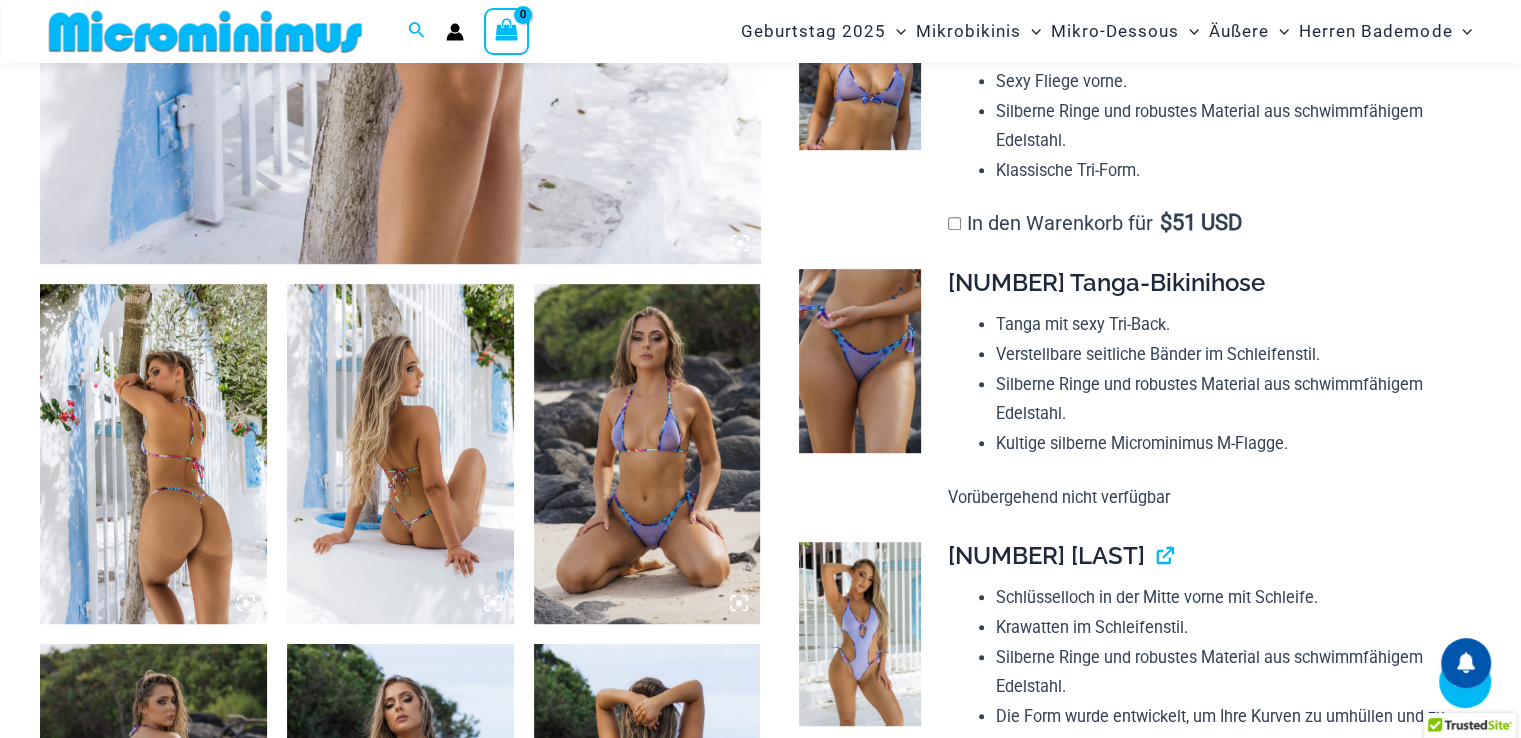 click at bounding box center (860, 360) 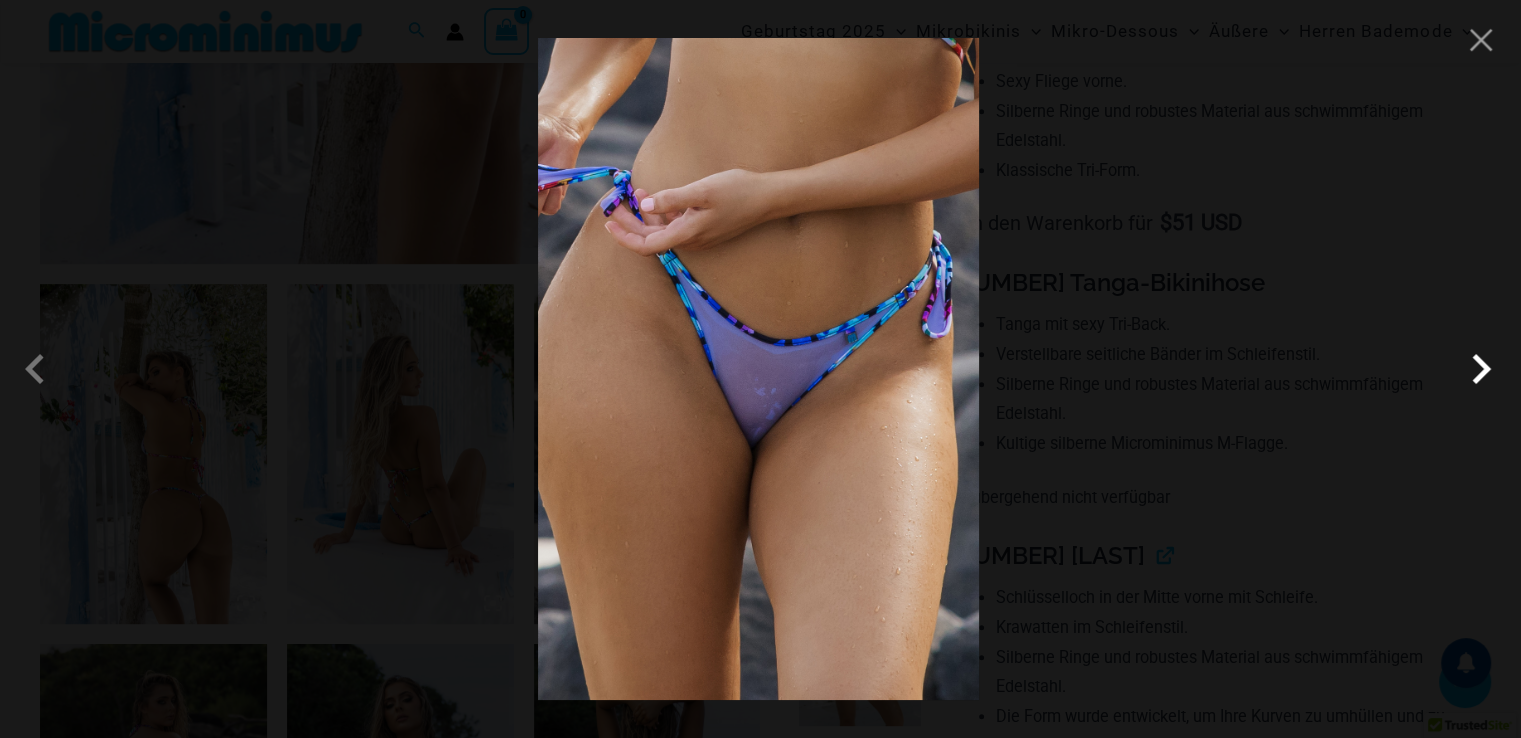 click at bounding box center (1481, 369) 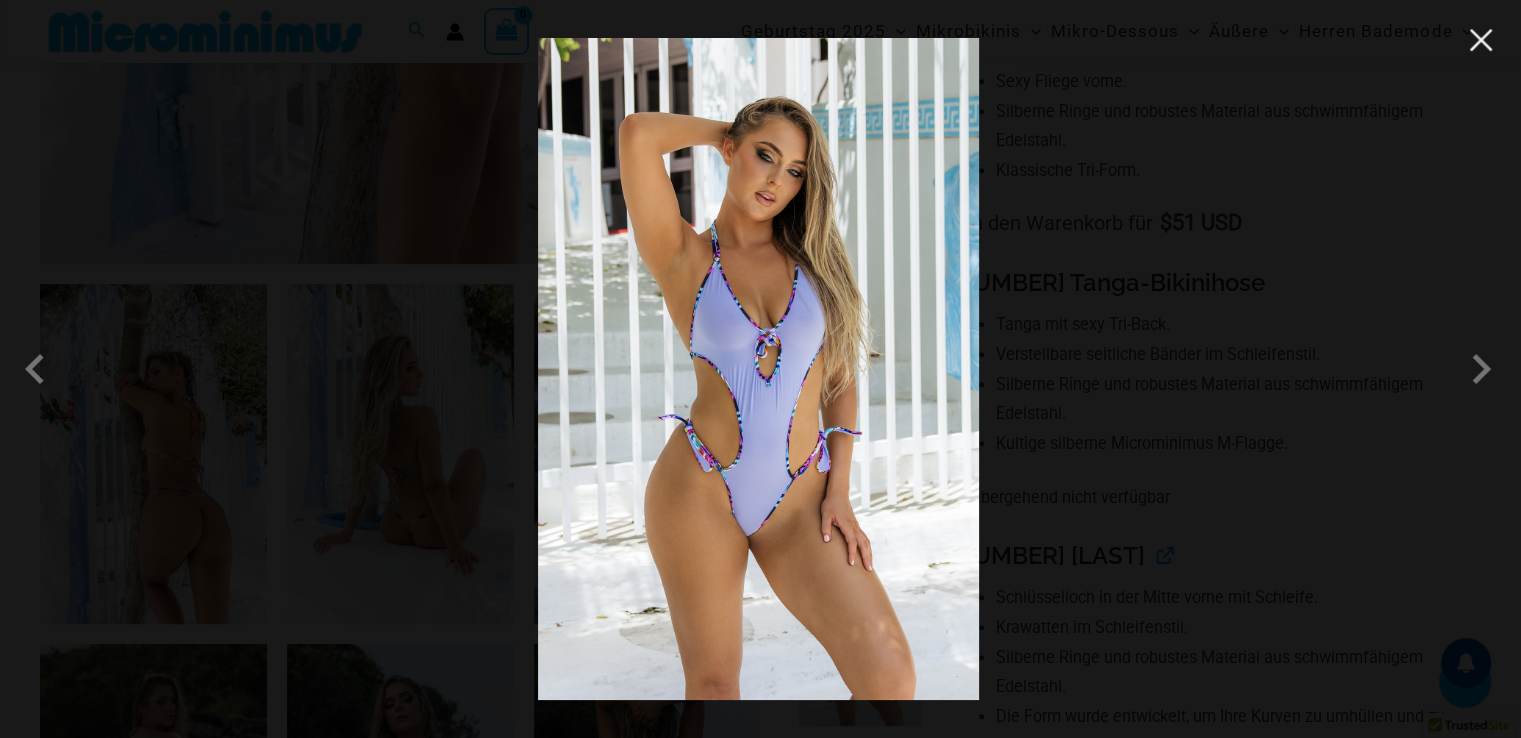 click at bounding box center (1481, 40) 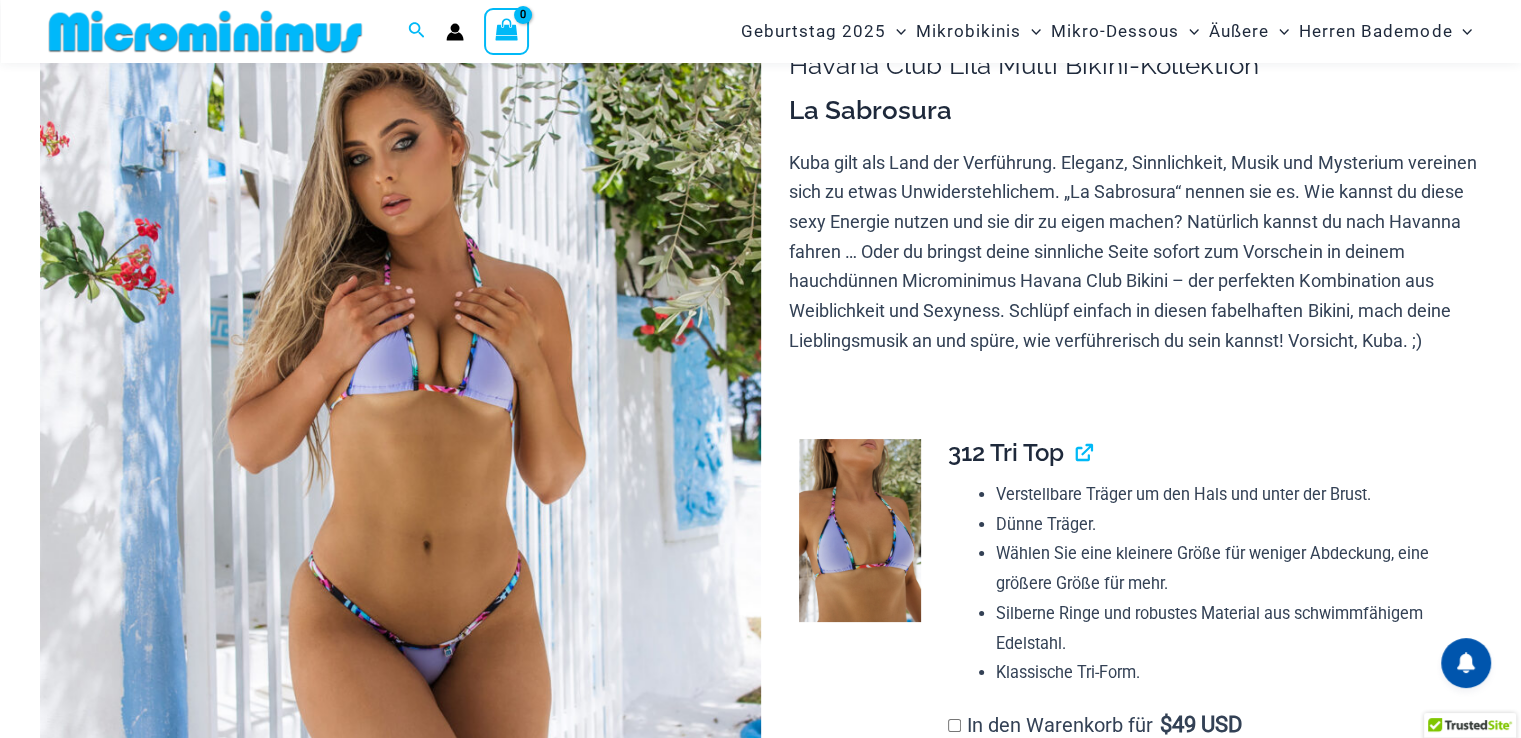 scroll, scrollTop: 299, scrollLeft: 0, axis: vertical 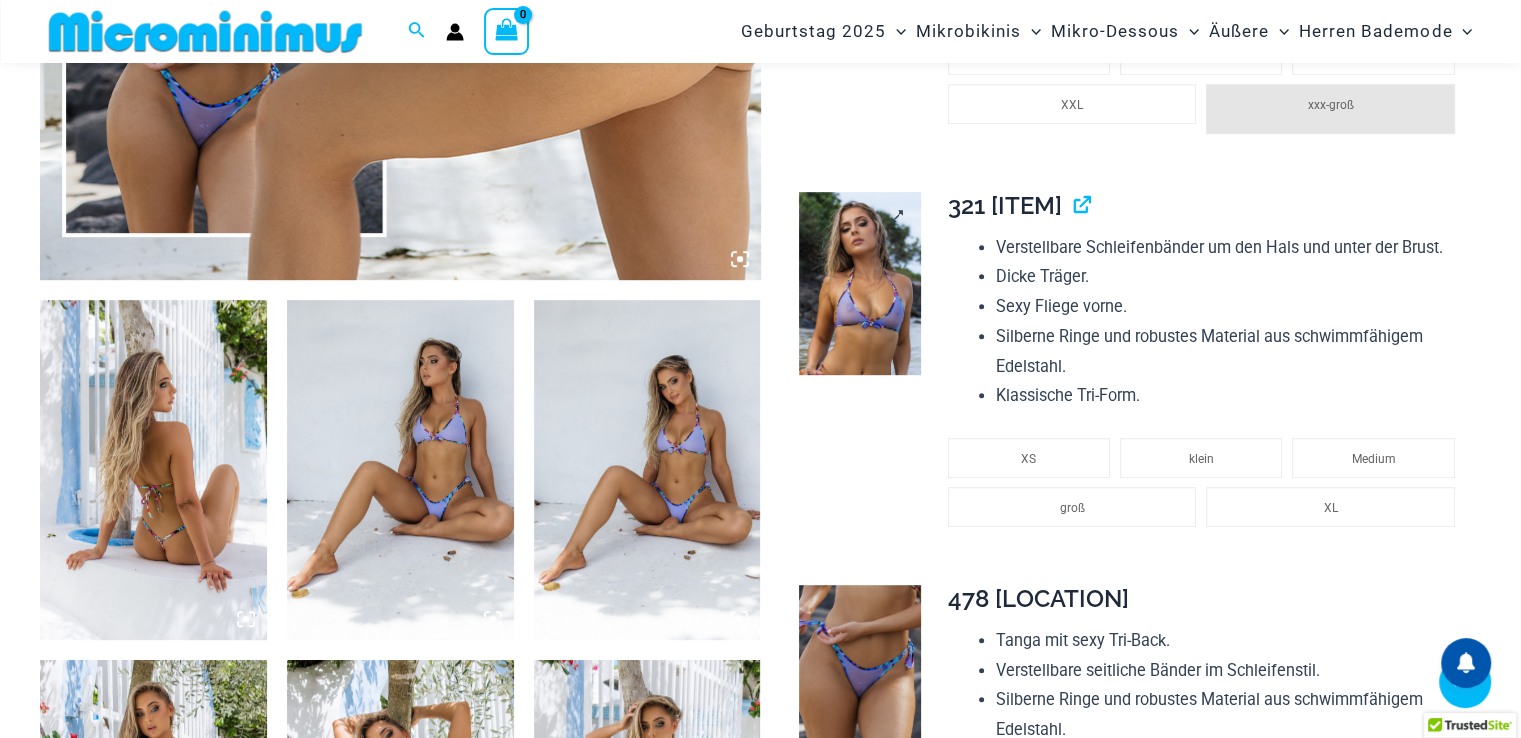 click at bounding box center (860, 283) 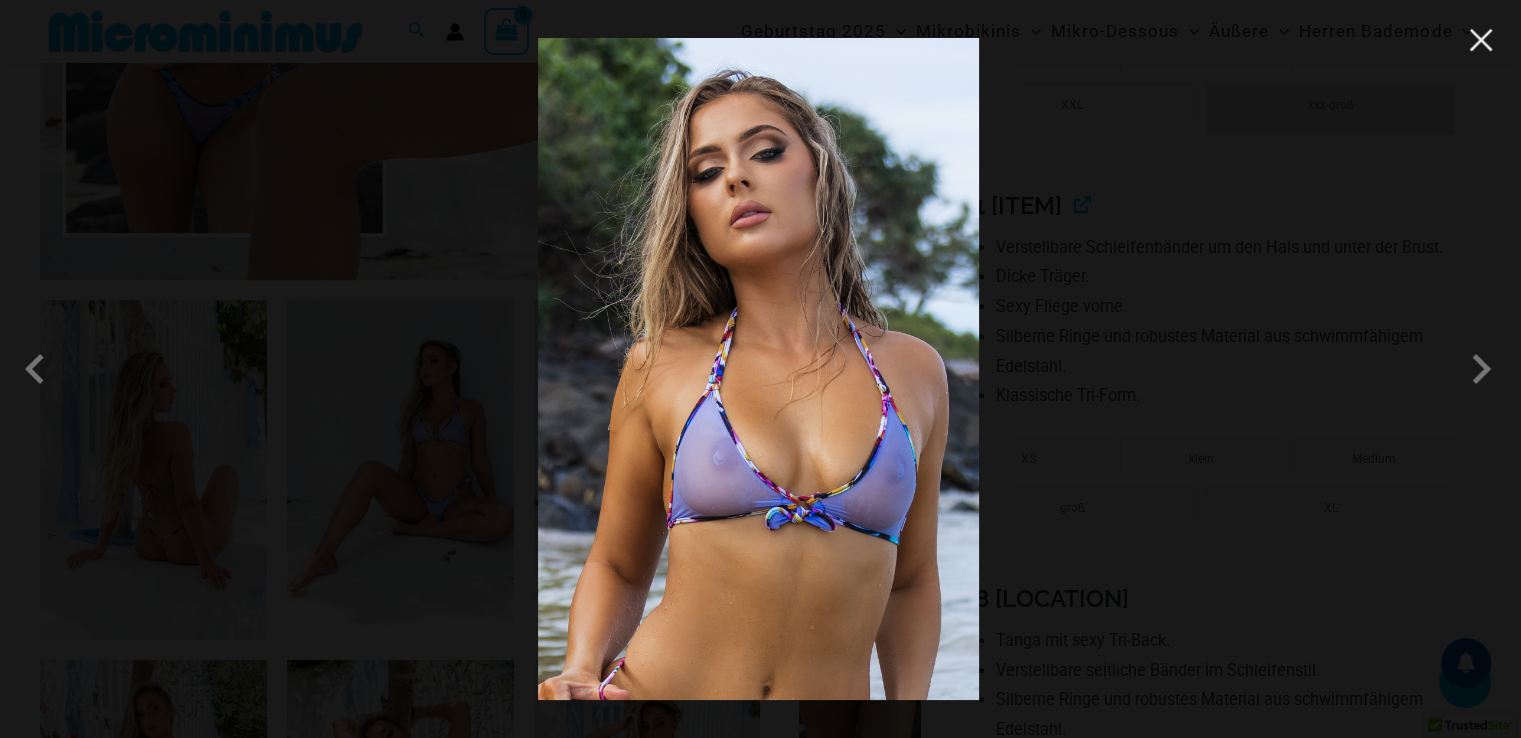 click at bounding box center [1481, 40] 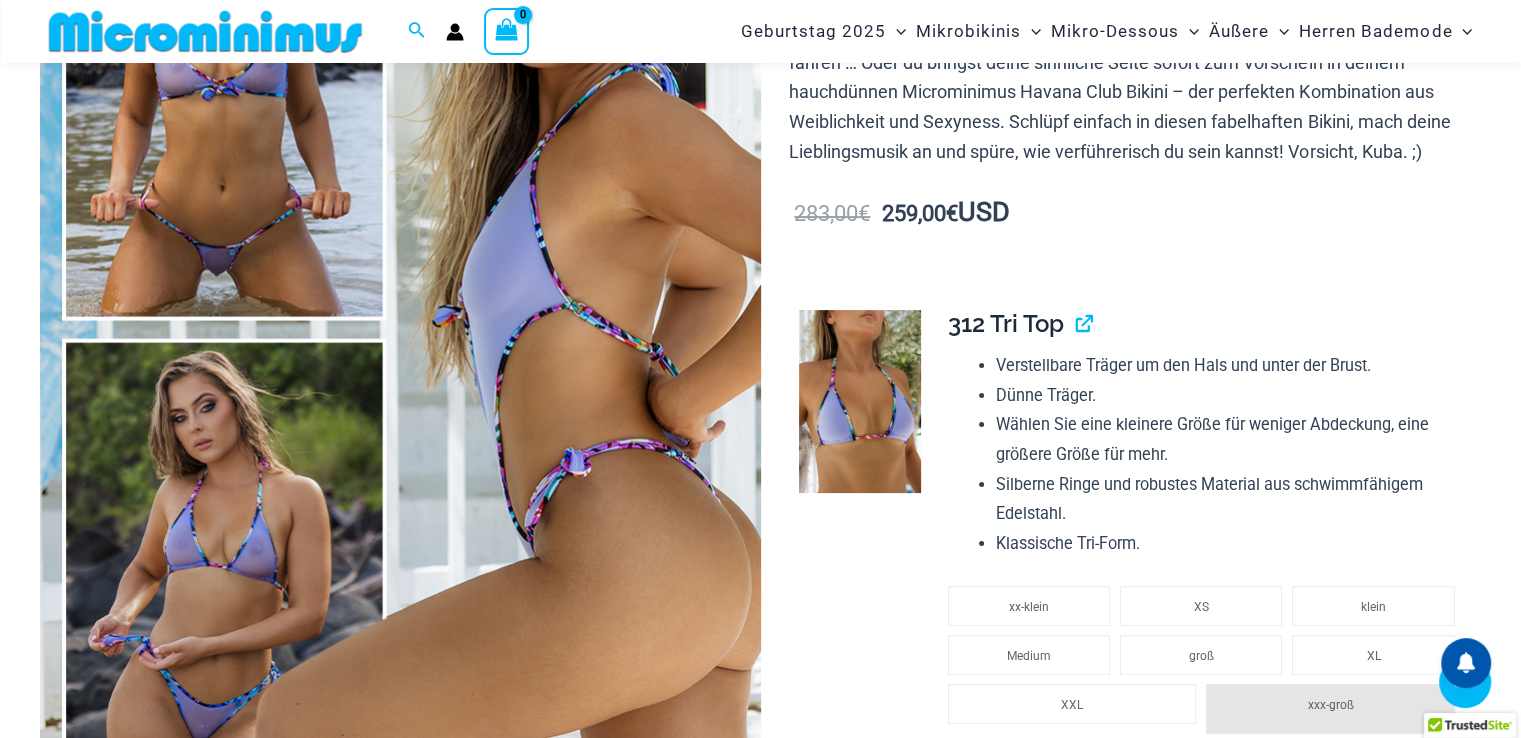 scroll, scrollTop: 0, scrollLeft: 0, axis: both 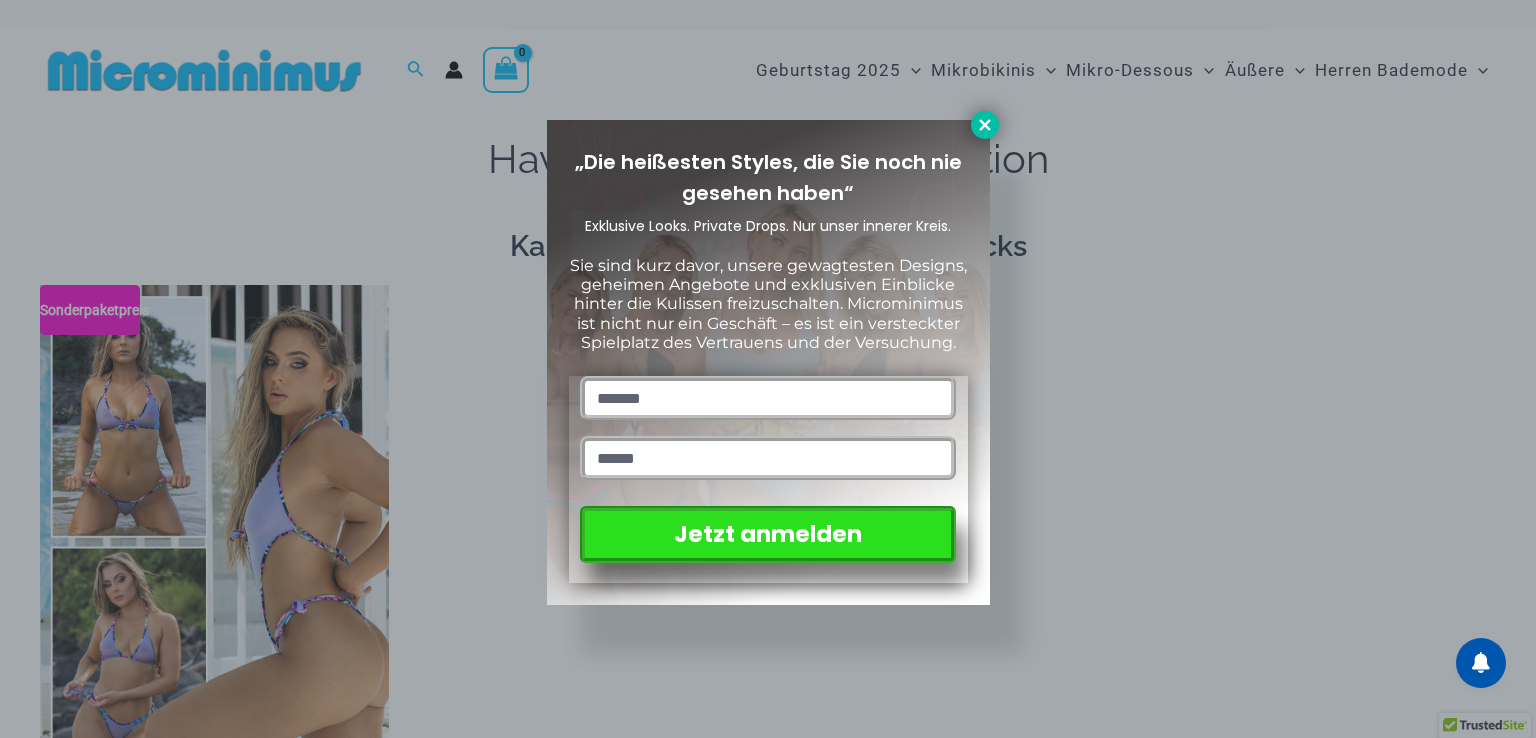 click 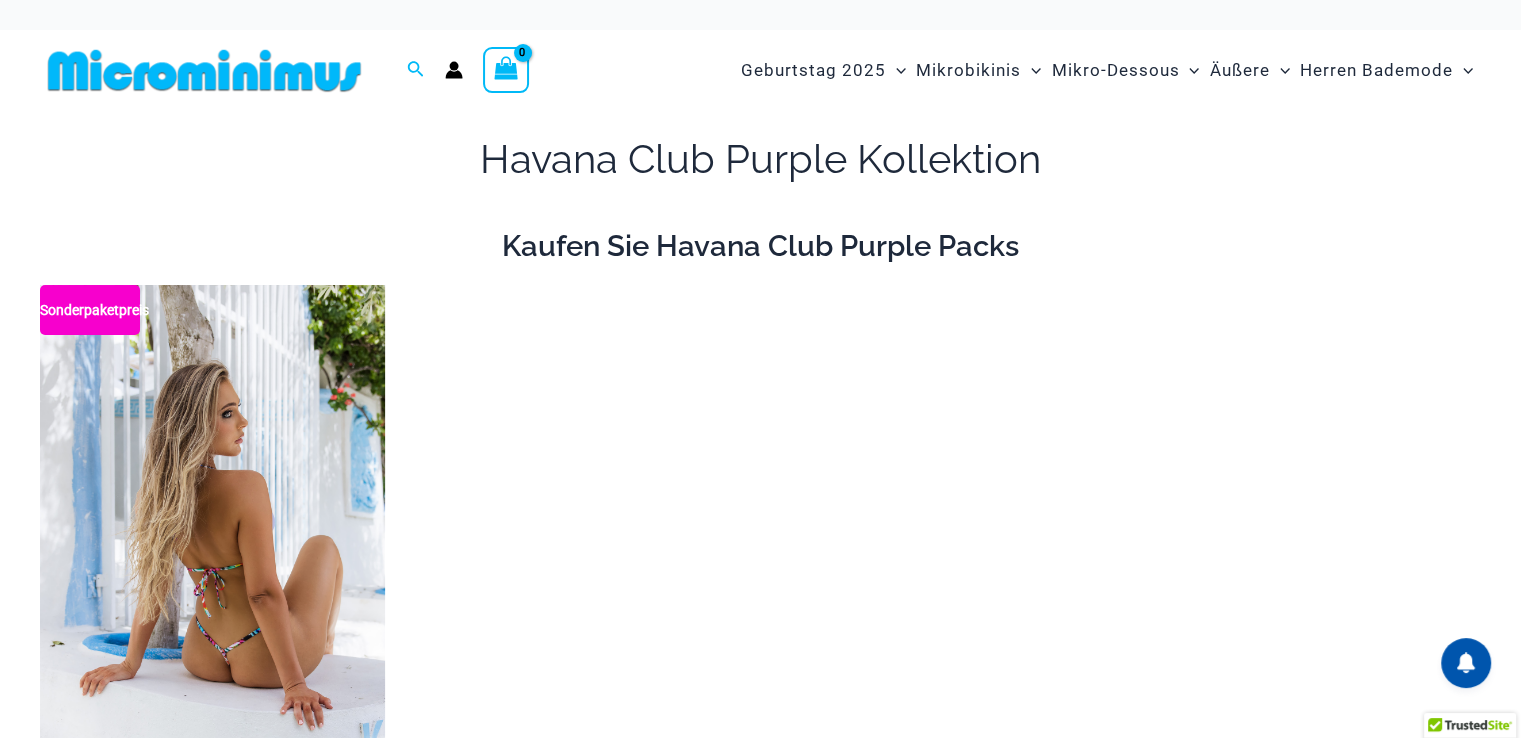 click at bounding box center (212, 544) 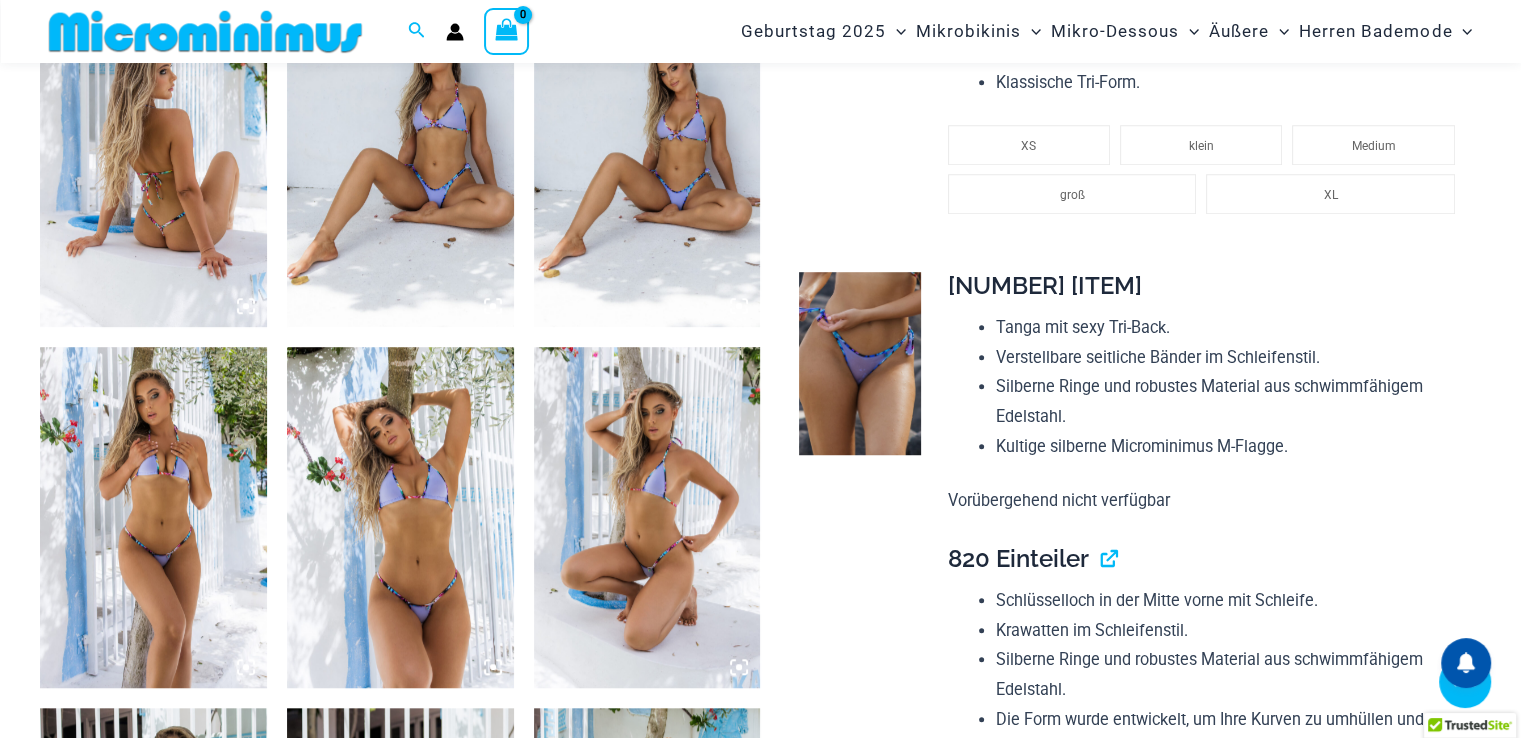 scroll, scrollTop: 1285, scrollLeft: 0, axis: vertical 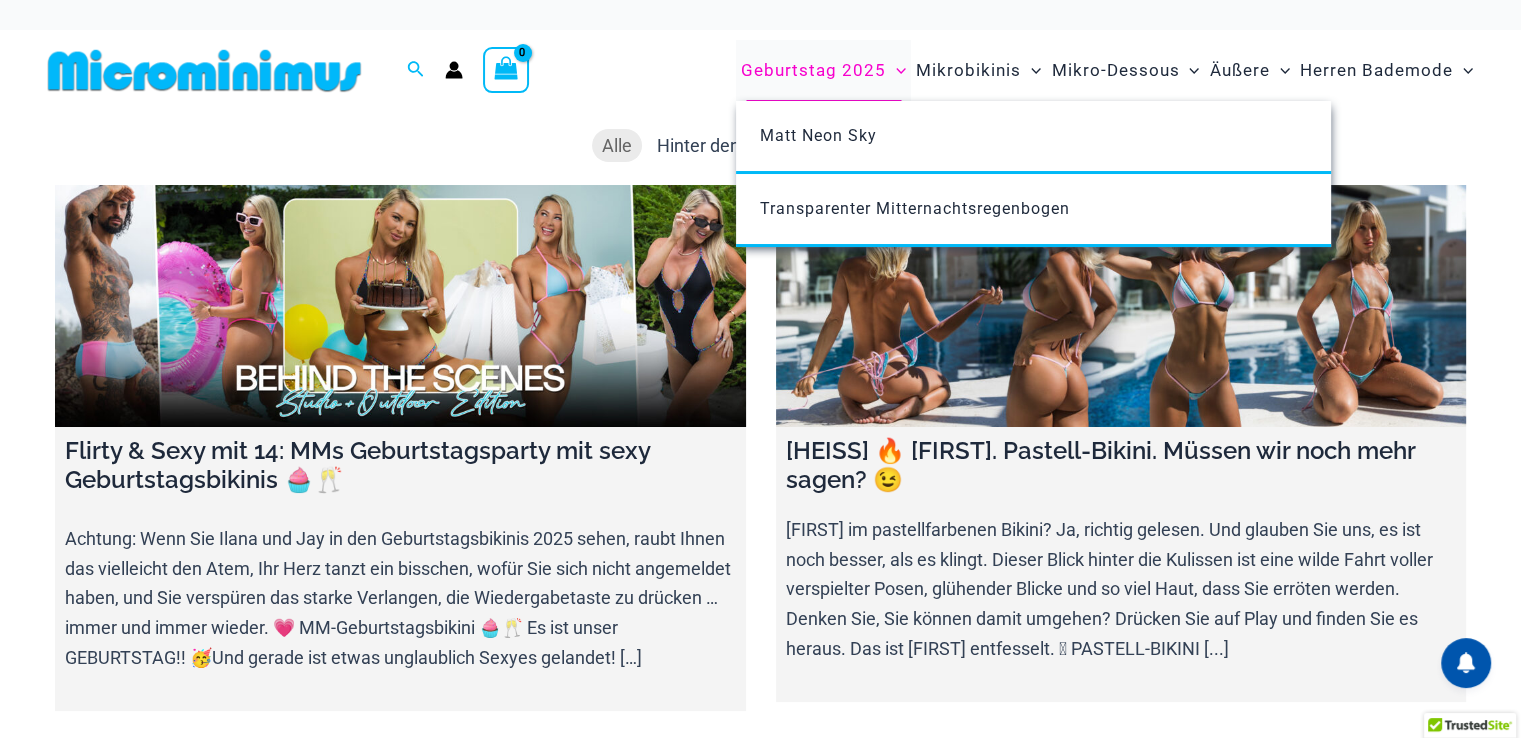 click on "Geburtstag 2025" at bounding box center [813, 70] 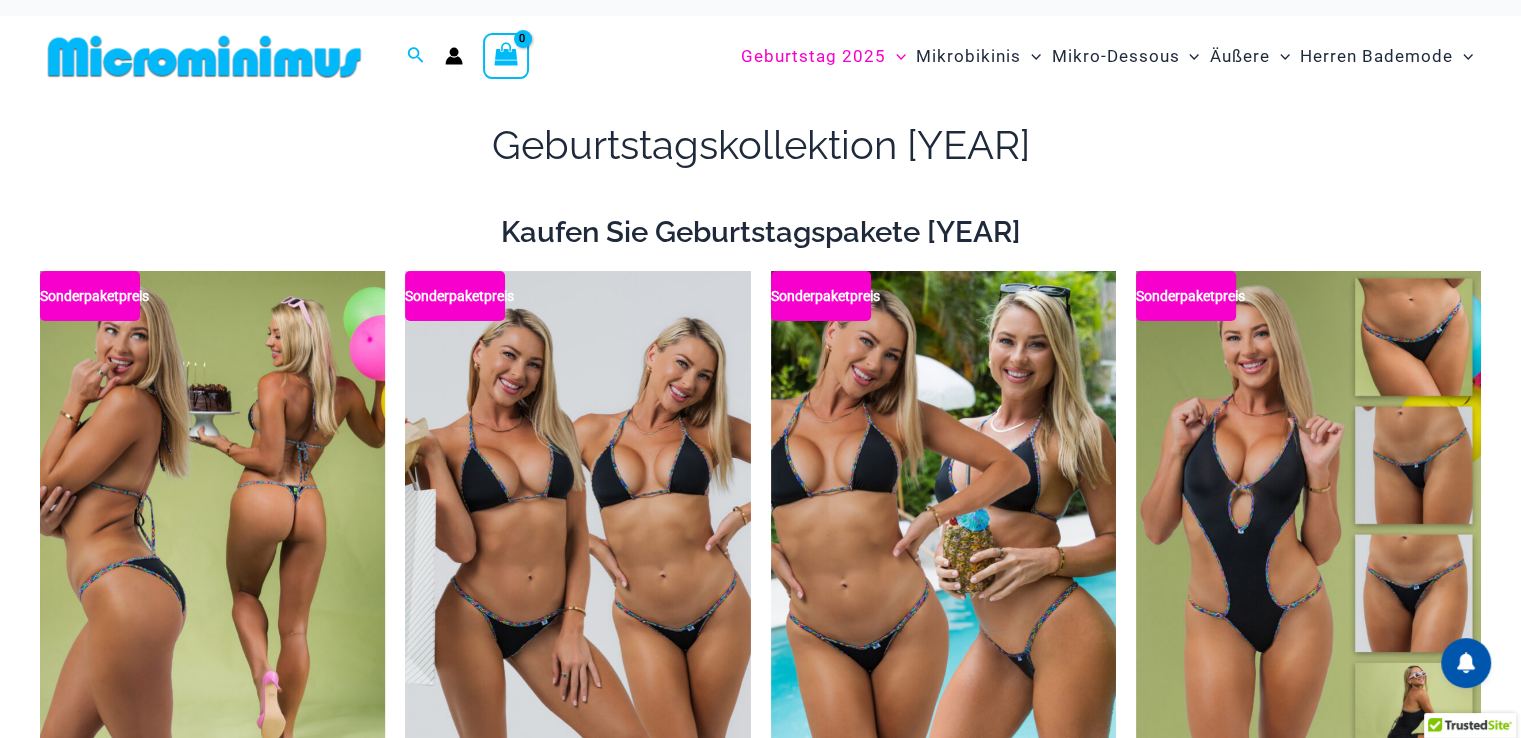 scroll, scrollTop: 0, scrollLeft: 0, axis: both 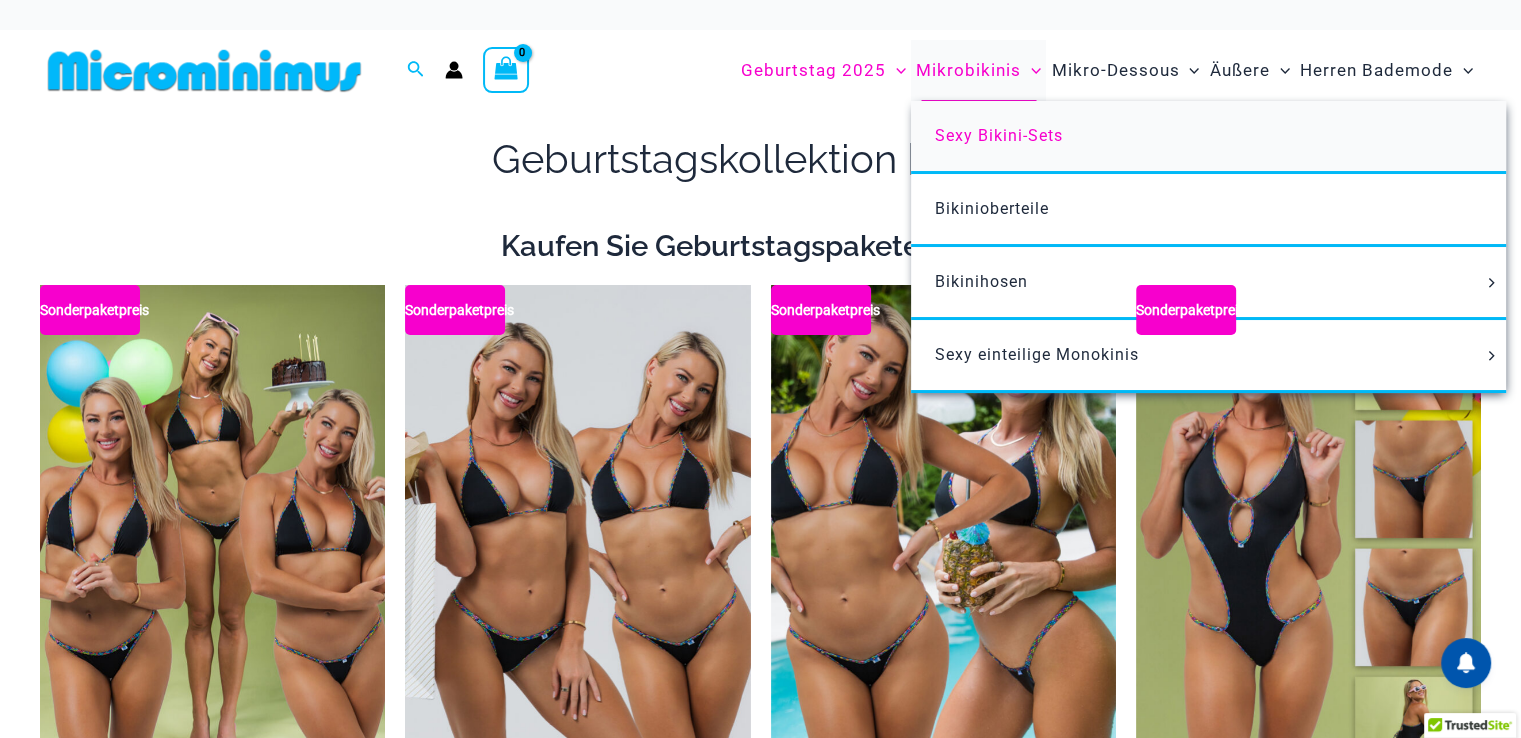 click on "Sexy Bikini-Sets" at bounding box center [999, 135] 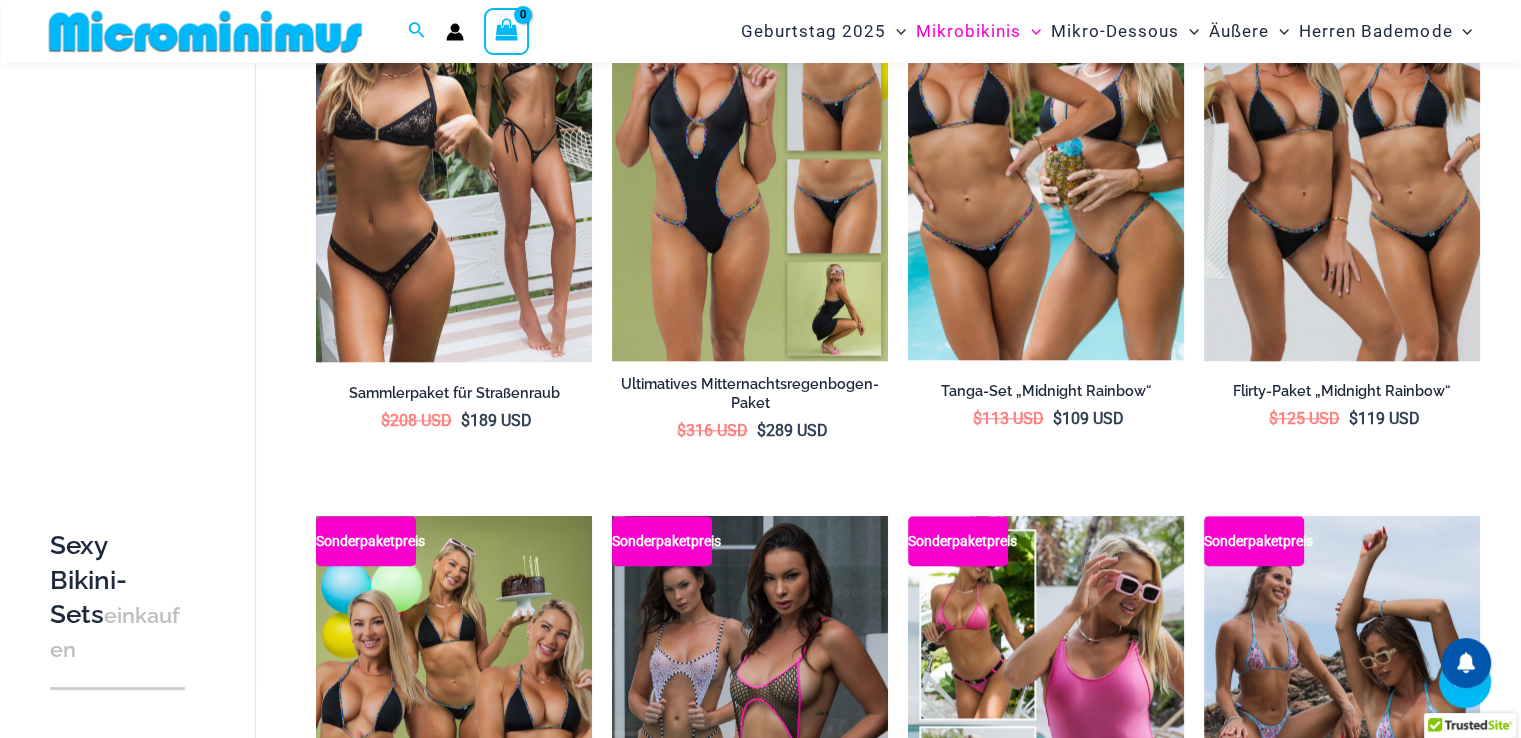 scroll, scrollTop: 2283, scrollLeft: 0, axis: vertical 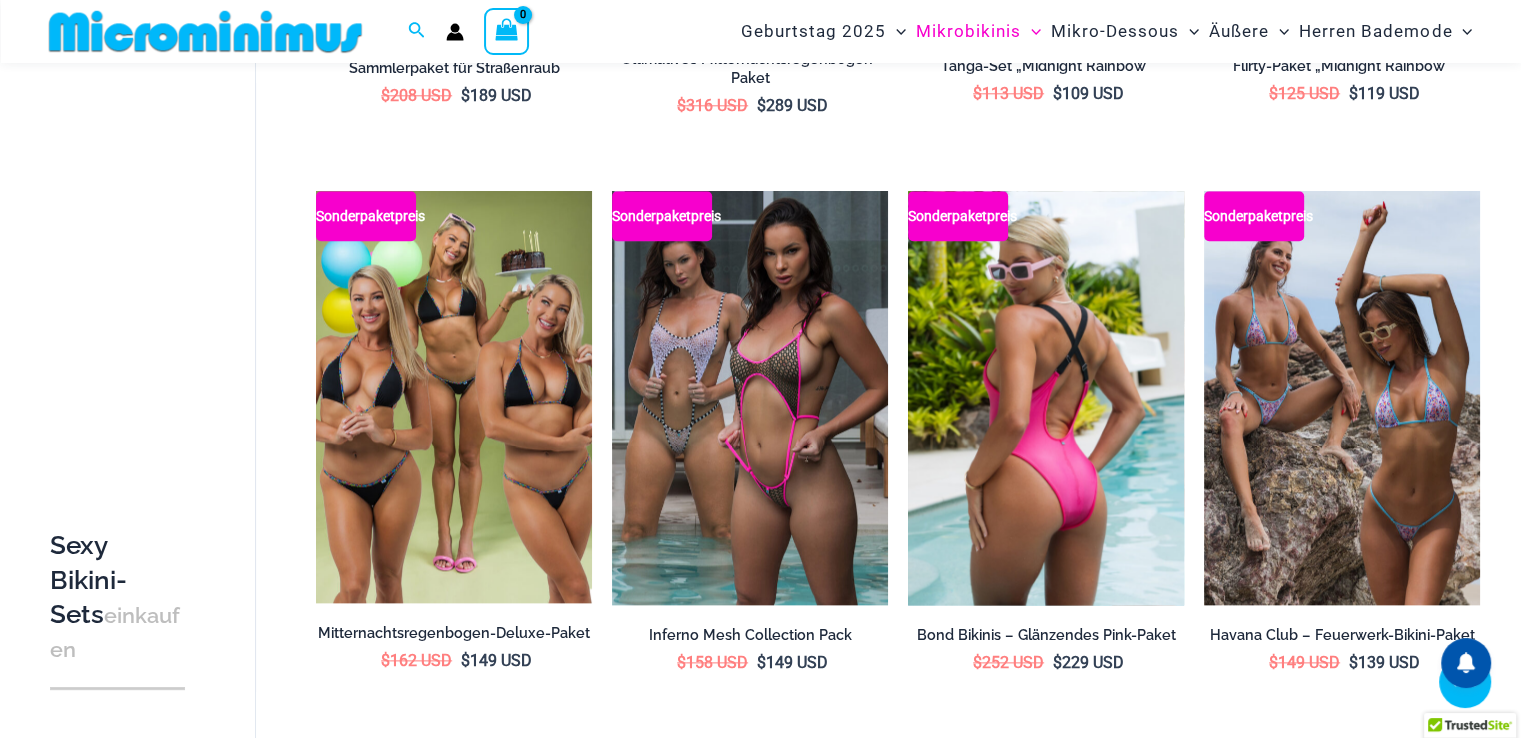 click at bounding box center [1046, 398] 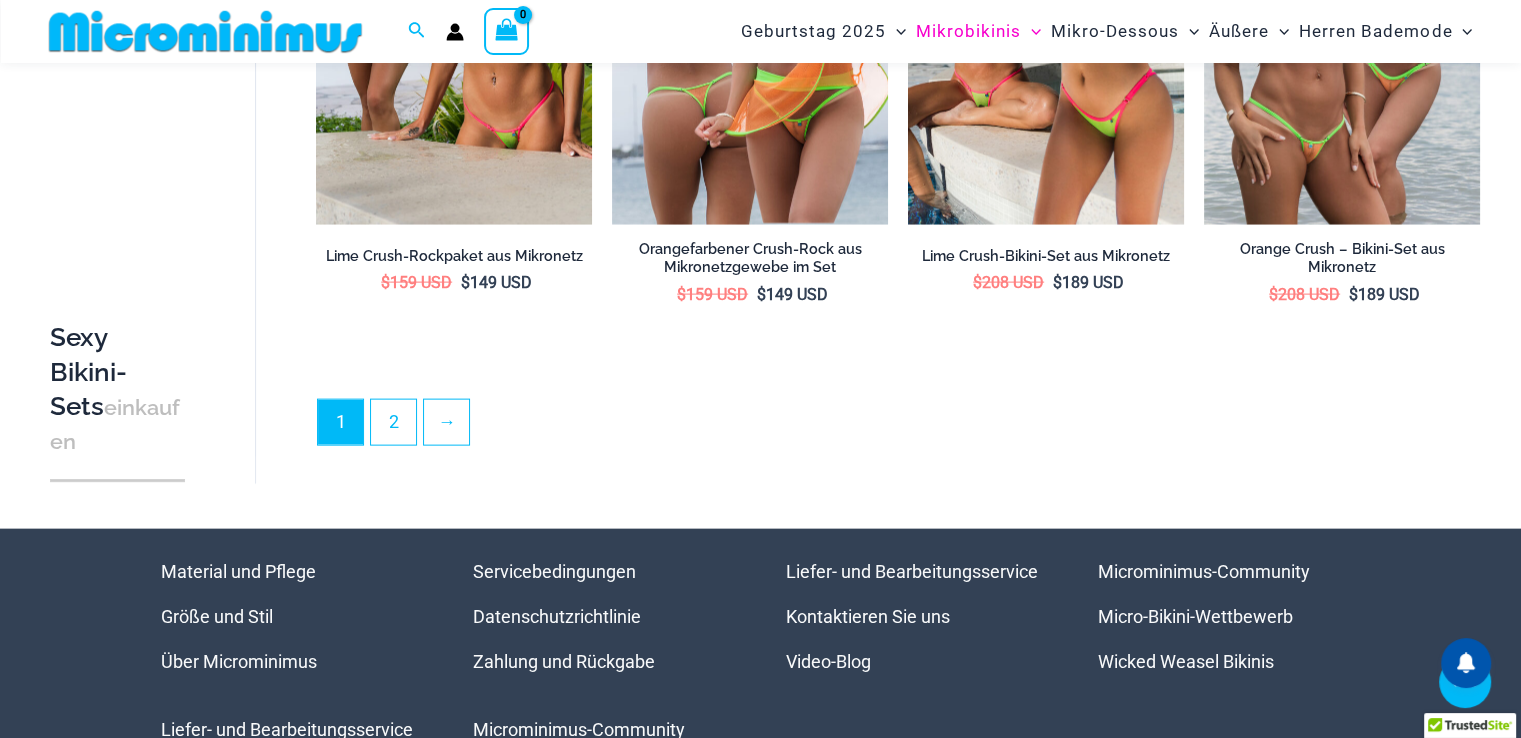 scroll, scrollTop: 4468, scrollLeft: 0, axis: vertical 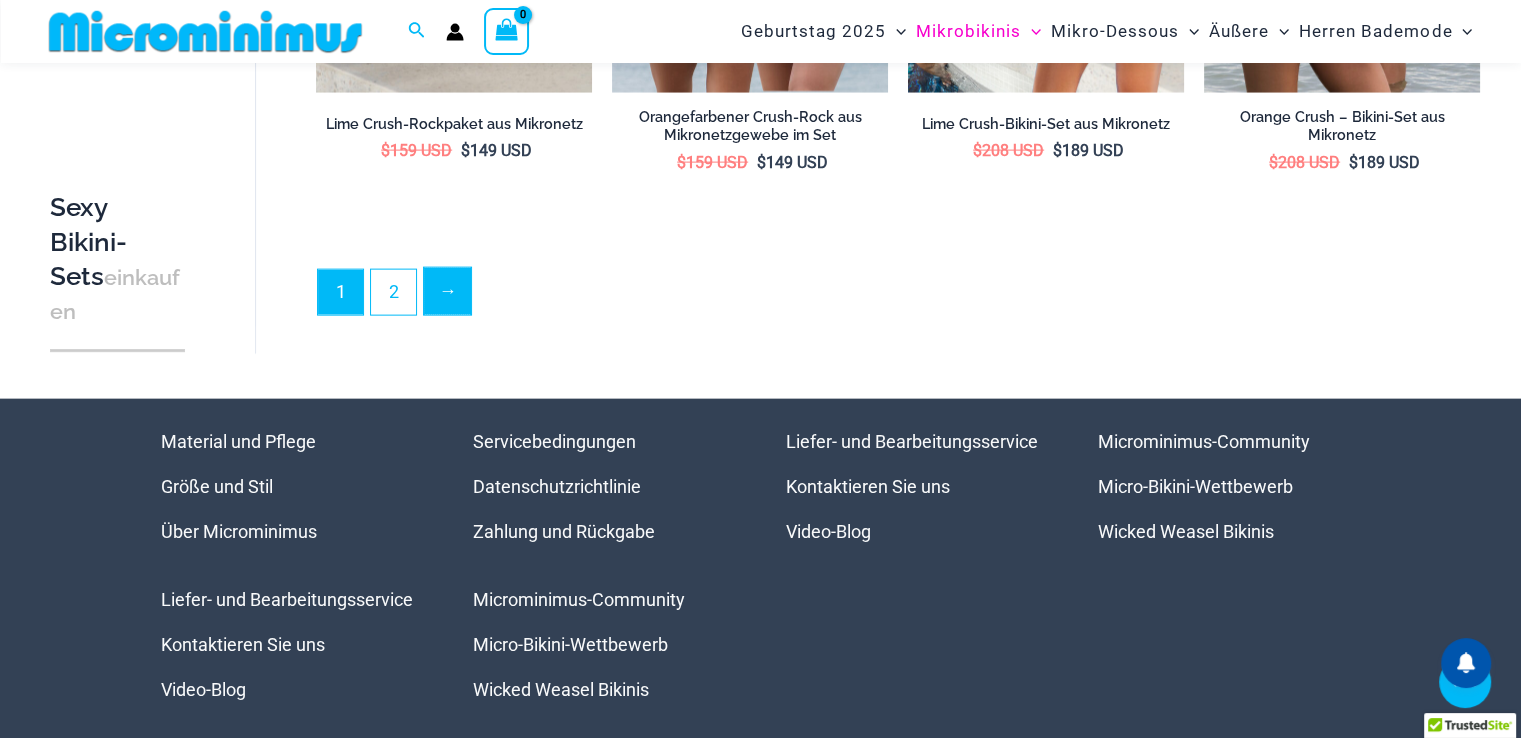 click on "→" at bounding box center (447, 291) 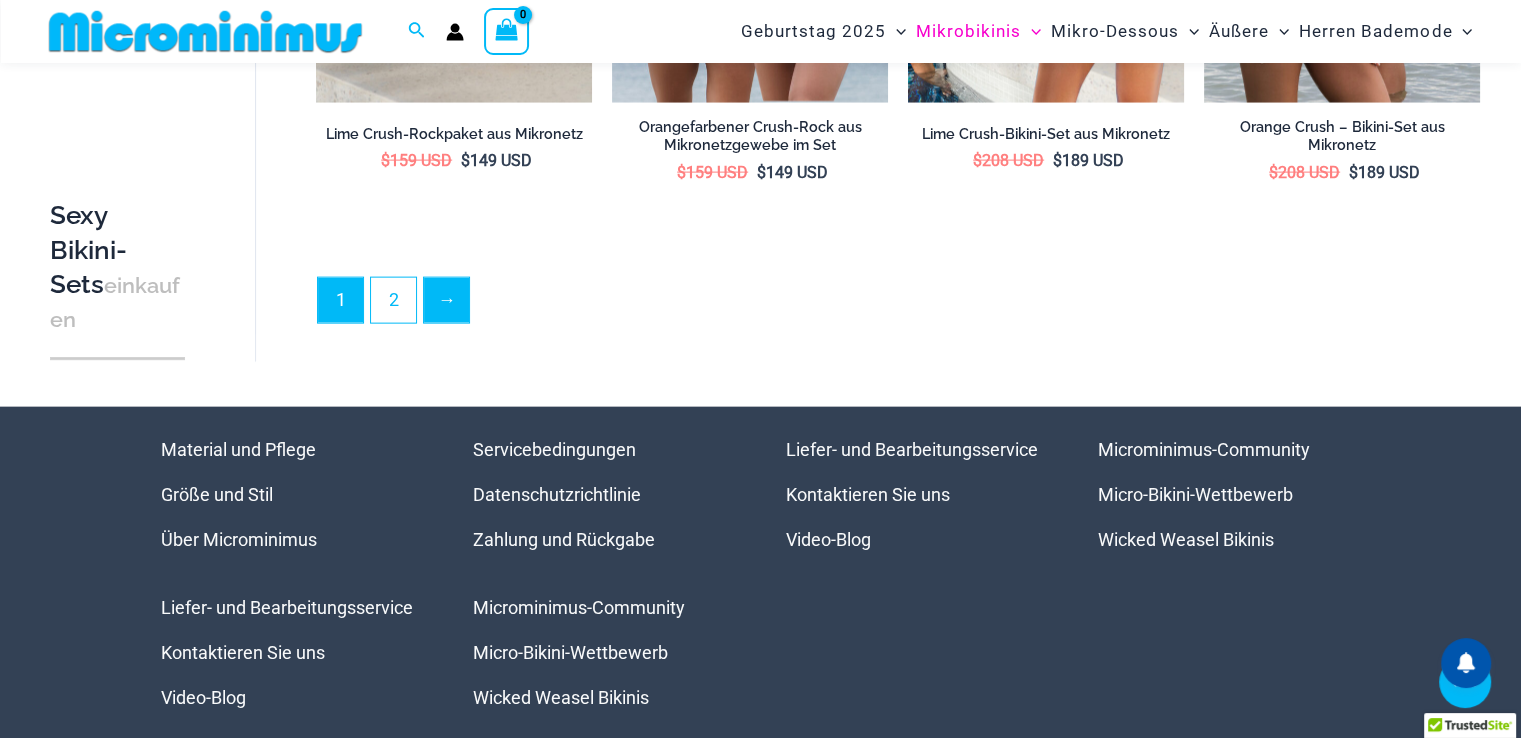 scroll, scrollTop: 4435, scrollLeft: 0, axis: vertical 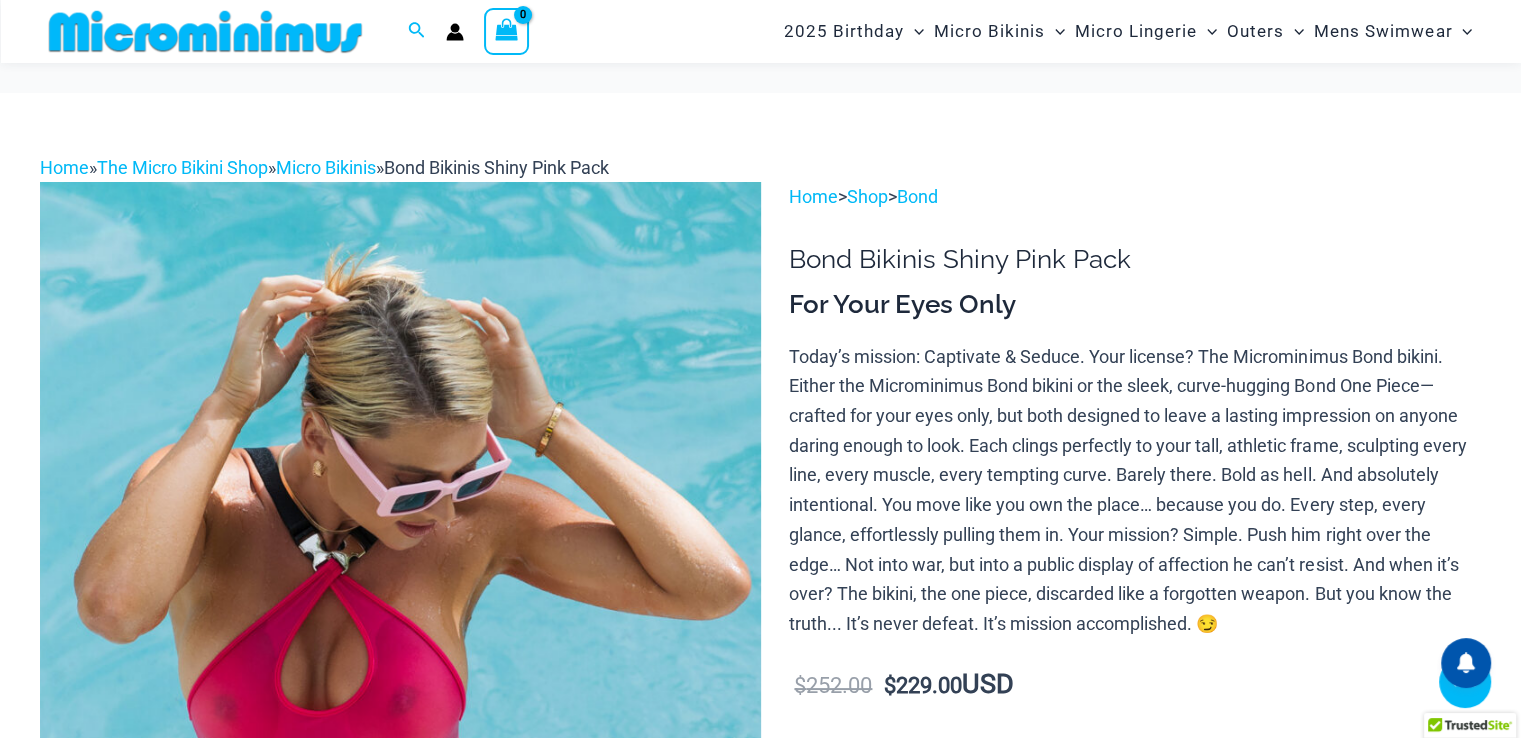 click at bounding box center [153, 1813] 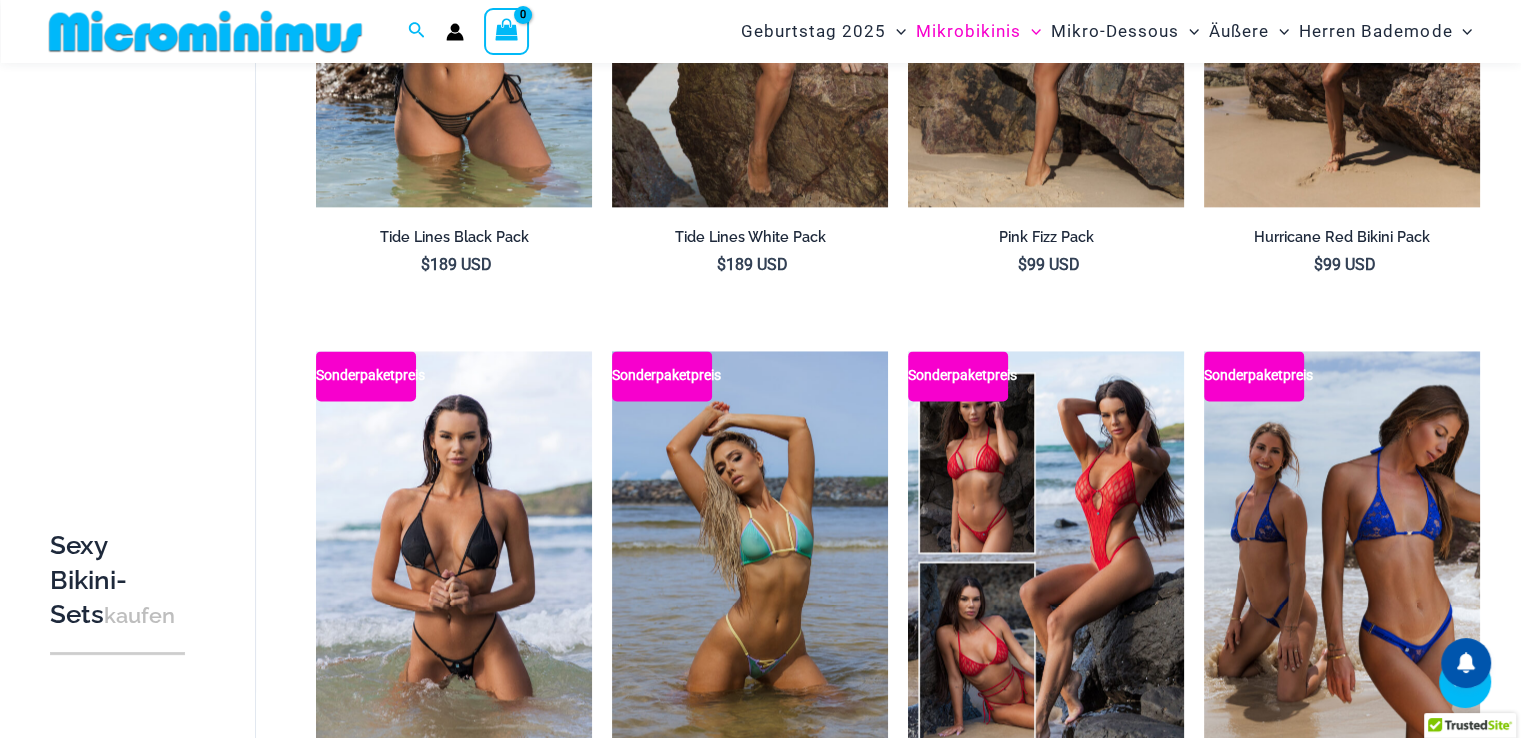 scroll, scrollTop: 2883, scrollLeft: 0, axis: vertical 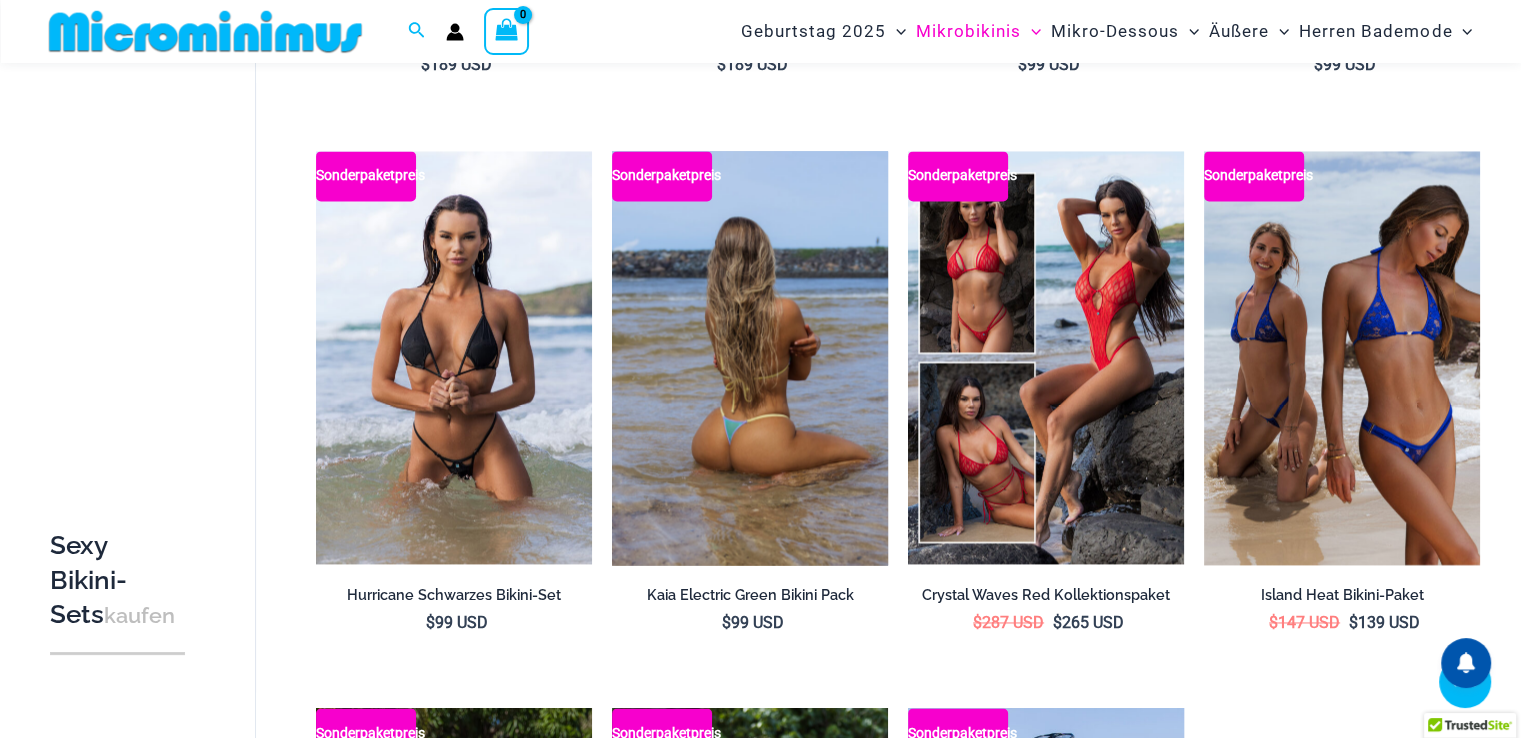 click at bounding box center (750, 358) 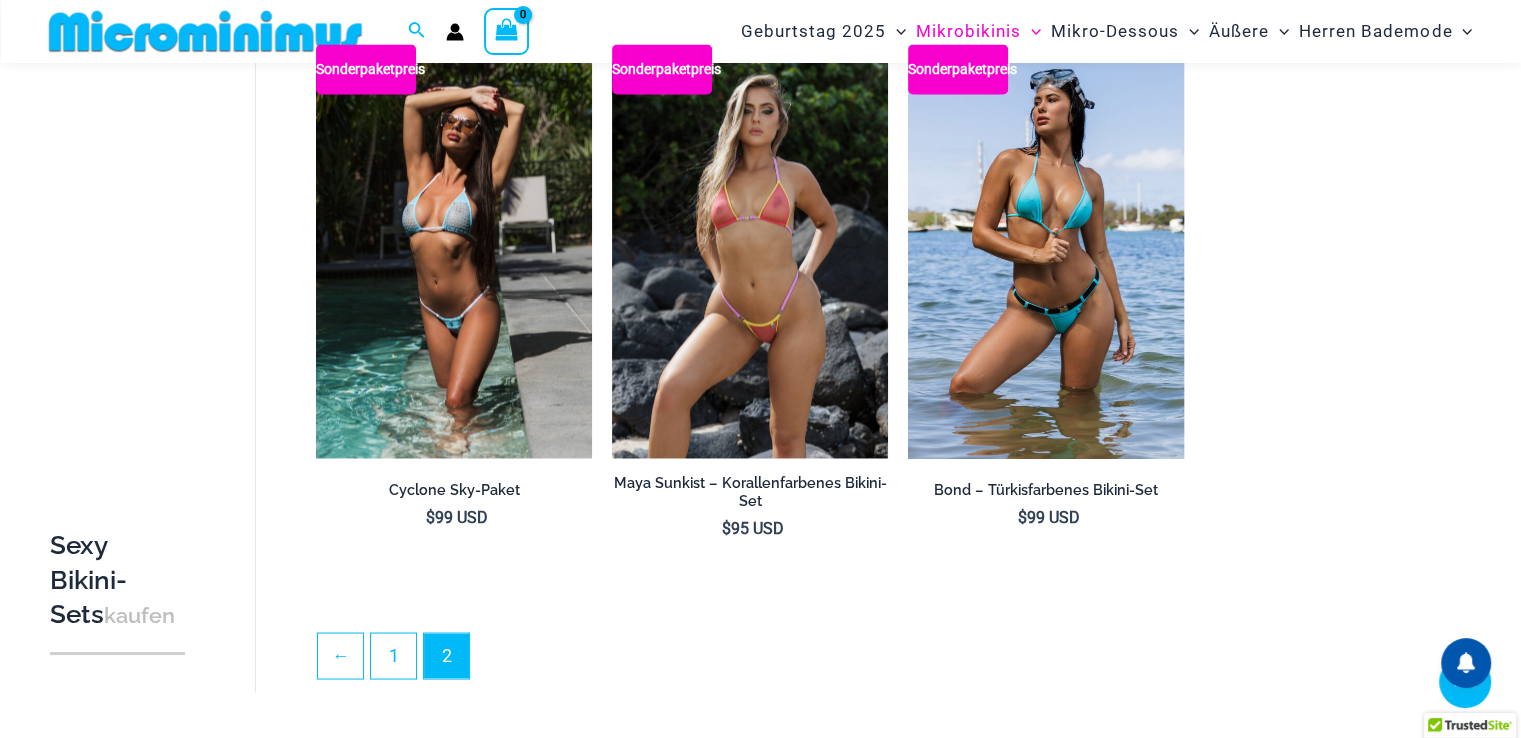 scroll, scrollTop: 3558, scrollLeft: 0, axis: vertical 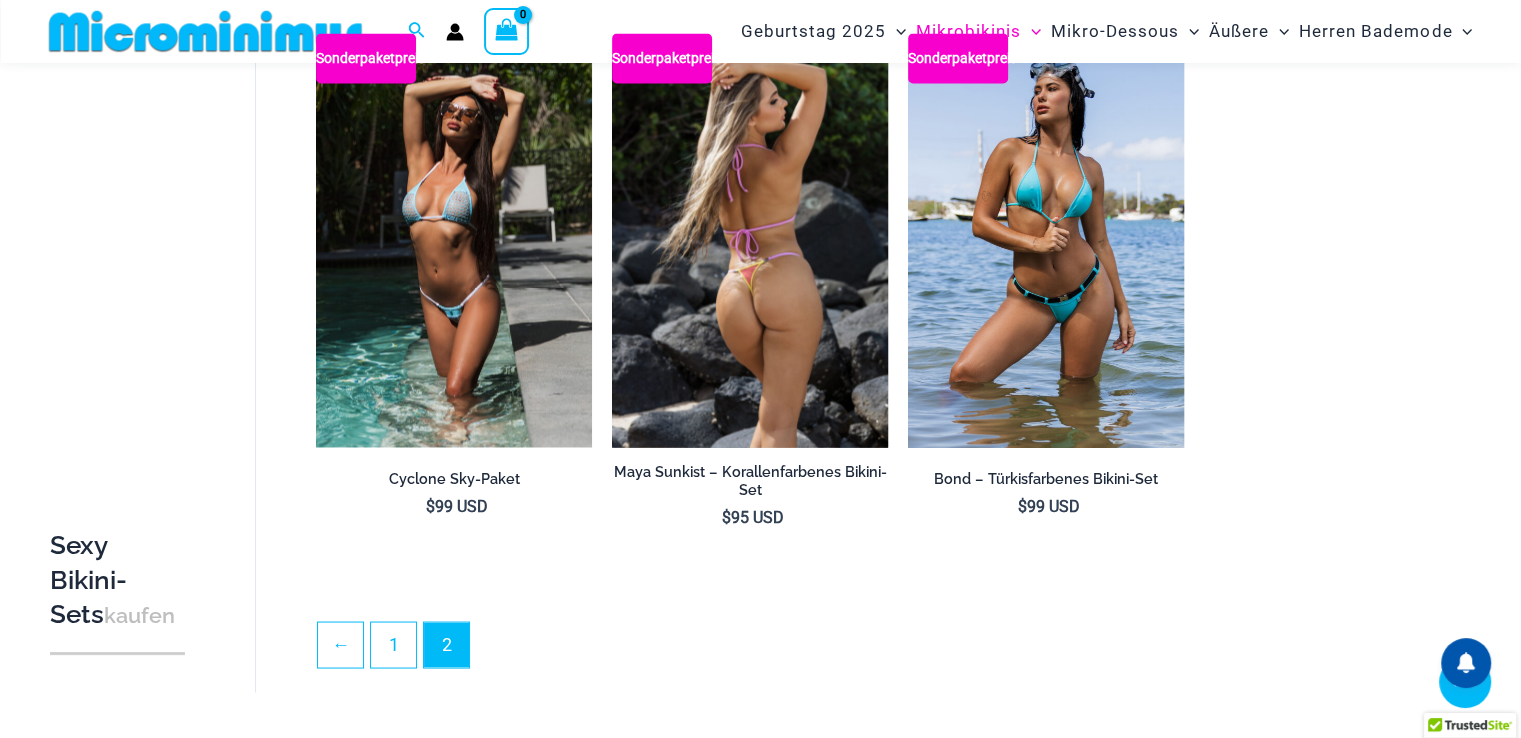 click at bounding box center (750, 240) 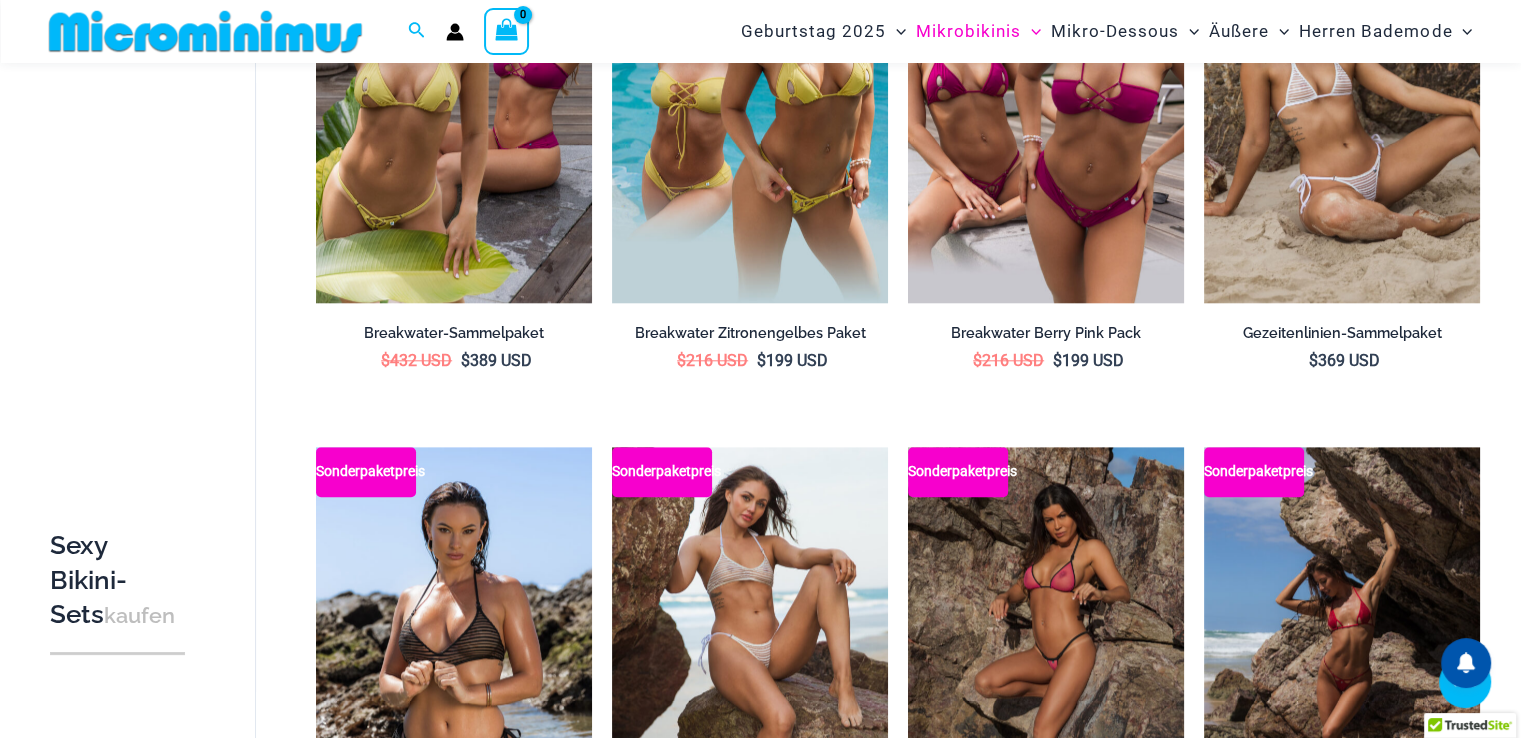 scroll, scrollTop: 1529, scrollLeft: 0, axis: vertical 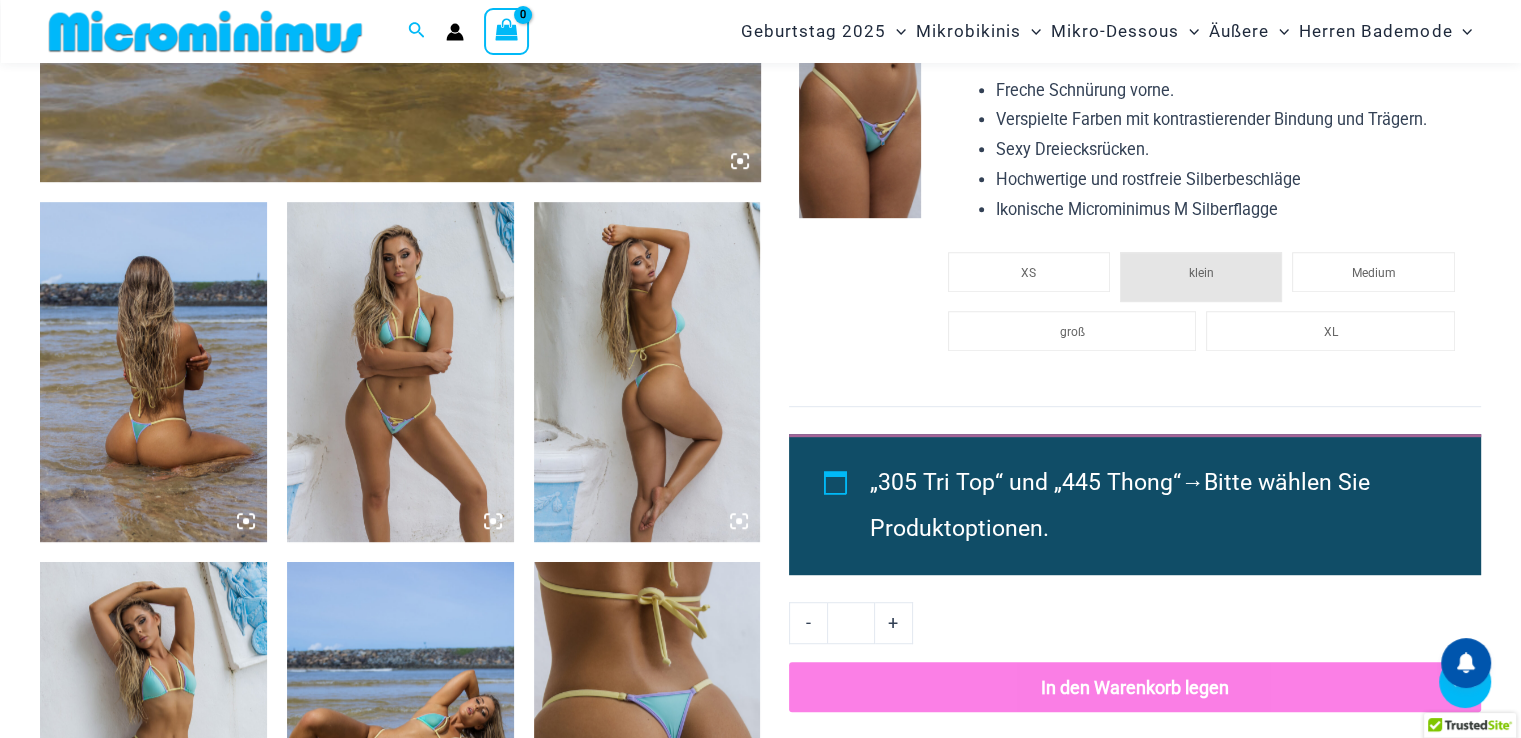 click at bounding box center (400, 372) 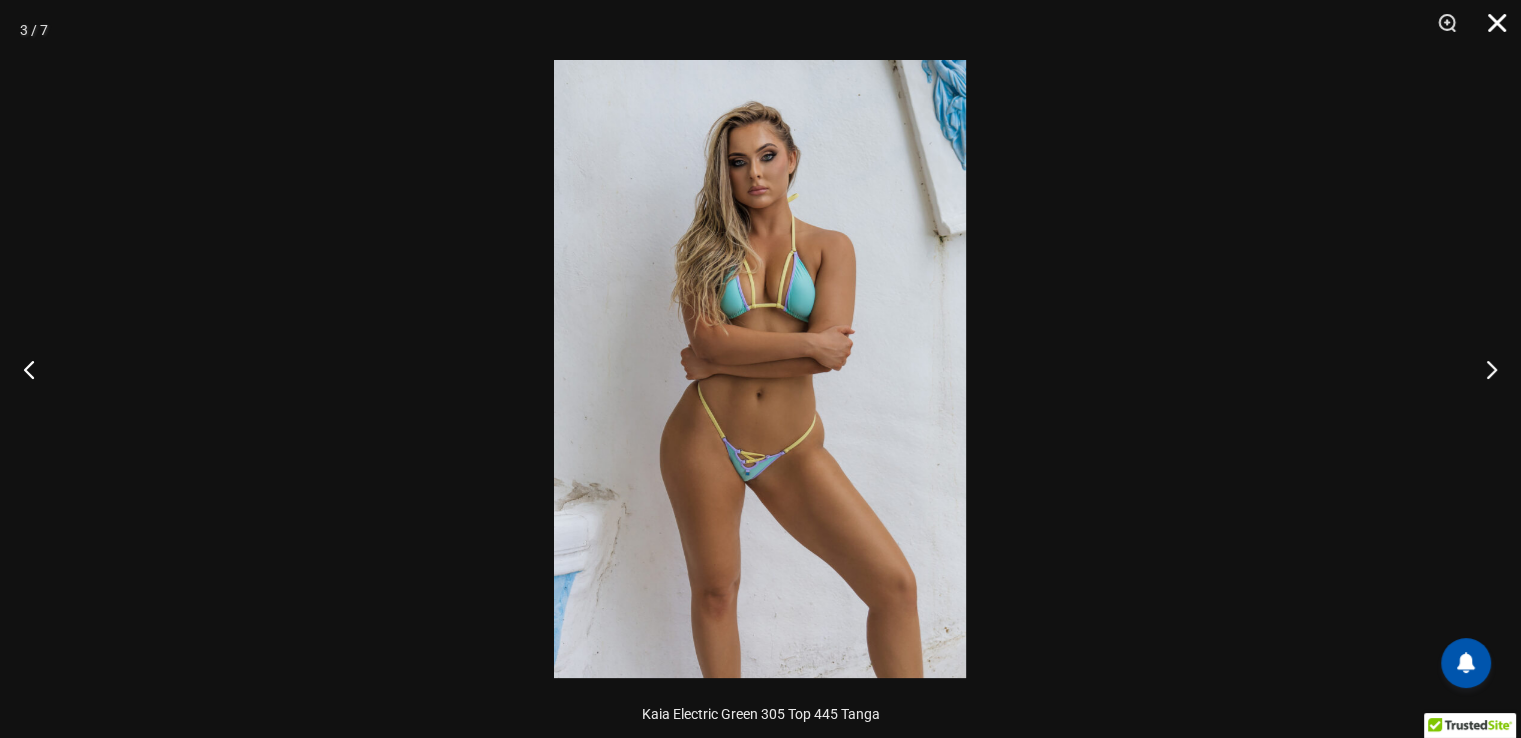click at bounding box center (1490, 30) 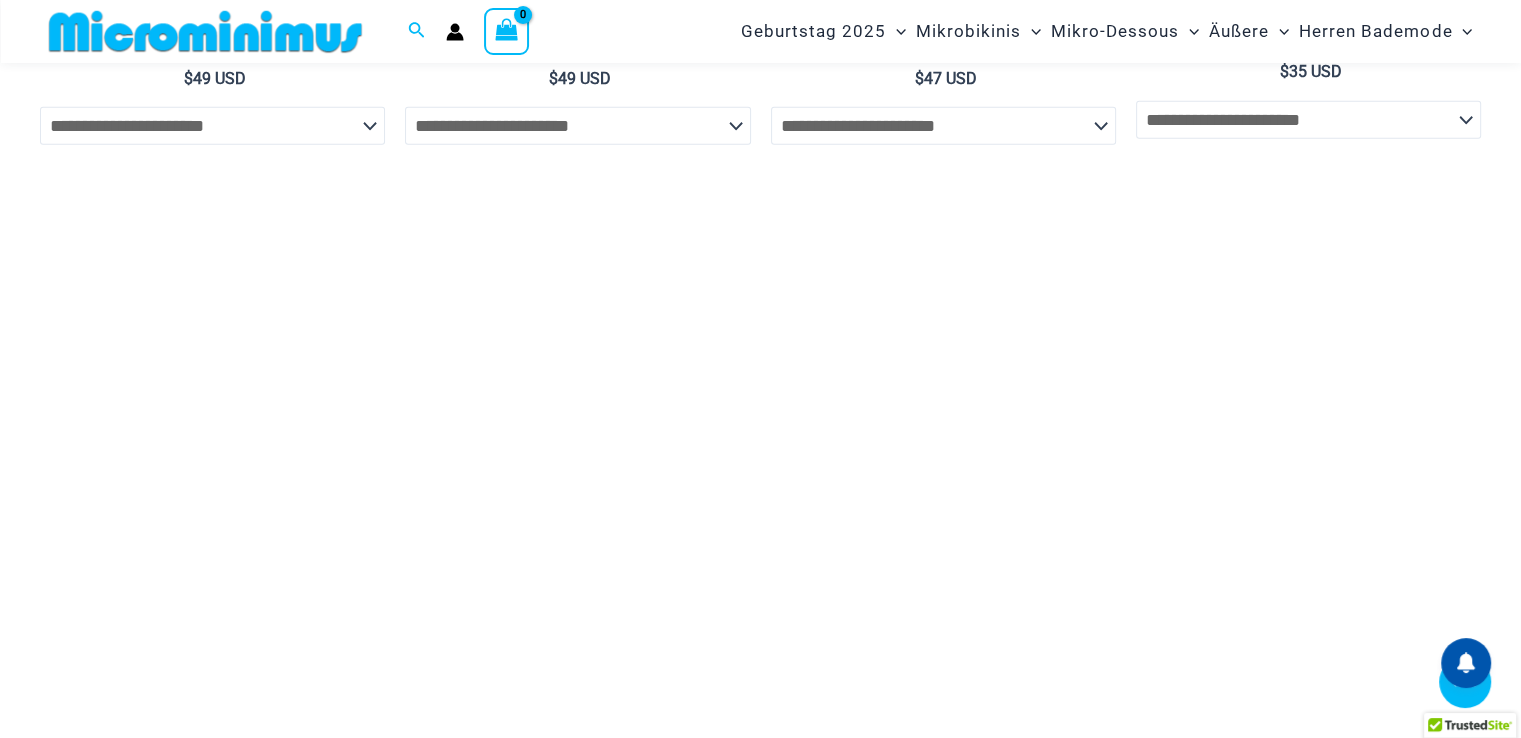 scroll, scrollTop: 6188, scrollLeft: 0, axis: vertical 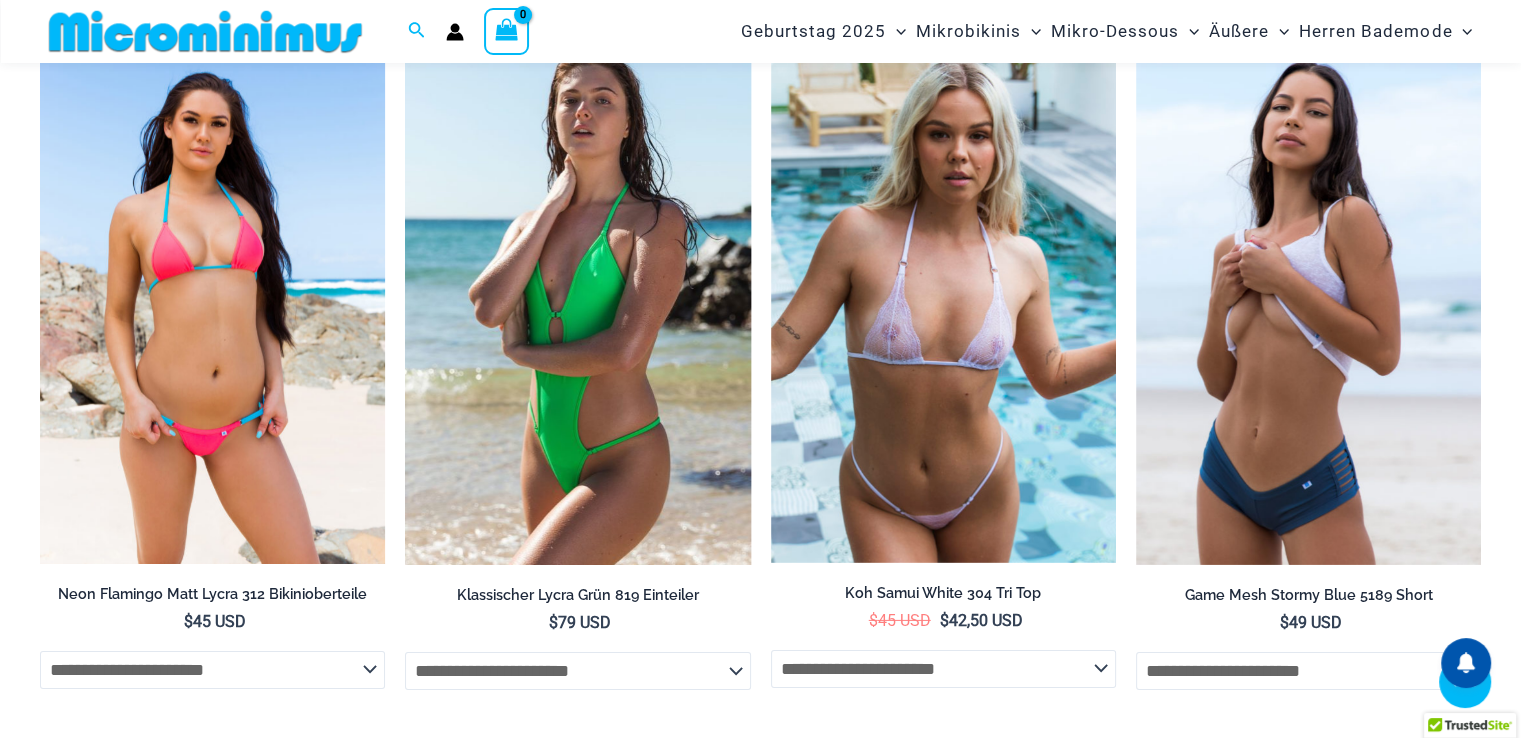 click at bounding box center (212, 305) 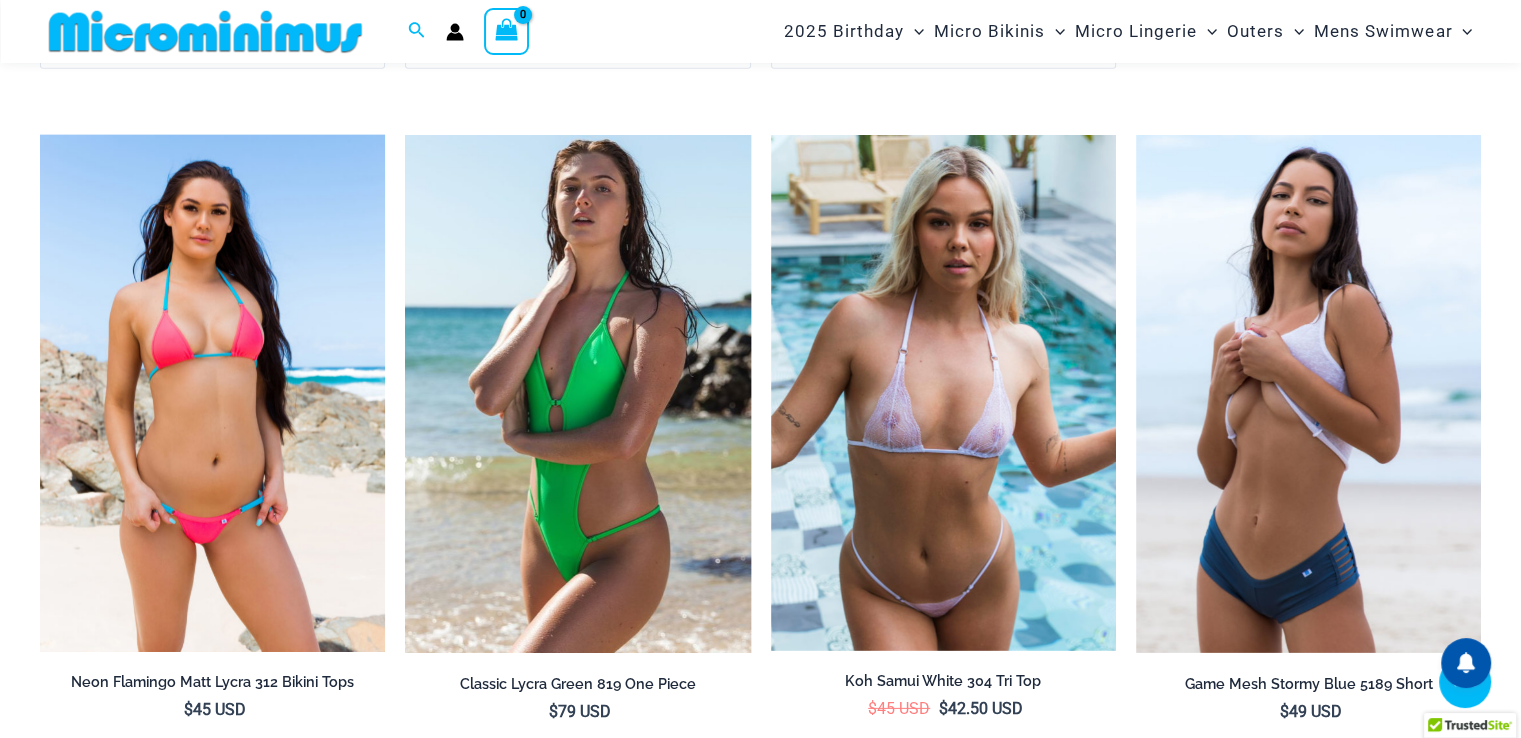 scroll, scrollTop: 6158, scrollLeft: 0, axis: vertical 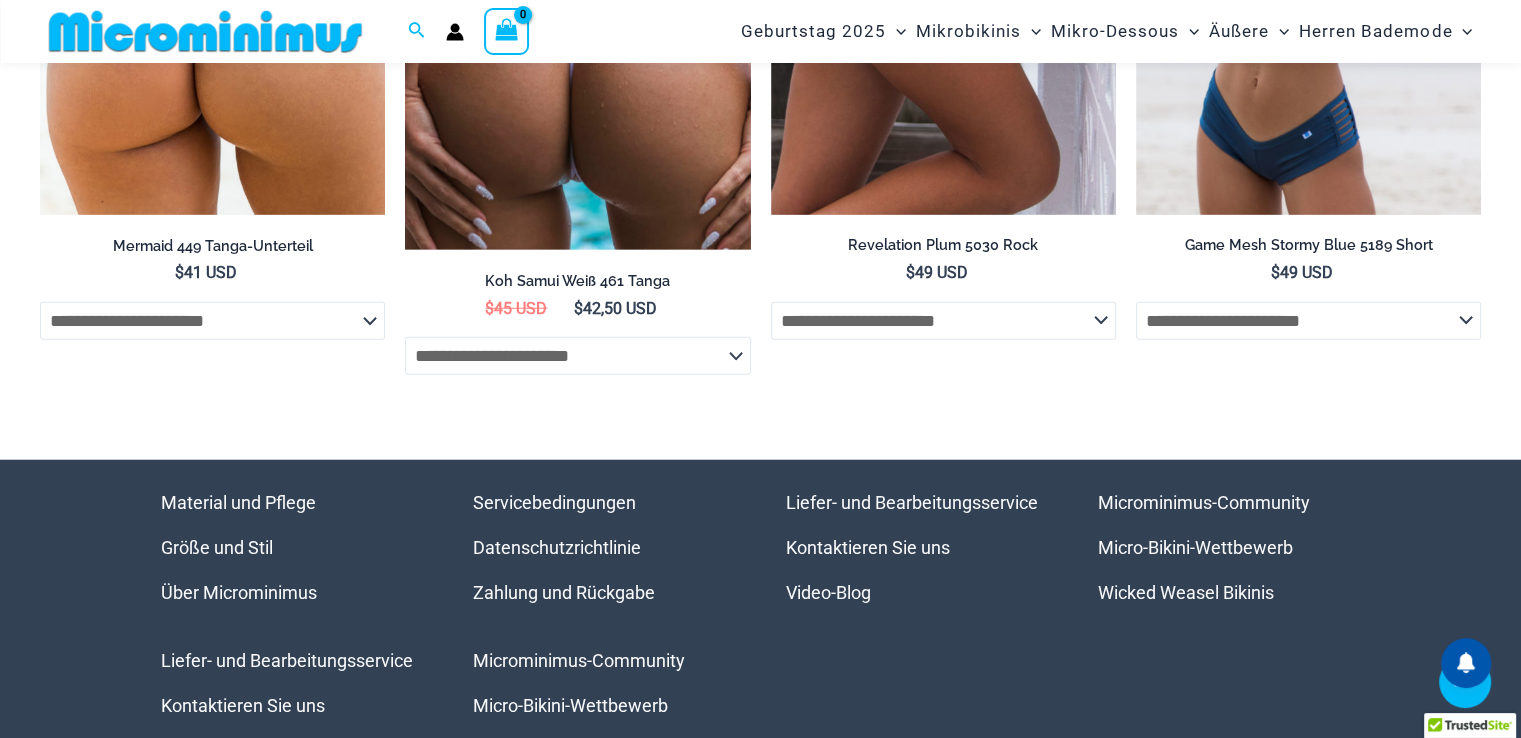 click on "**********" 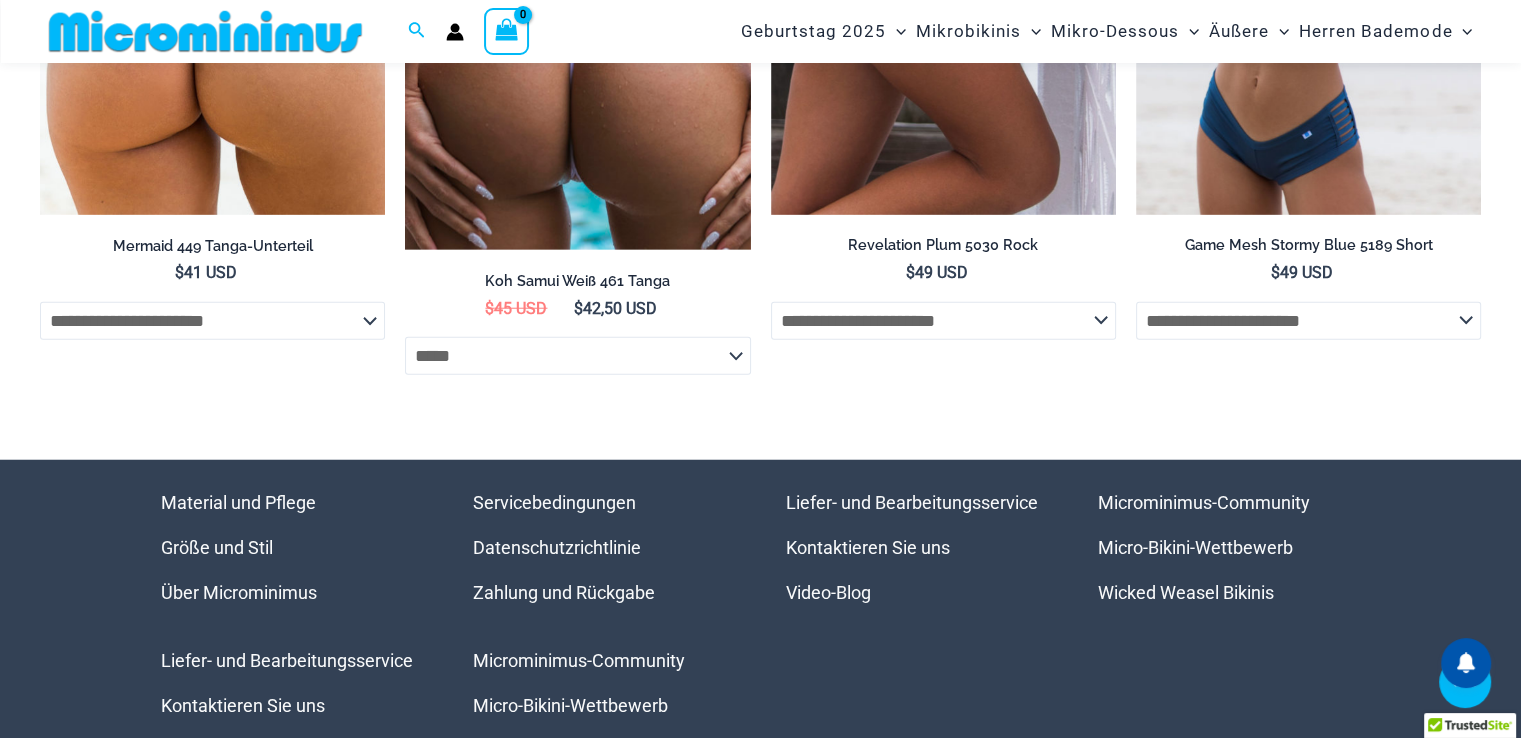 click on "**********" 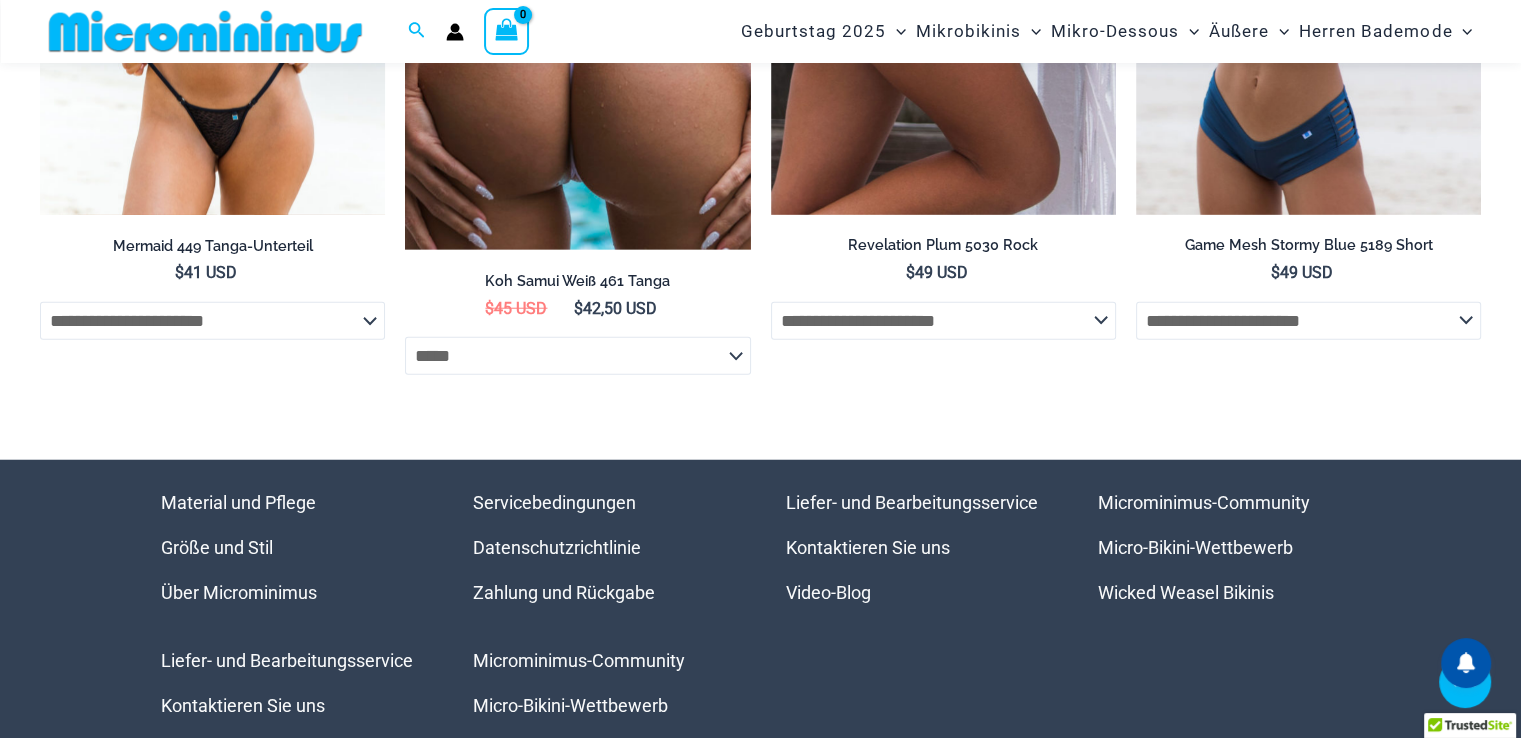 select on "*****" 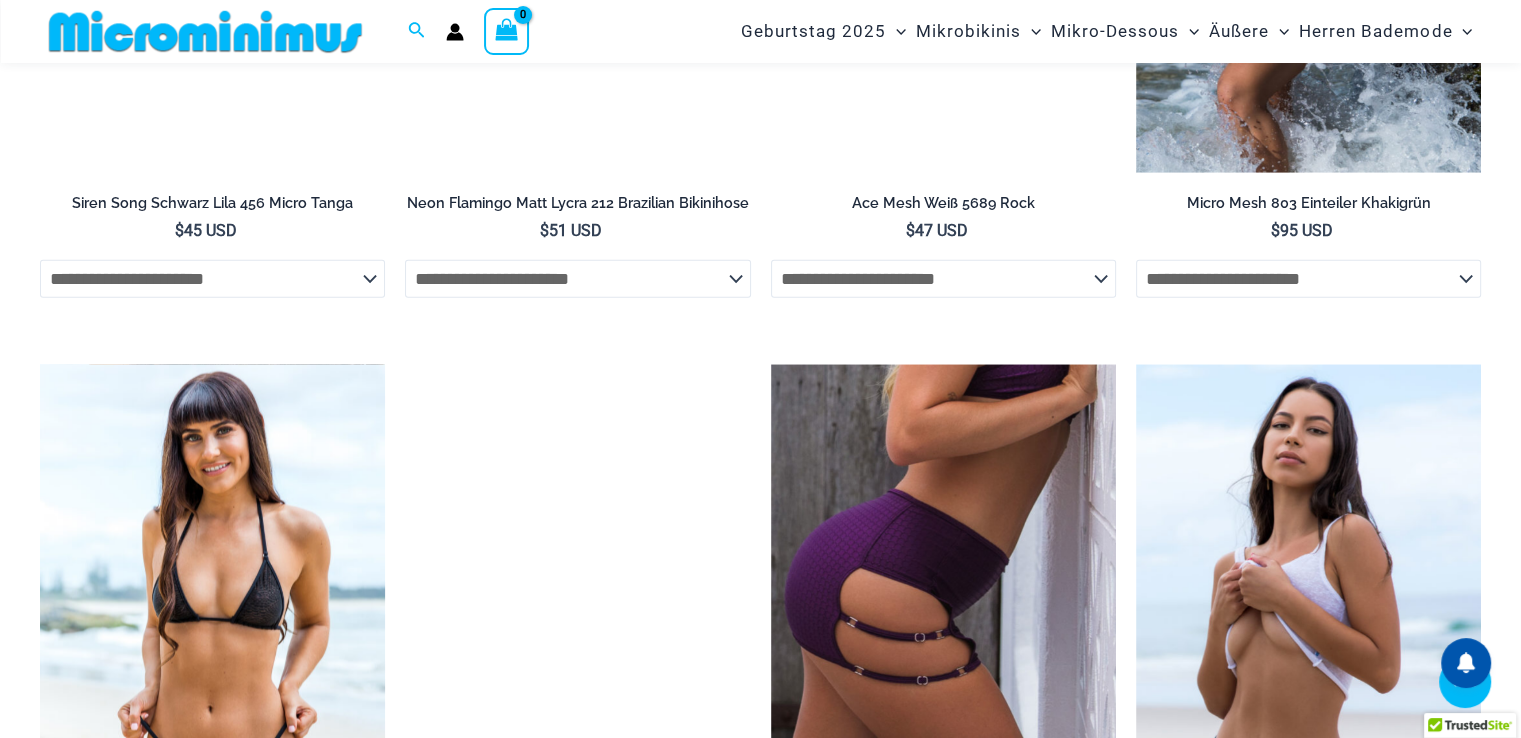 scroll, scrollTop: 4763, scrollLeft: 0, axis: vertical 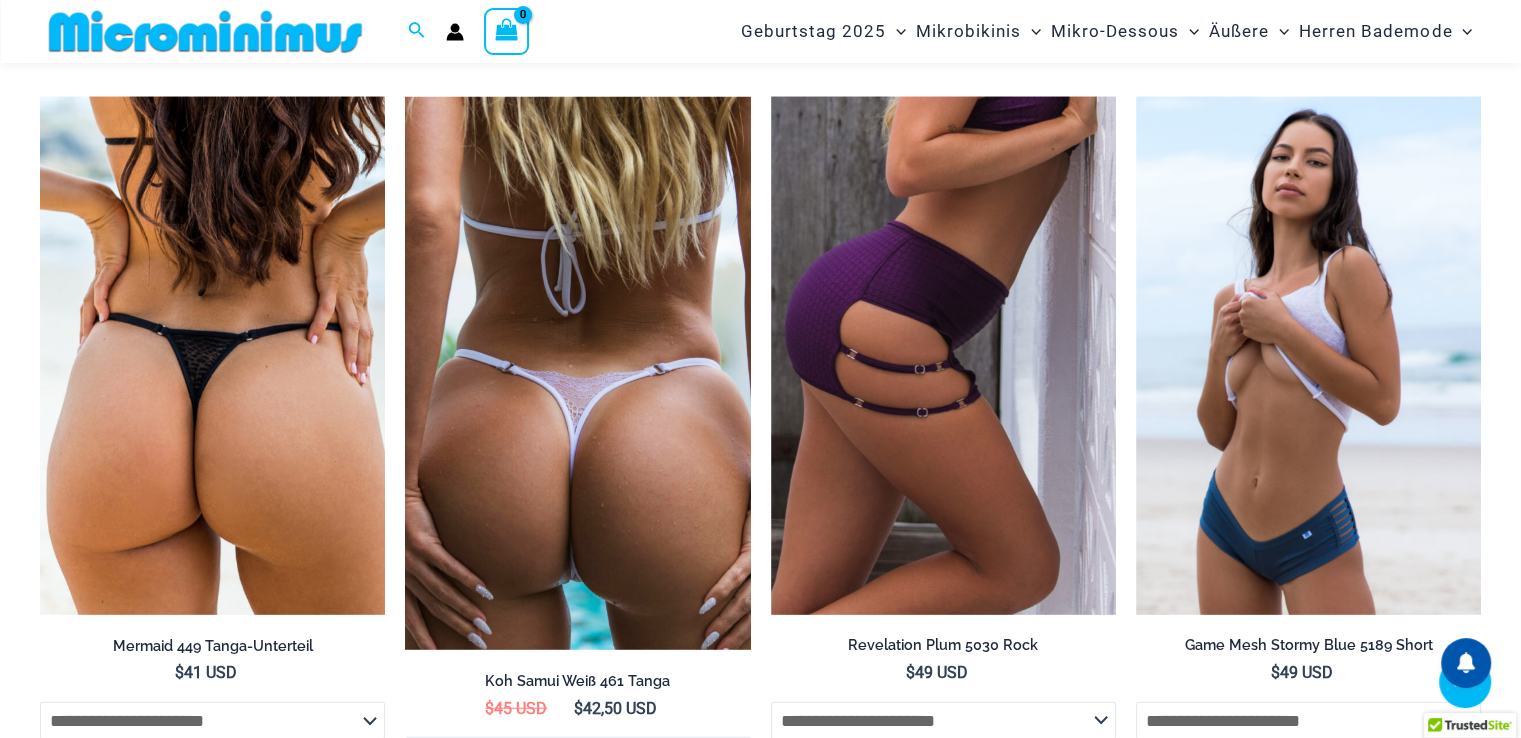 click at bounding box center [577, 374] 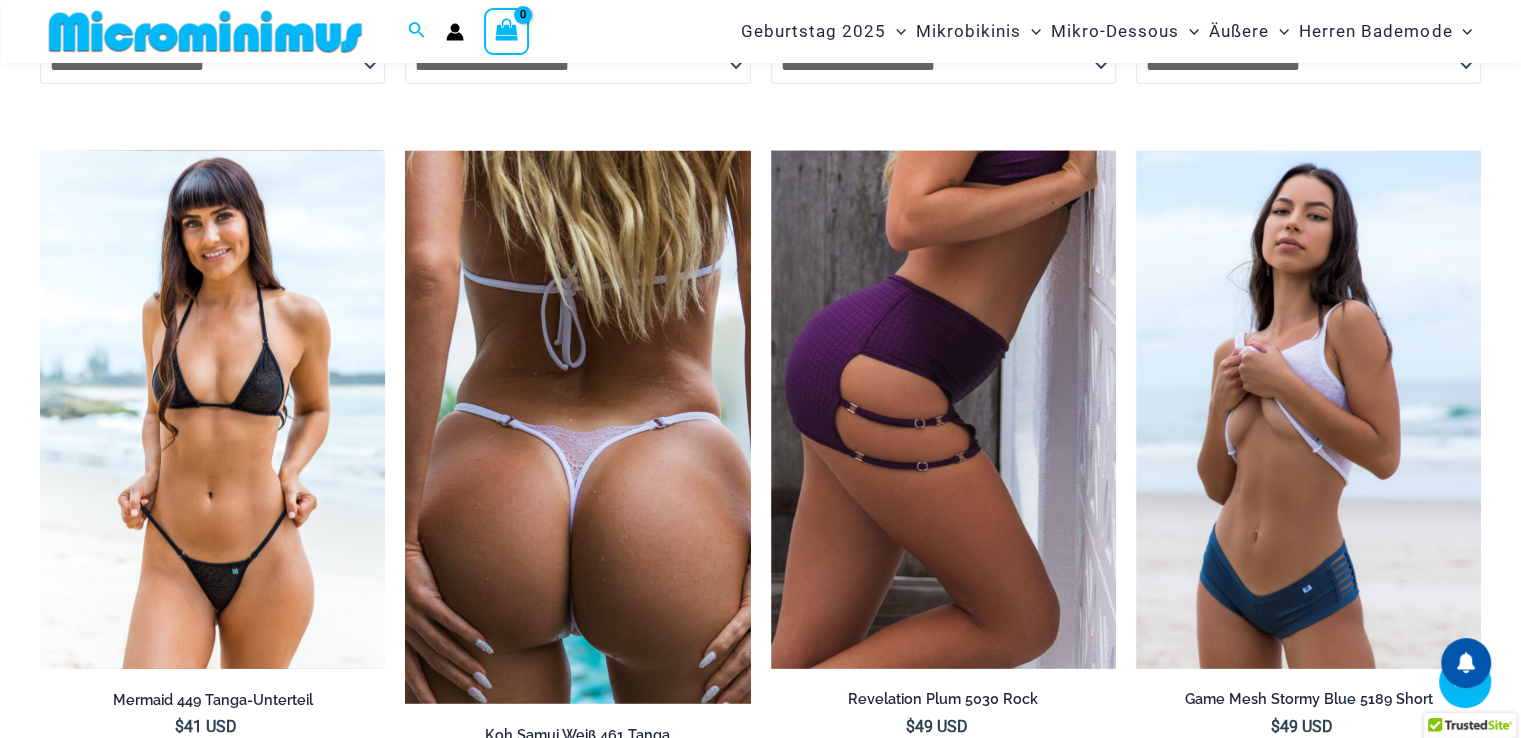 scroll, scrollTop: 4722, scrollLeft: 0, axis: vertical 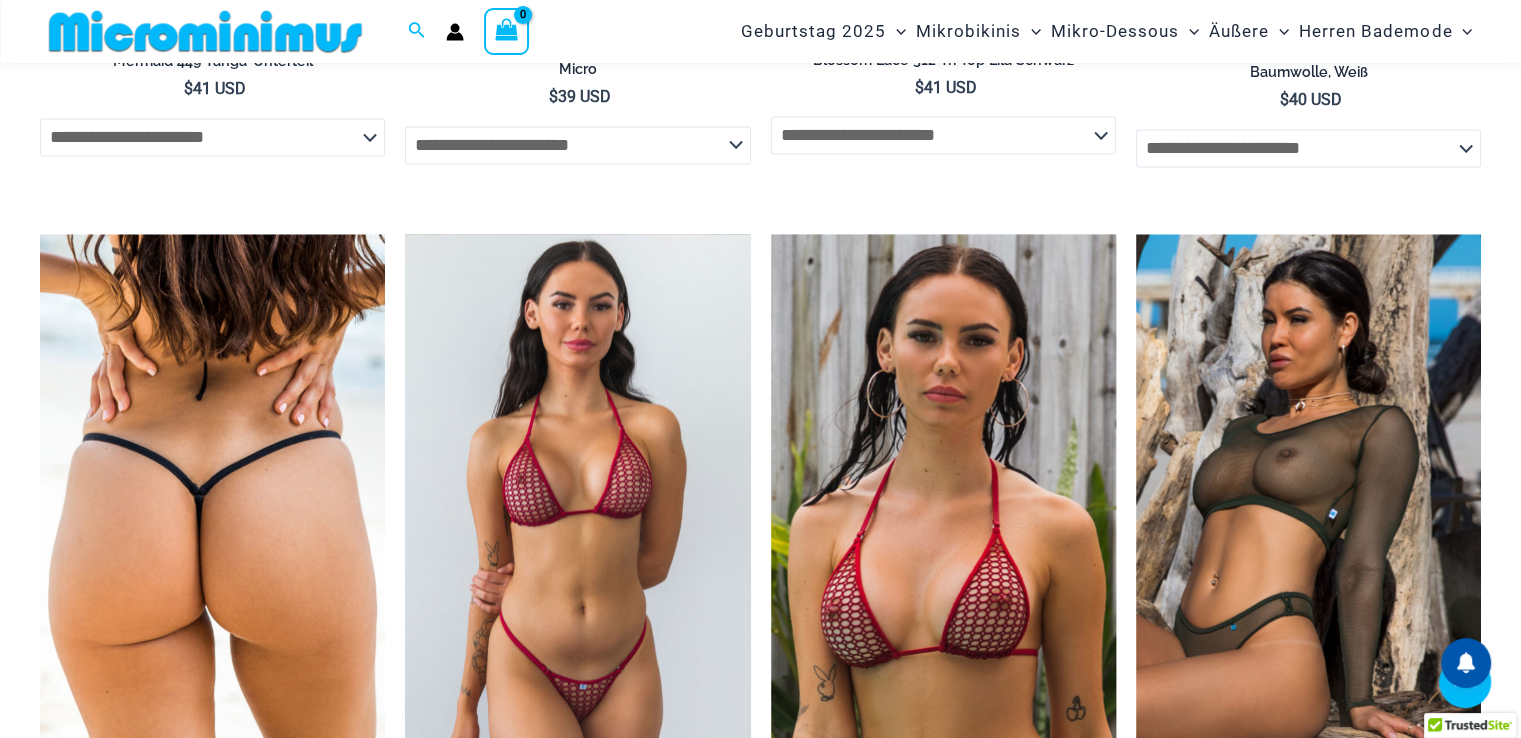 click at bounding box center (577, 493) 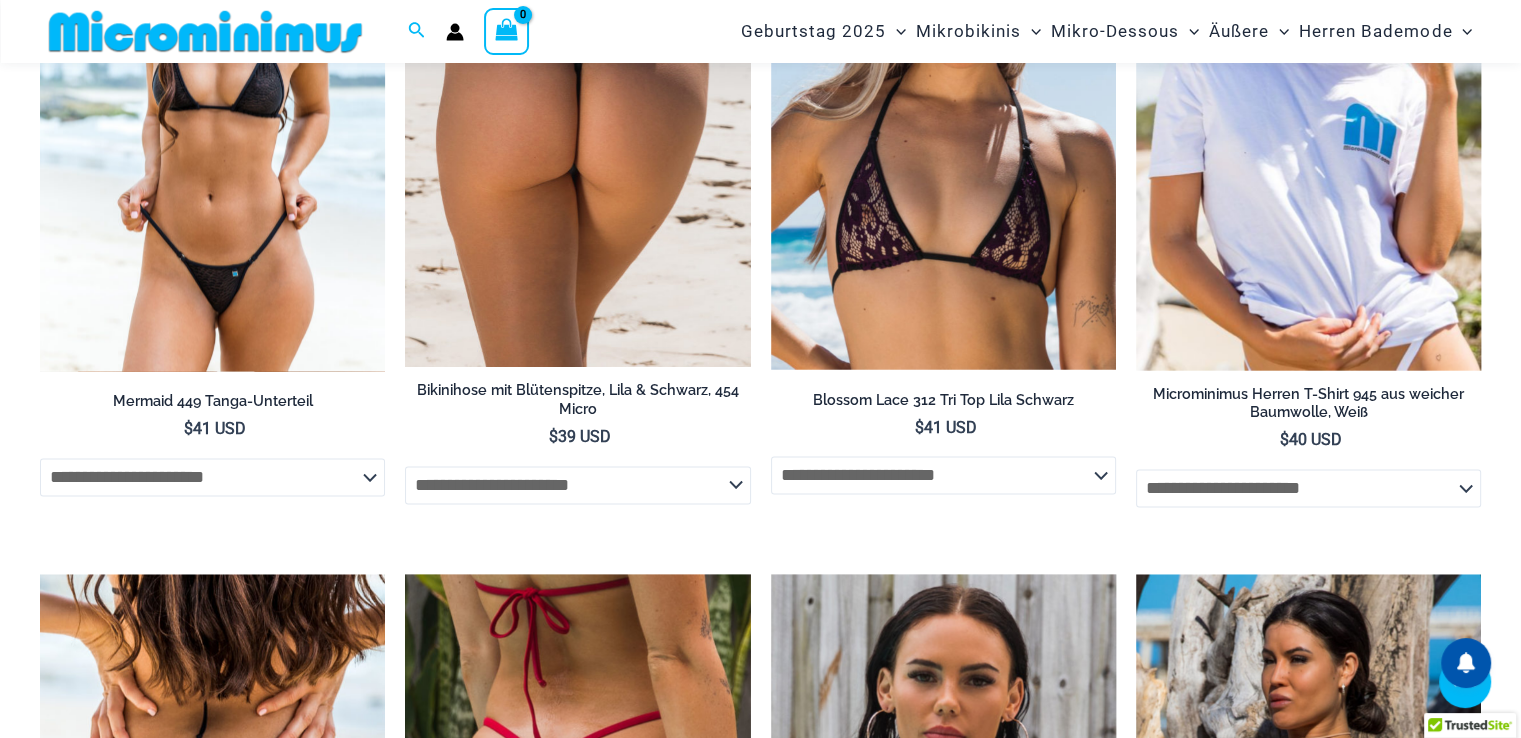 scroll, scrollTop: 2774, scrollLeft: 0, axis: vertical 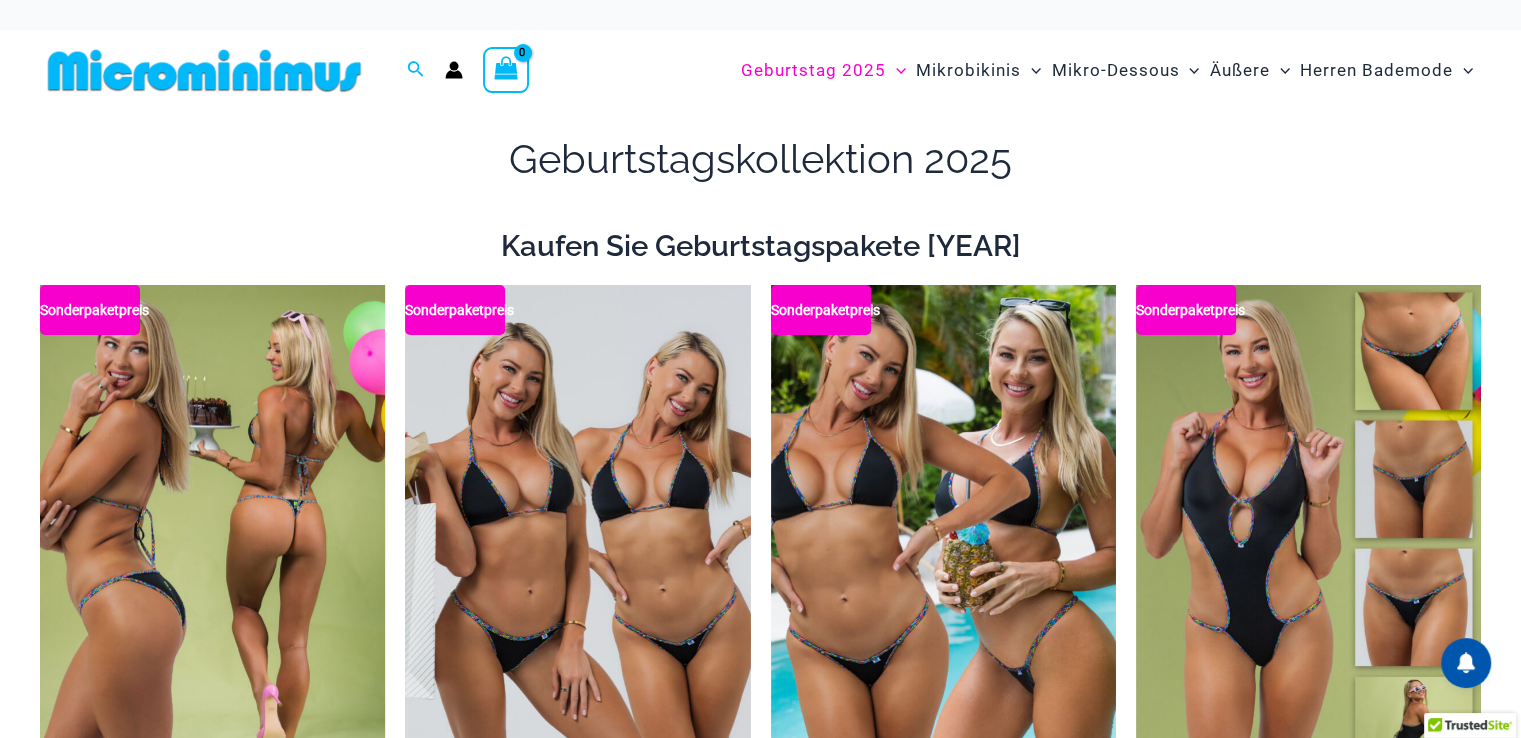 click at bounding box center [212, 543] 